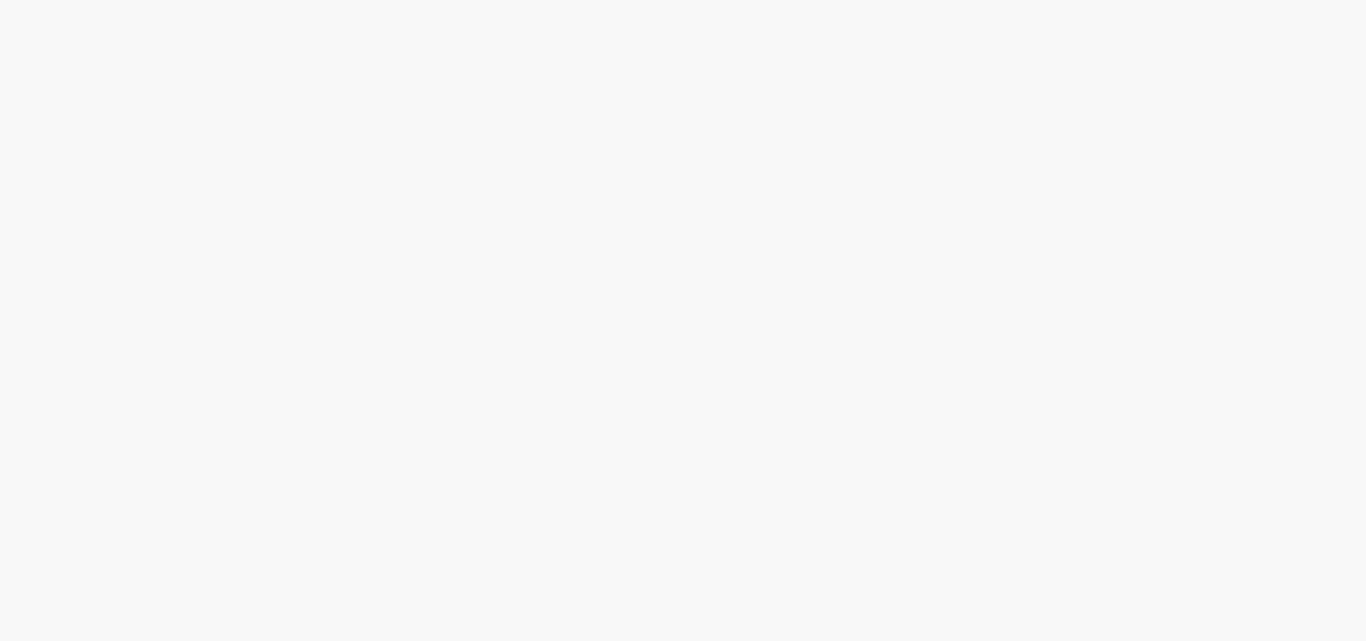 scroll, scrollTop: 0, scrollLeft: 0, axis: both 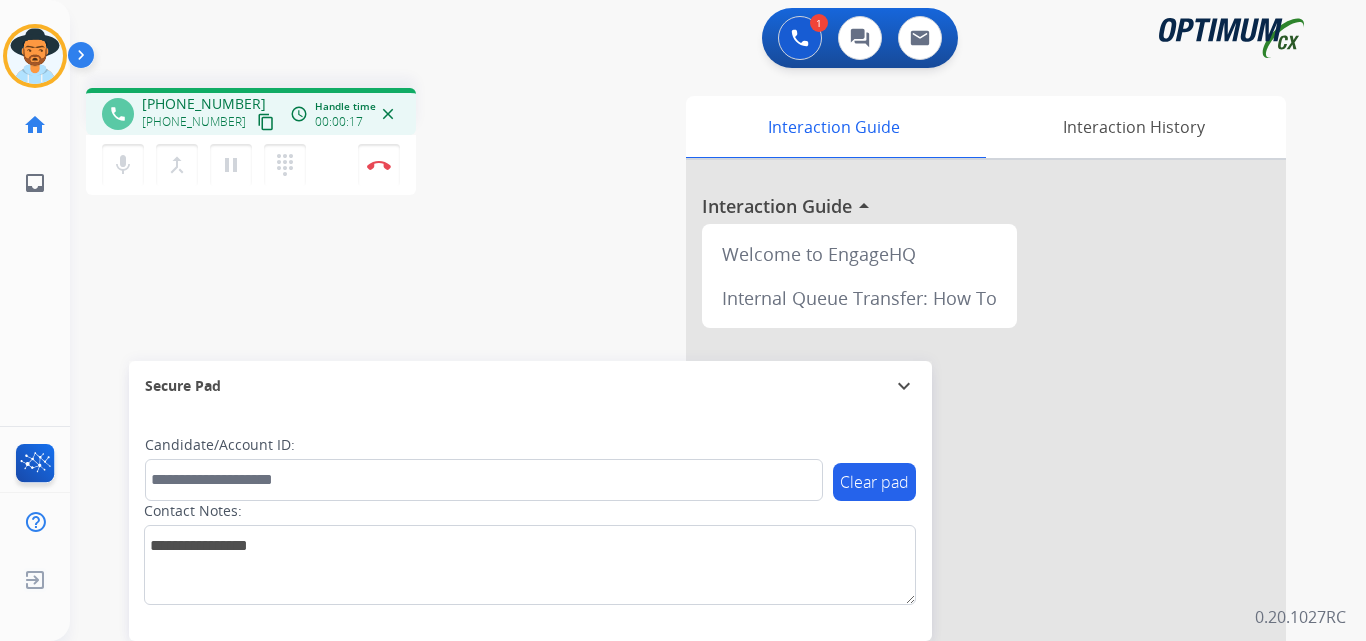 click on "phone [PHONE_NUMBER] [PHONE_NUMBER] content_copy access_time Call metrics Queue   00:10 Hold   00:00 Talk   00:17 Total   00:26 Handle time 00:00:17 close" at bounding box center [251, 111] 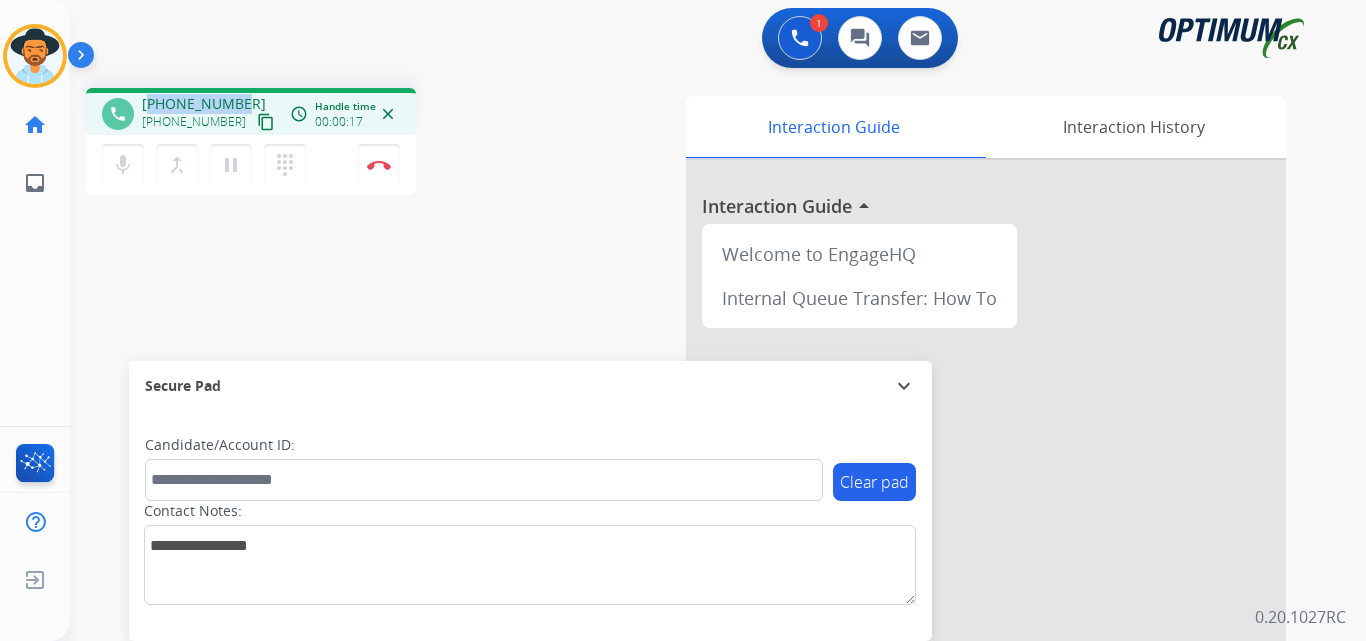 click on "phone [PHONE_NUMBER] [PHONE_NUMBER] content_copy access_time Call metrics Queue   00:10 Hold   00:00 Talk   00:17 Total   00:26 Handle time 00:00:17 close" at bounding box center [251, 111] 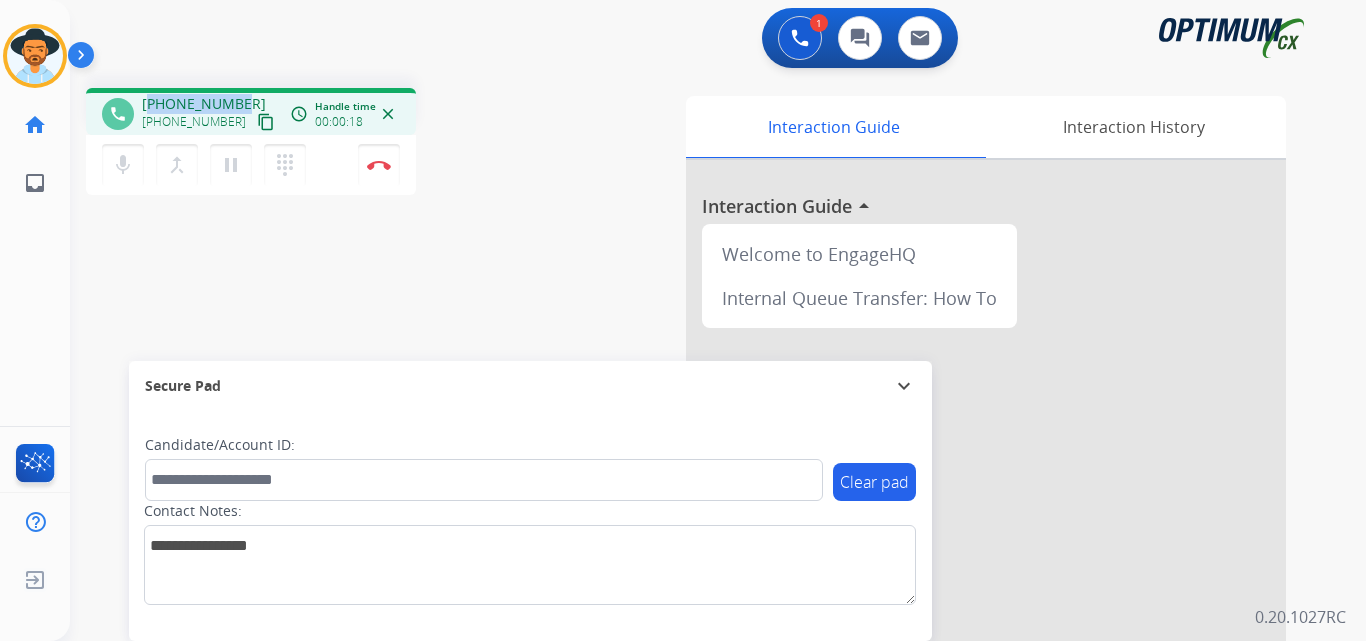 copy on "12019933132" 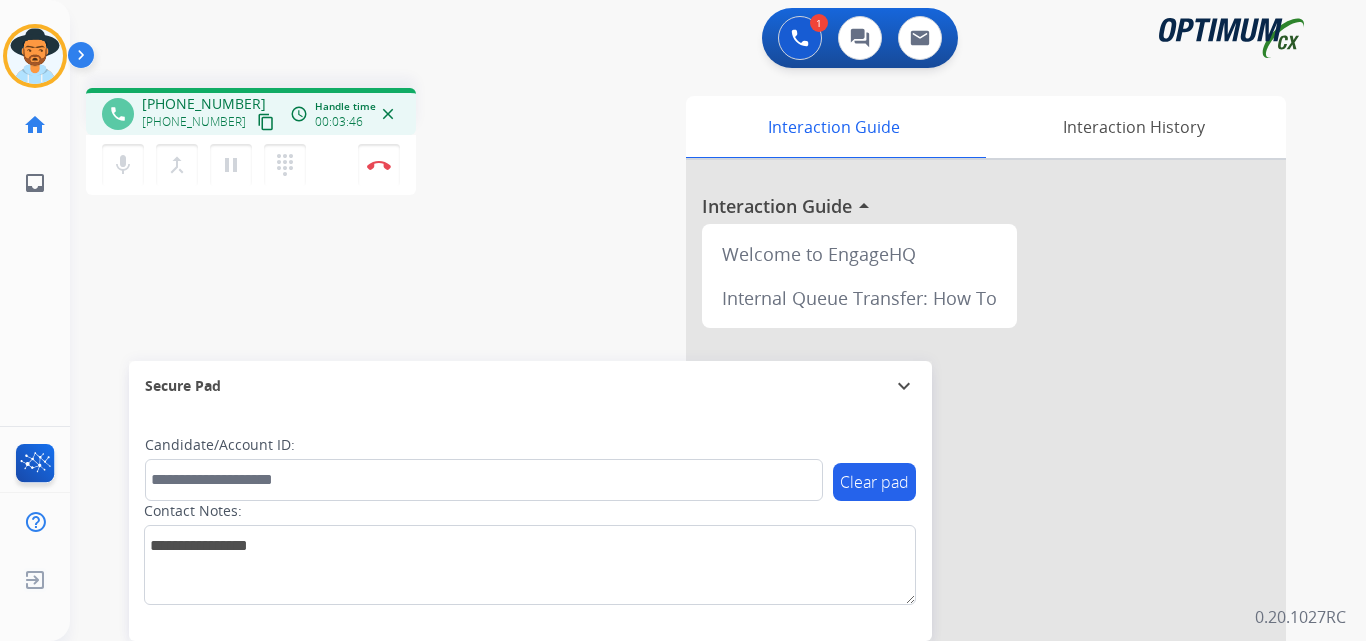 click on "phone [PHONE_NUMBER] [PHONE_NUMBER] content_copy access_time Call metrics Queue   00:10 Hold   00:00 Talk   03:46 Total   03:55 Handle time 00:03:46 close mic Mute merge_type Bridge pause Hold dialpad Dialpad Disconnect swap_horiz Break voice bridge close_fullscreen Connect 3-Way Call merge_type Separate 3-Way Call  Interaction Guide   Interaction History  Interaction Guide arrow_drop_up  Welcome to EngageHQ   Internal Queue Transfer: How To  Secure Pad expand_more Clear pad Candidate/Account ID: Contact Notes:" at bounding box center (694, 489) 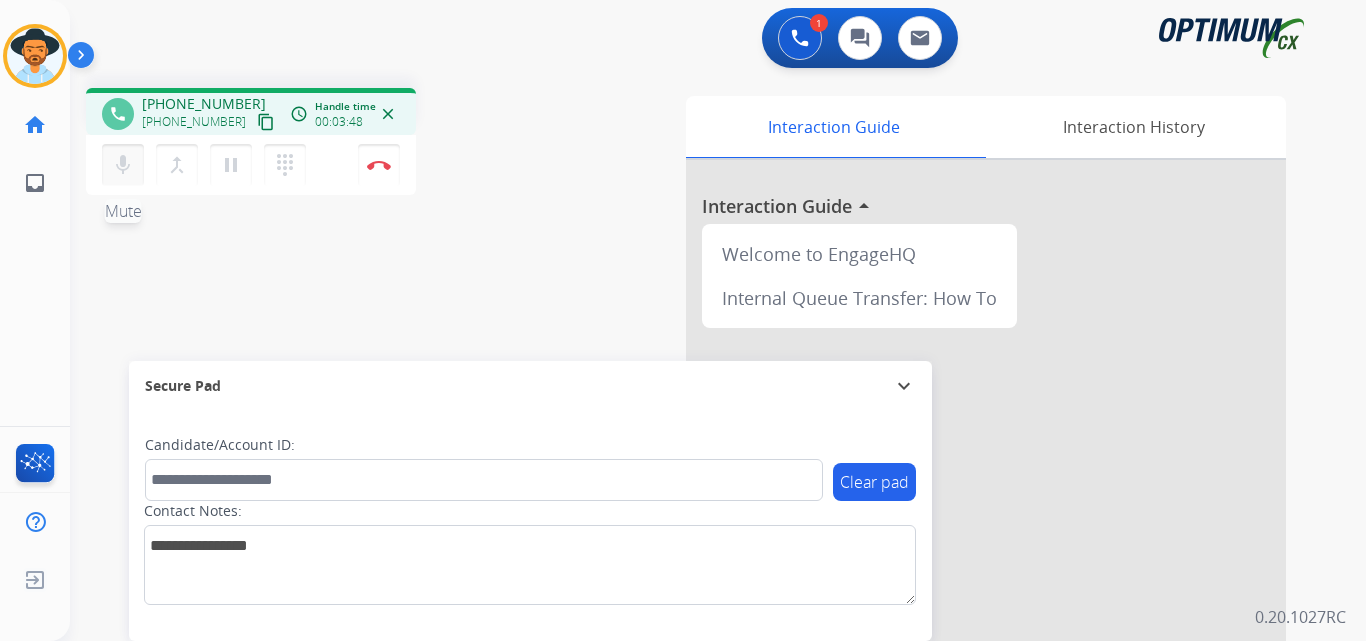 click on "mic Mute" at bounding box center (123, 165) 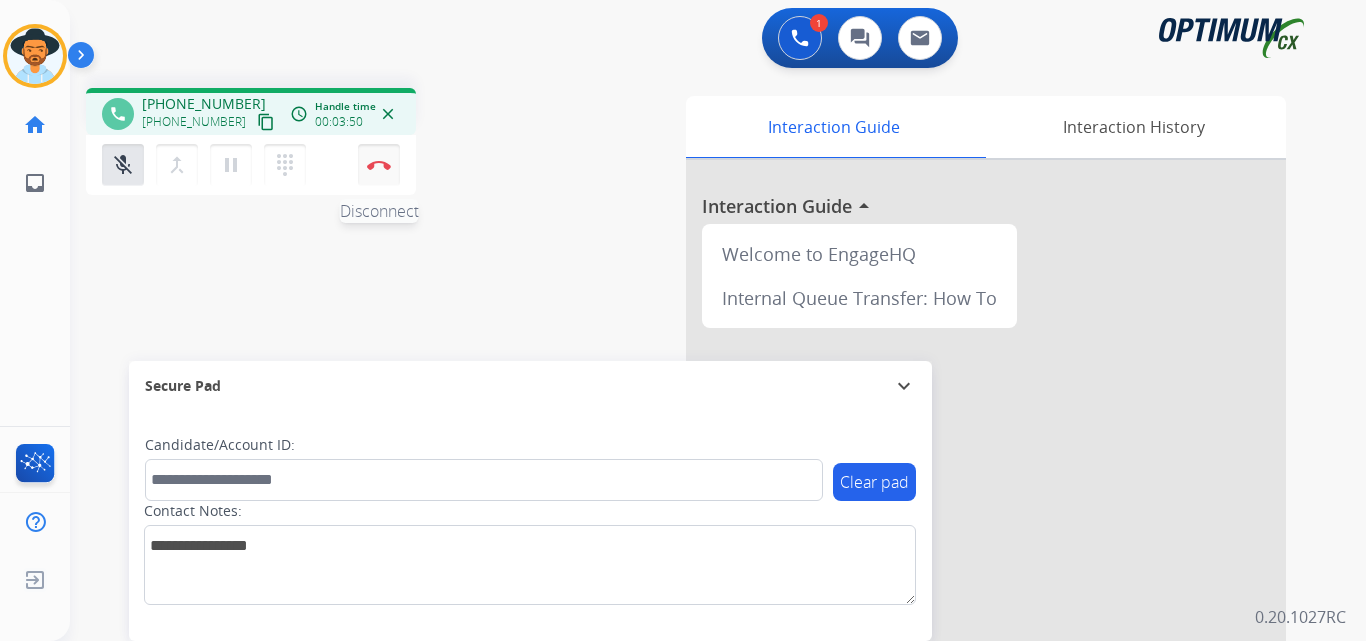 click at bounding box center (379, 165) 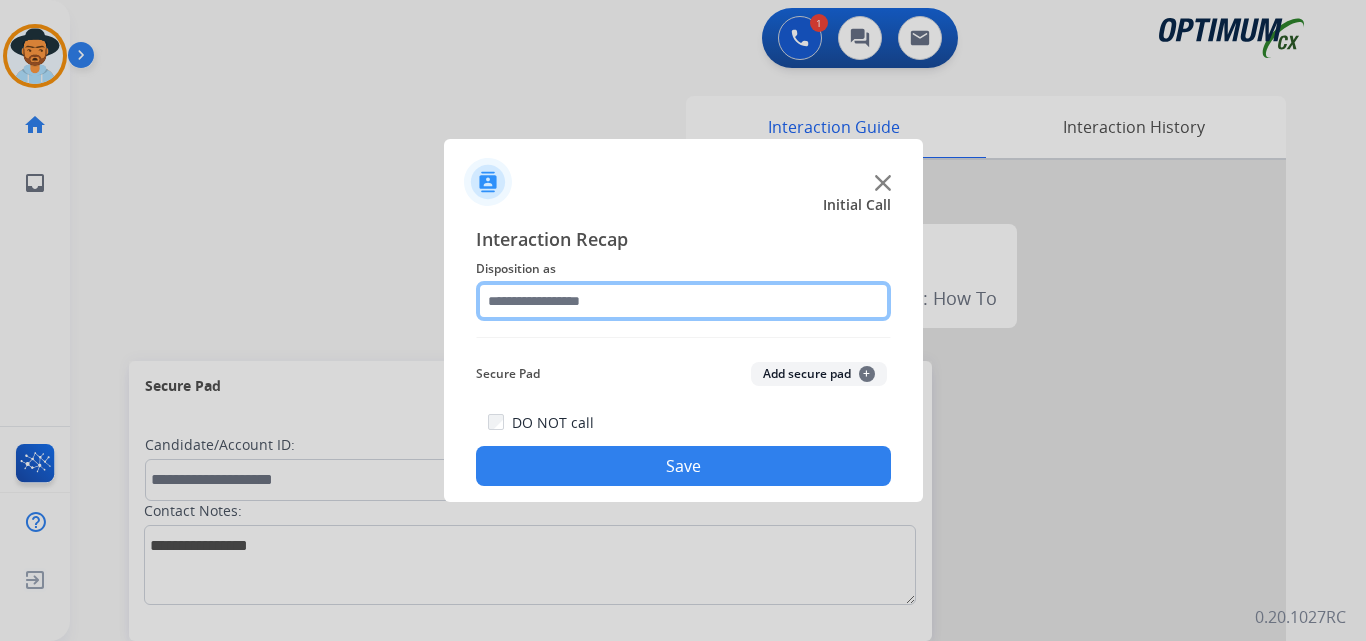 click 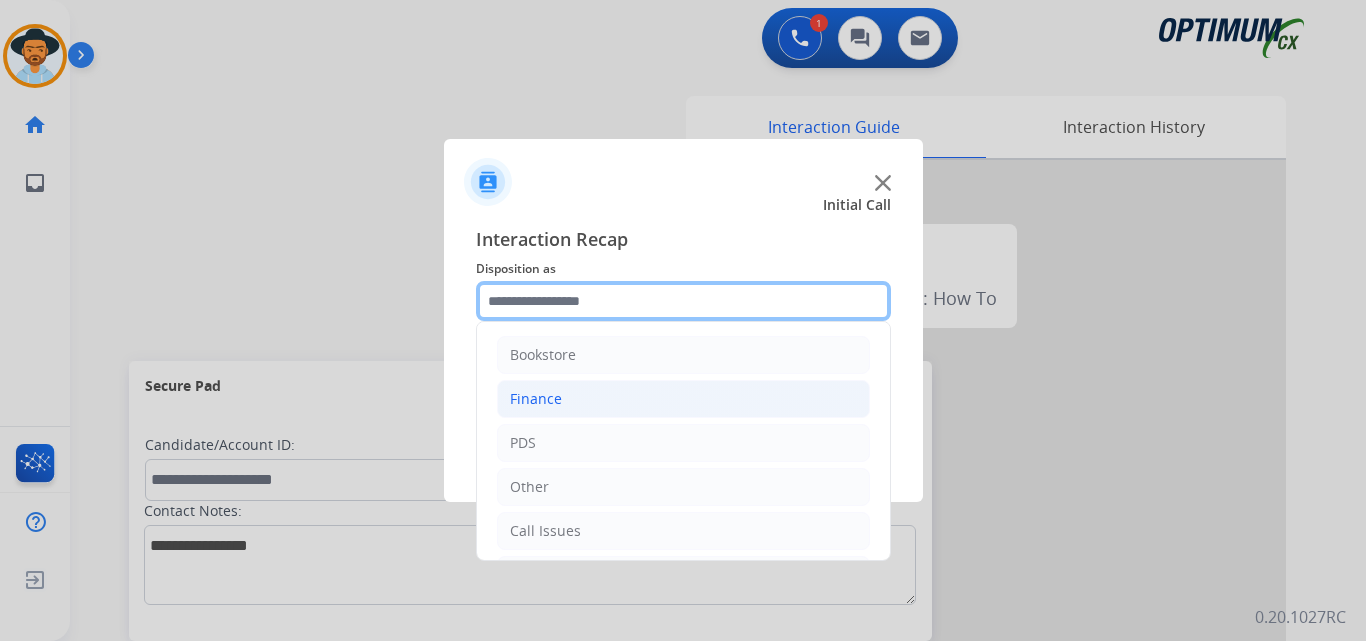 scroll, scrollTop: 136, scrollLeft: 0, axis: vertical 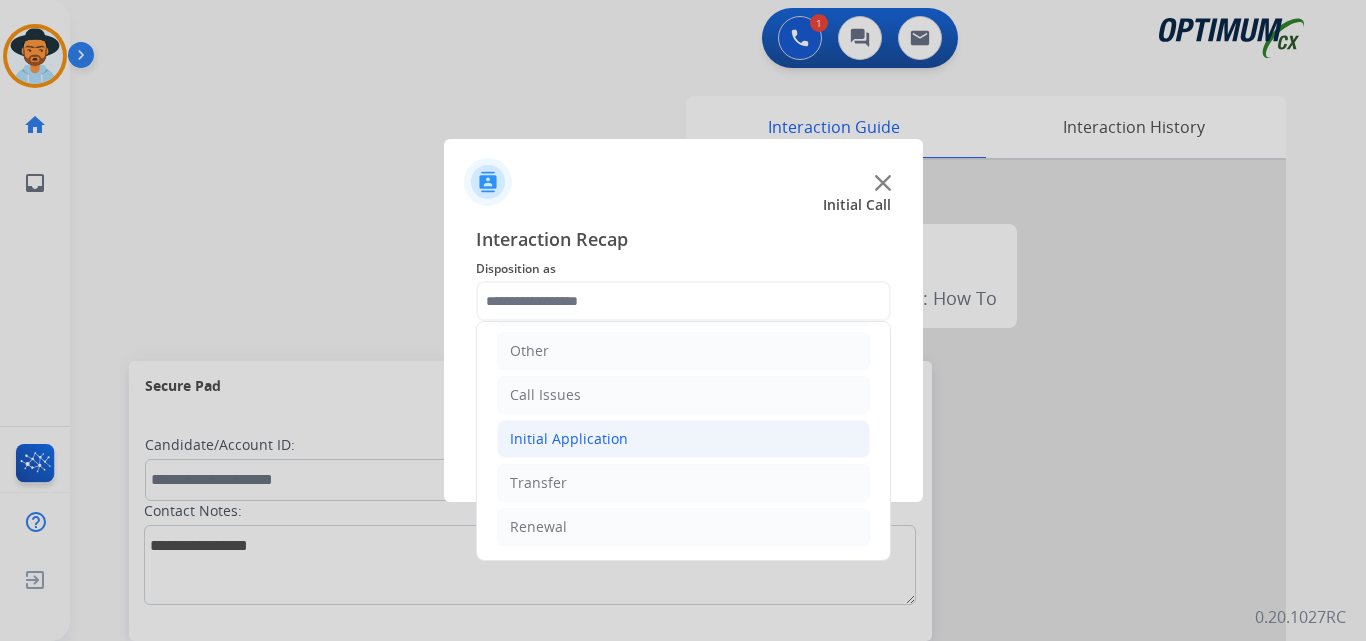 click on "Initial Application" 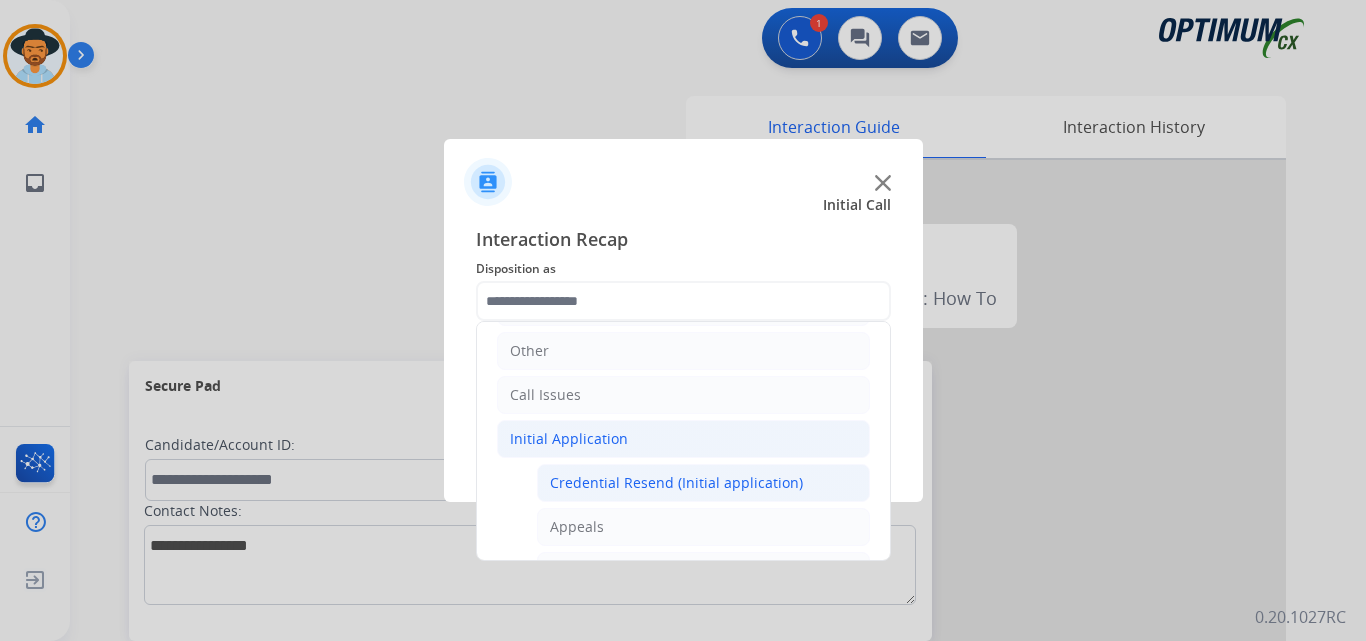 click on "Credential Resend (Initial application)" 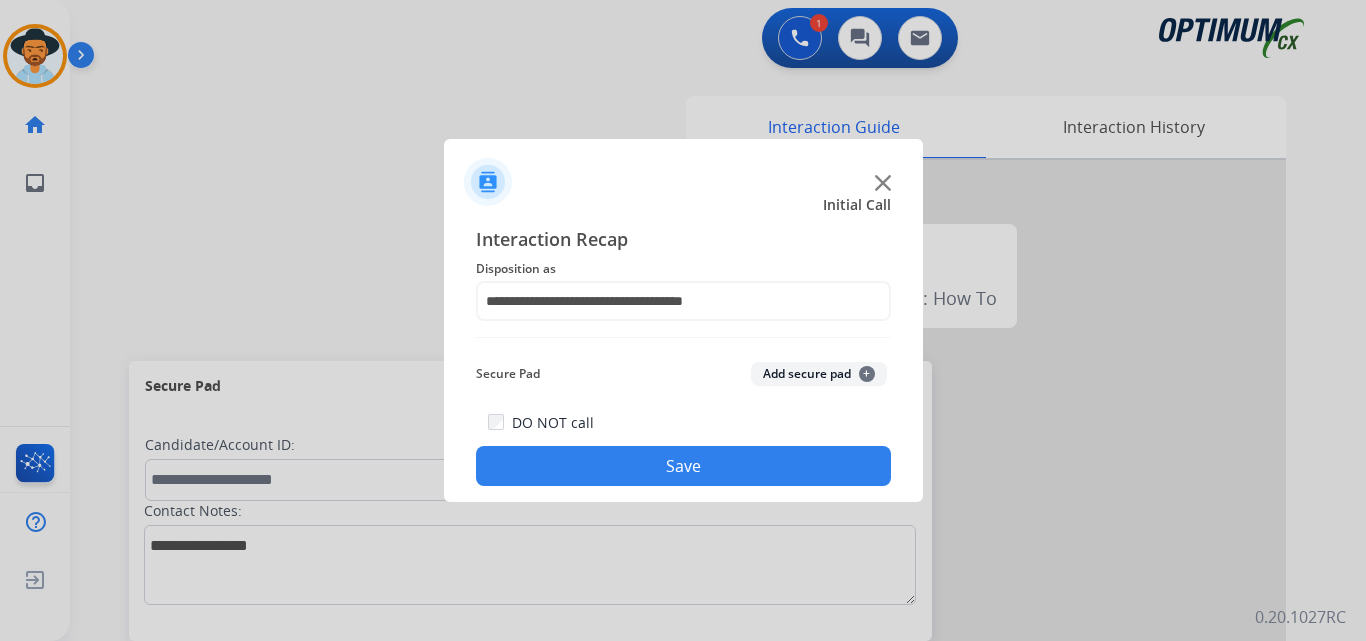 click on "Save" 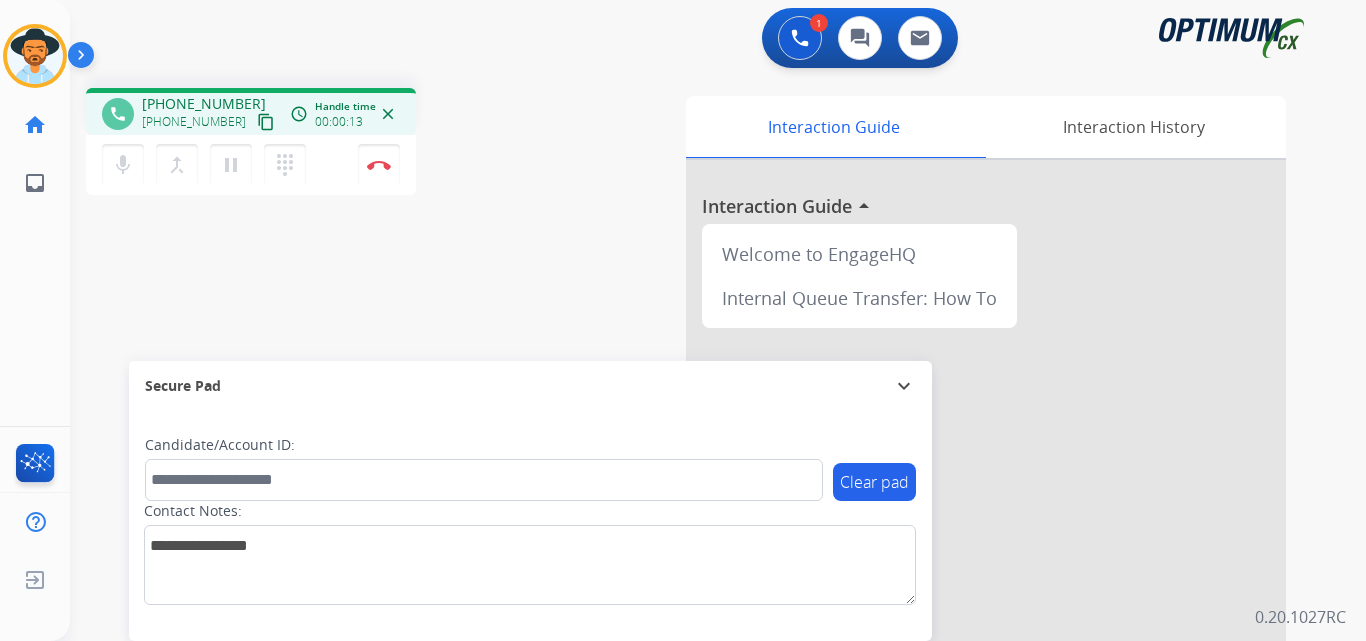 click on "[PHONE_NUMBER]" at bounding box center (204, 104) 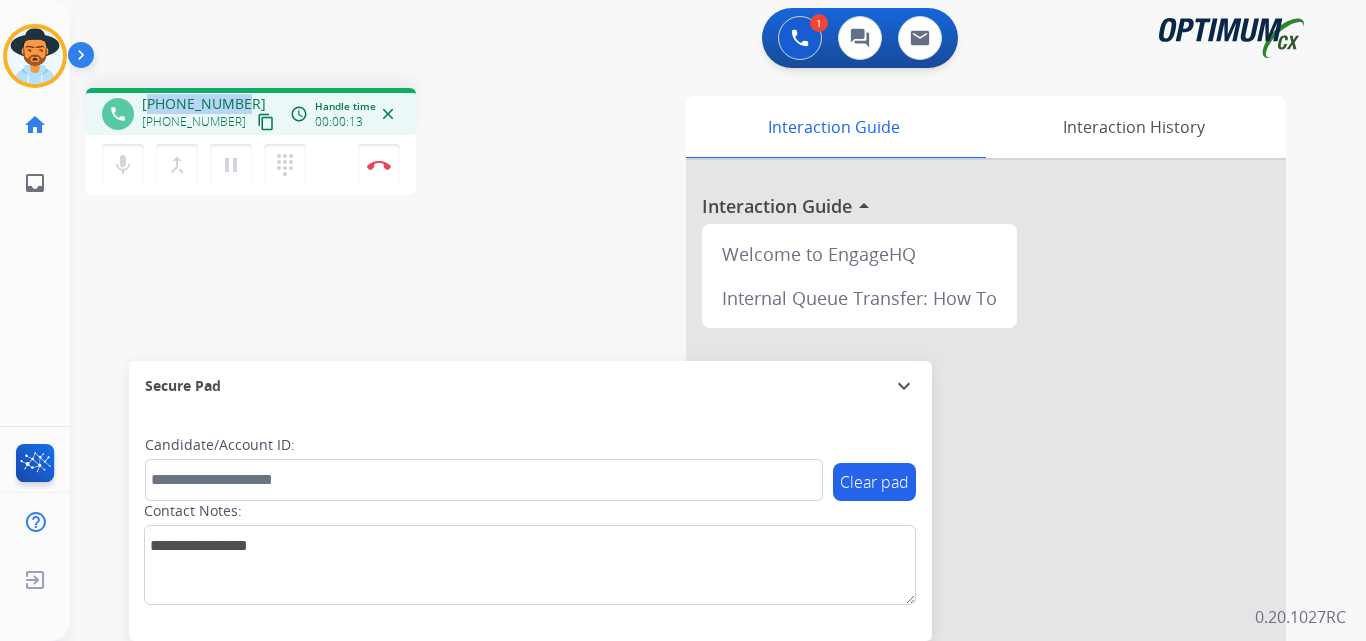 click on "[PHONE_NUMBER]" at bounding box center (204, 104) 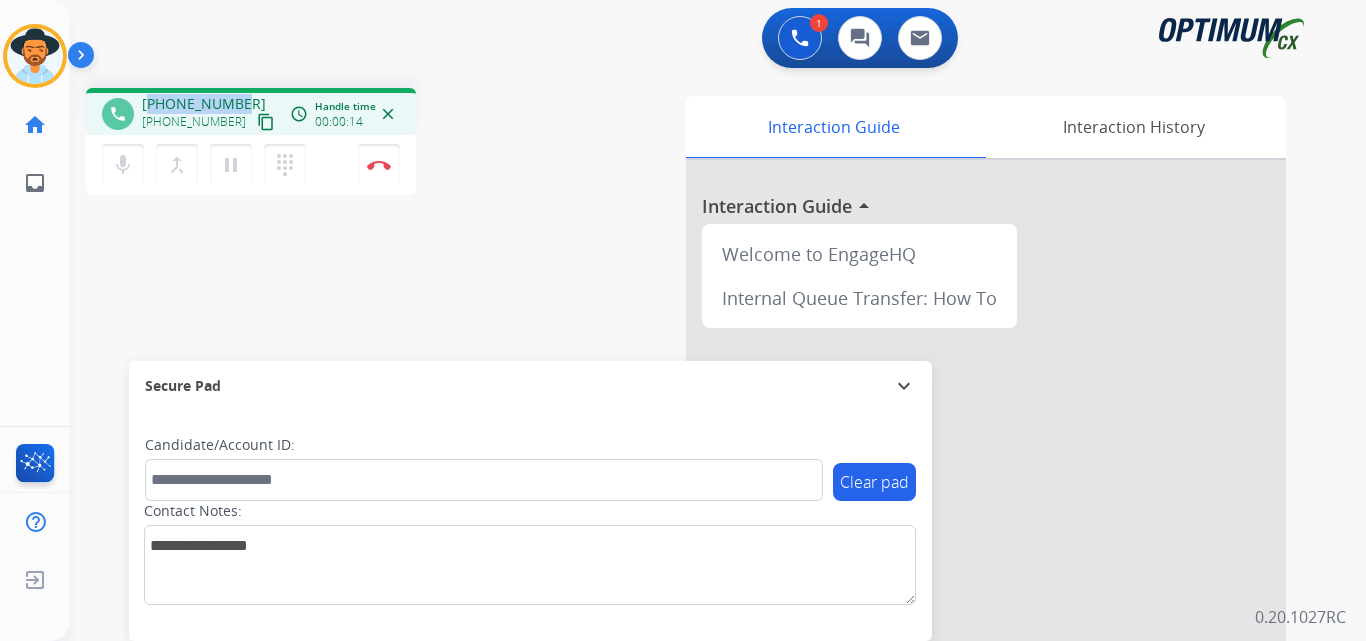 copy on "19049552931" 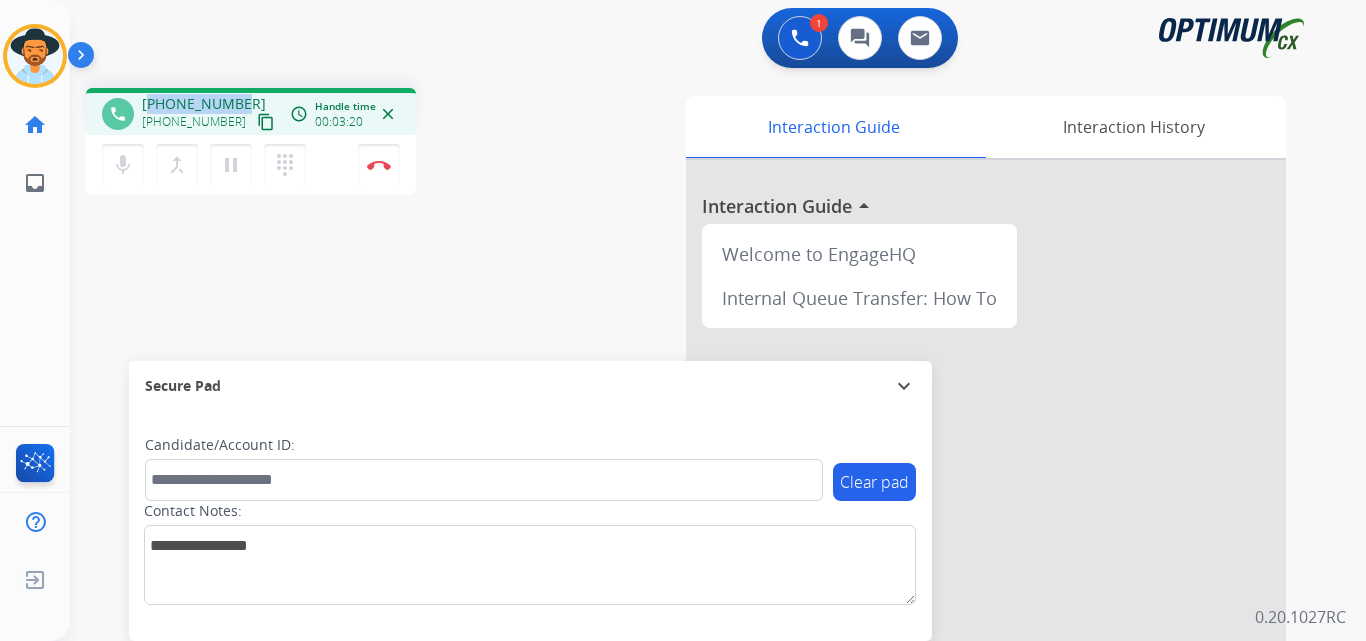 click on "[PHONE_NUMBER]" at bounding box center [204, 104] 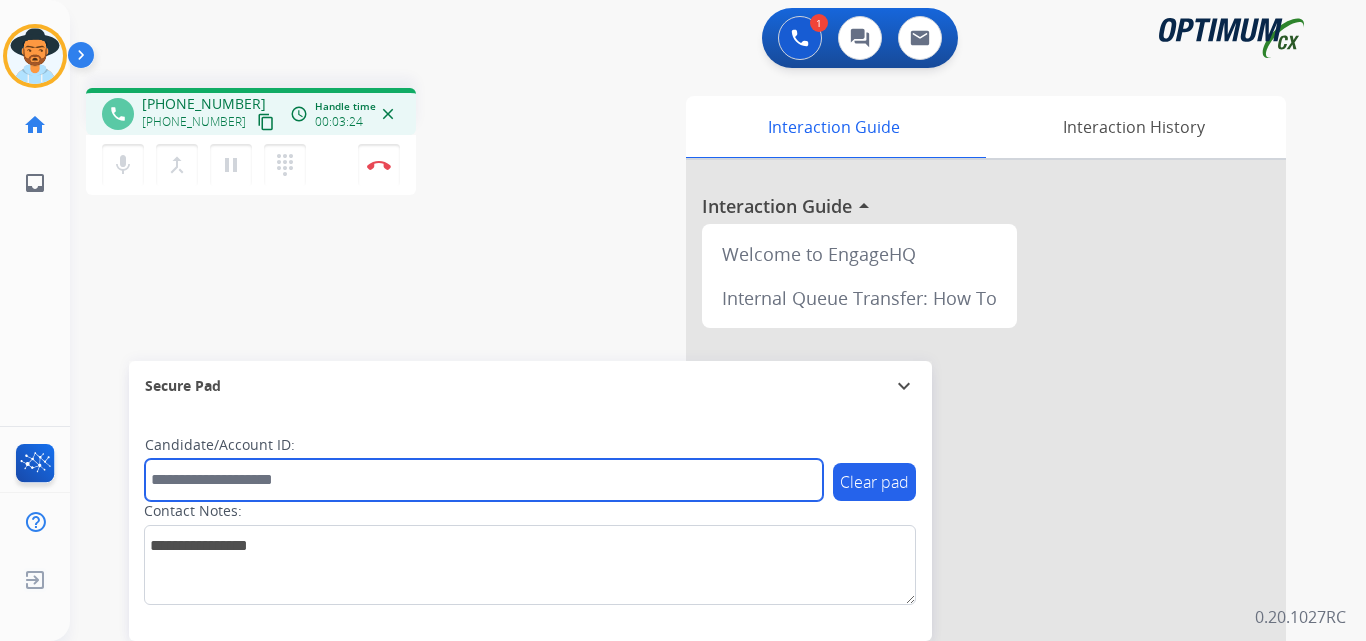 click at bounding box center [484, 480] 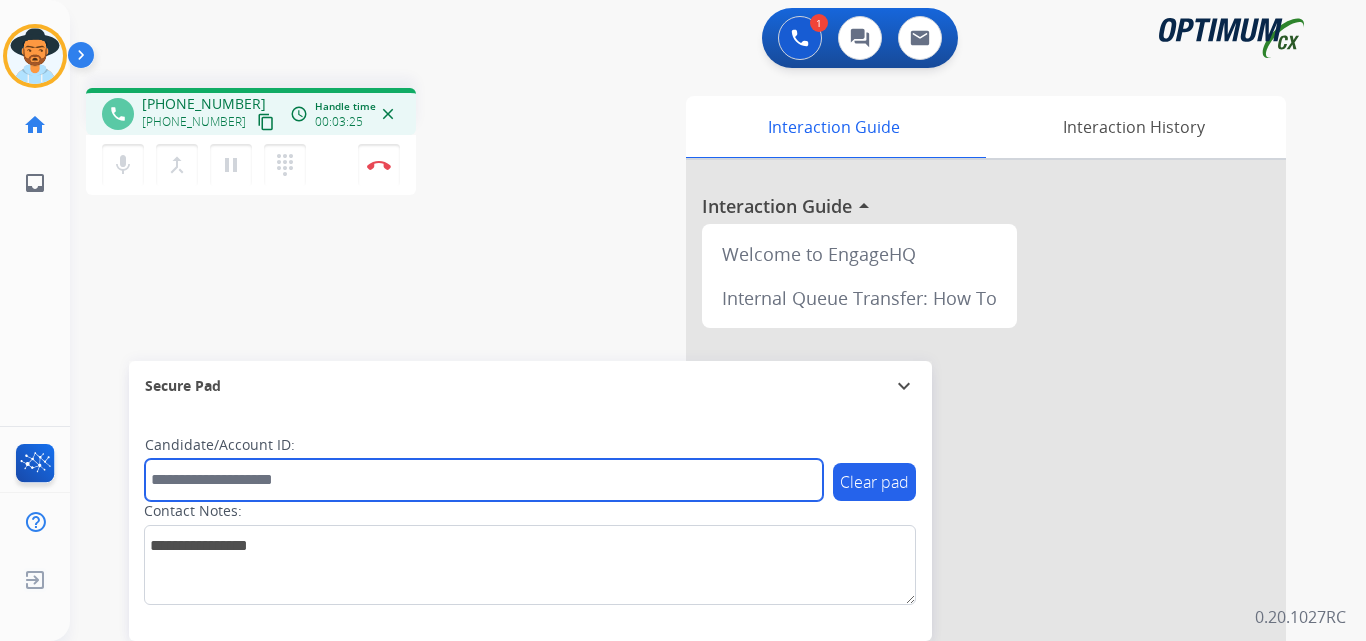 paste on "**********" 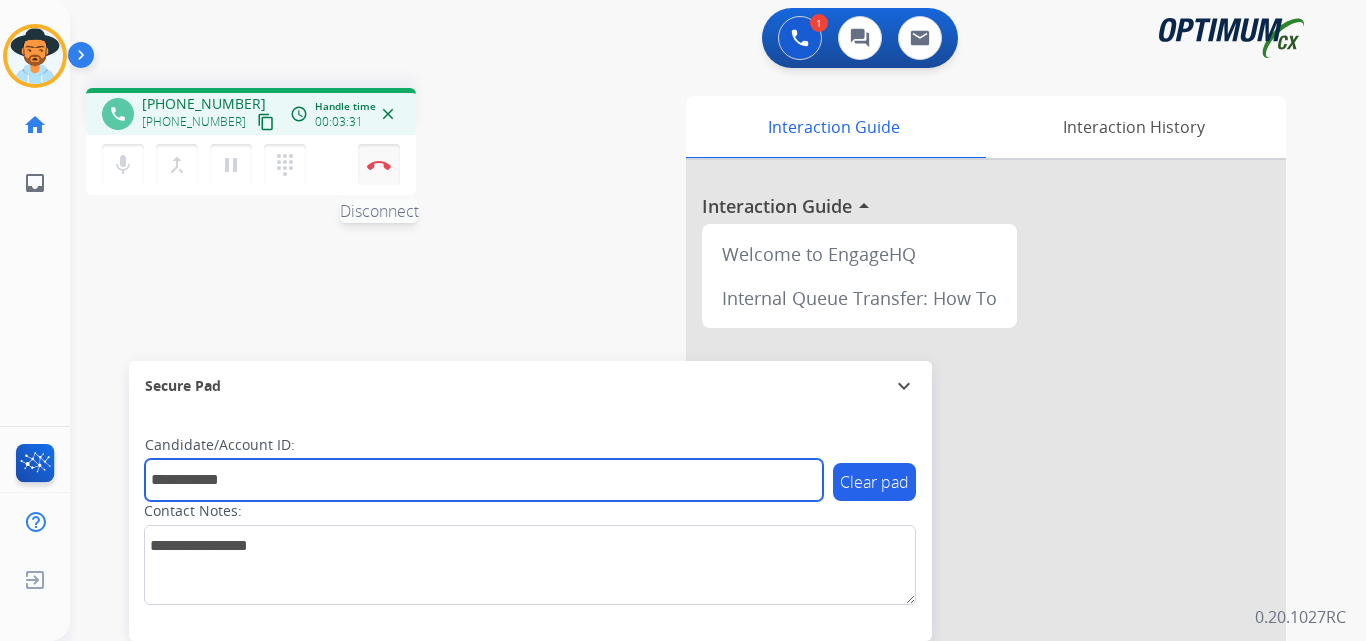 type on "**********" 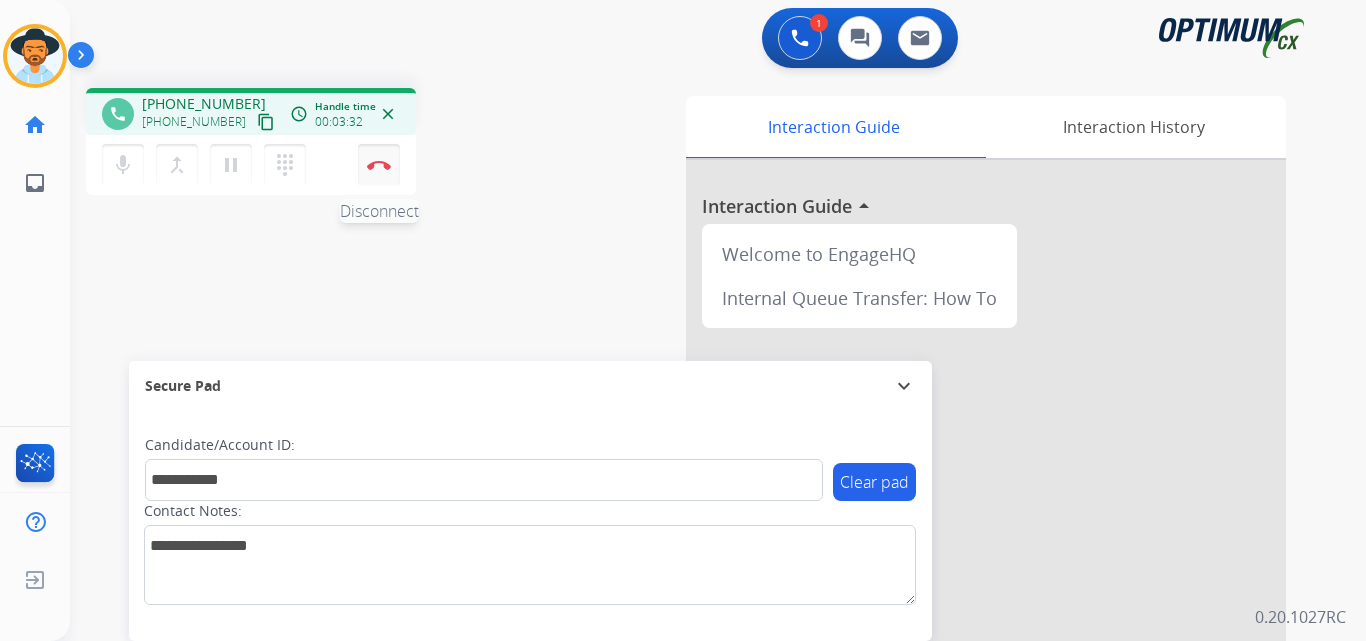 click on "Disconnect" at bounding box center [379, 165] 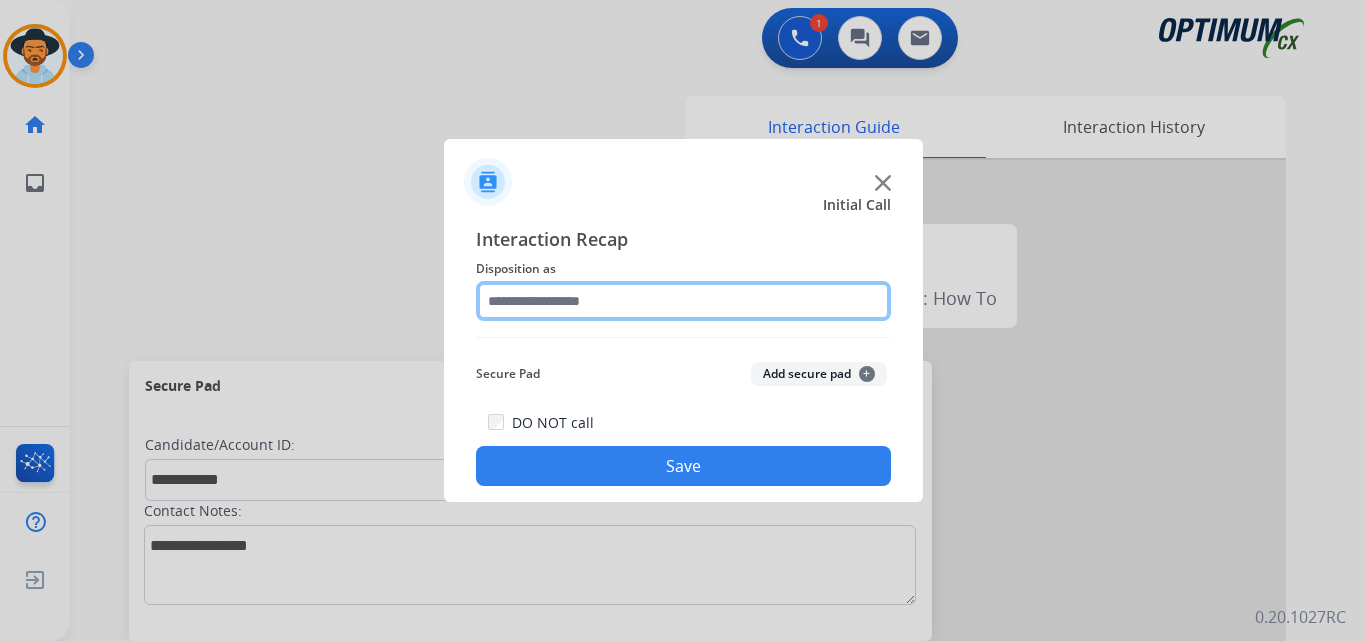 click 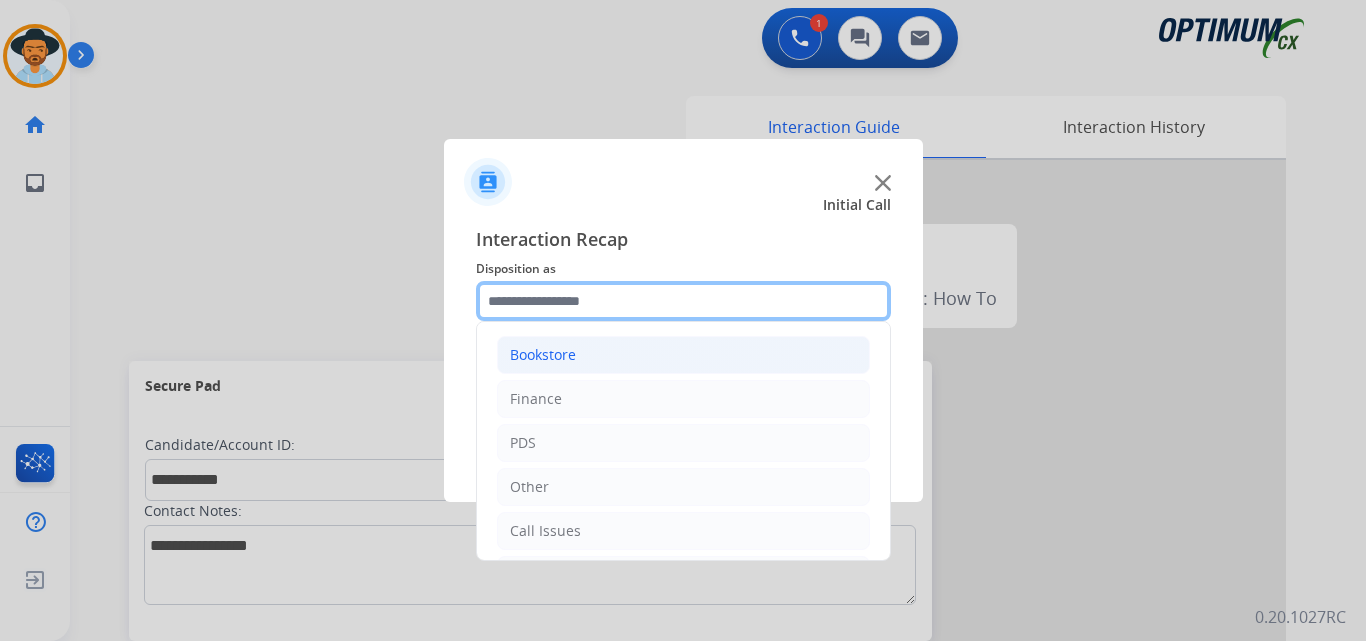 scroll, scrollTop: 136, scrollLeft: 0, axis: vertical 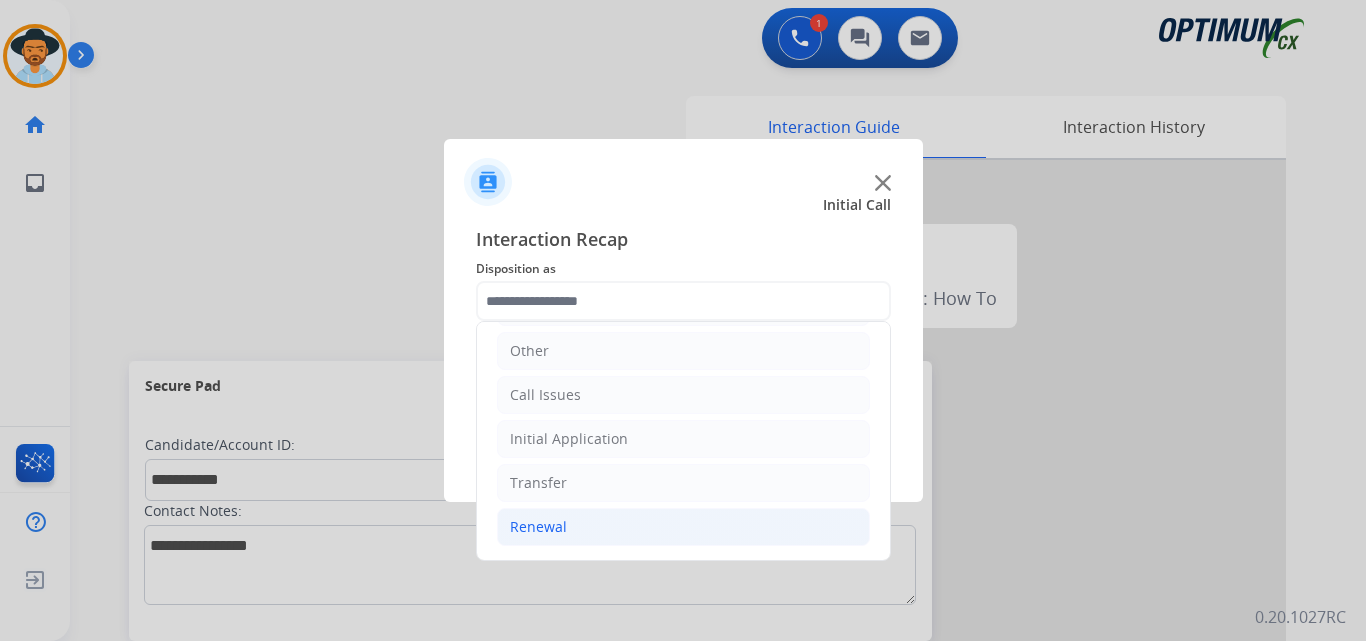 click on "Renewal" 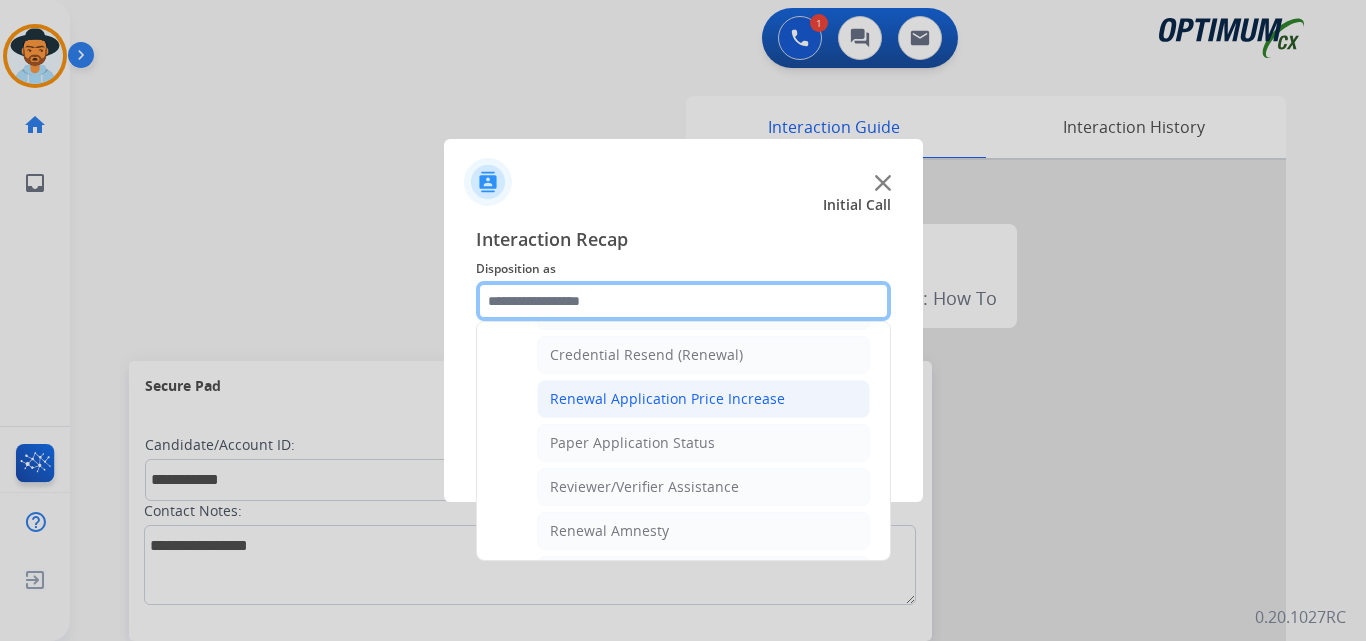 scroll, scrollTop: 469, scrollLeft: 0, axis: vertical 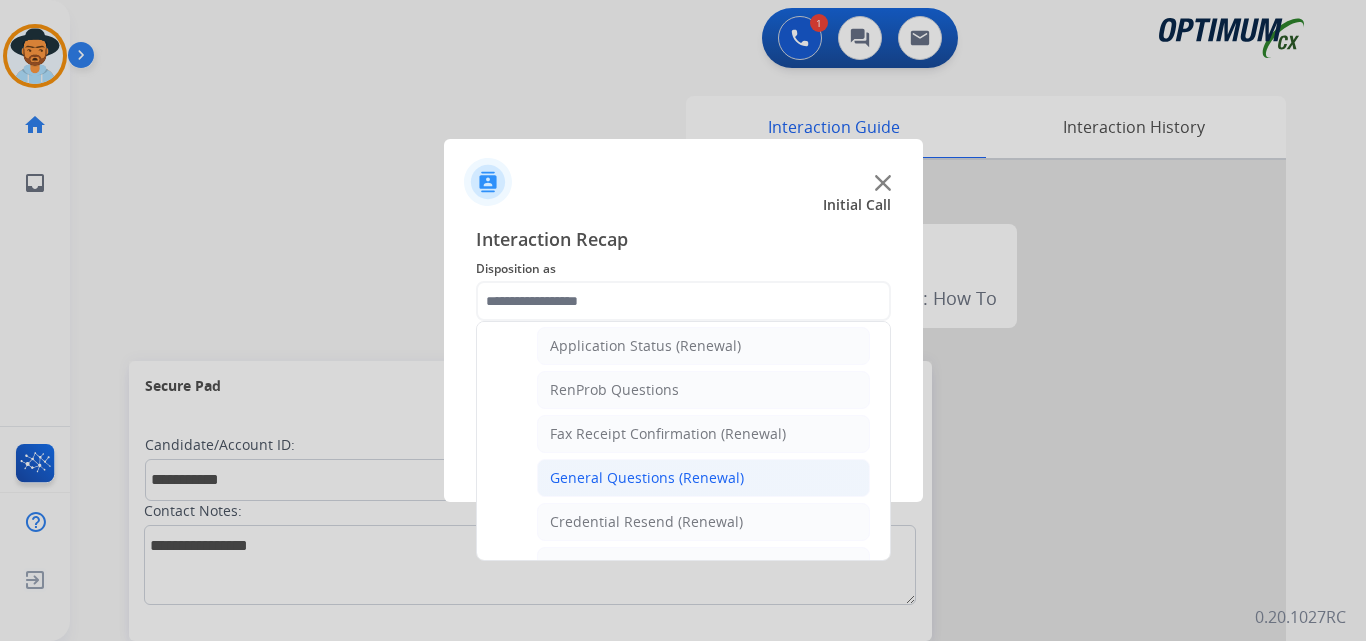 click on "General Questions (Renewal)" 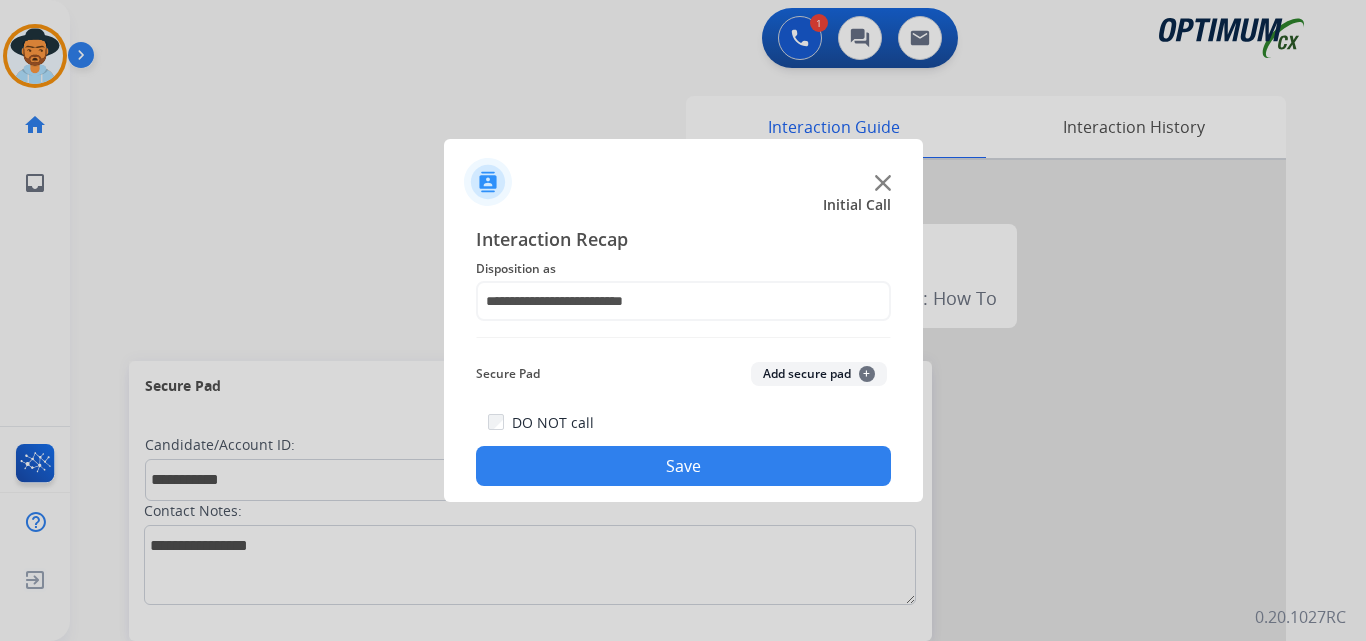 click on "Save" 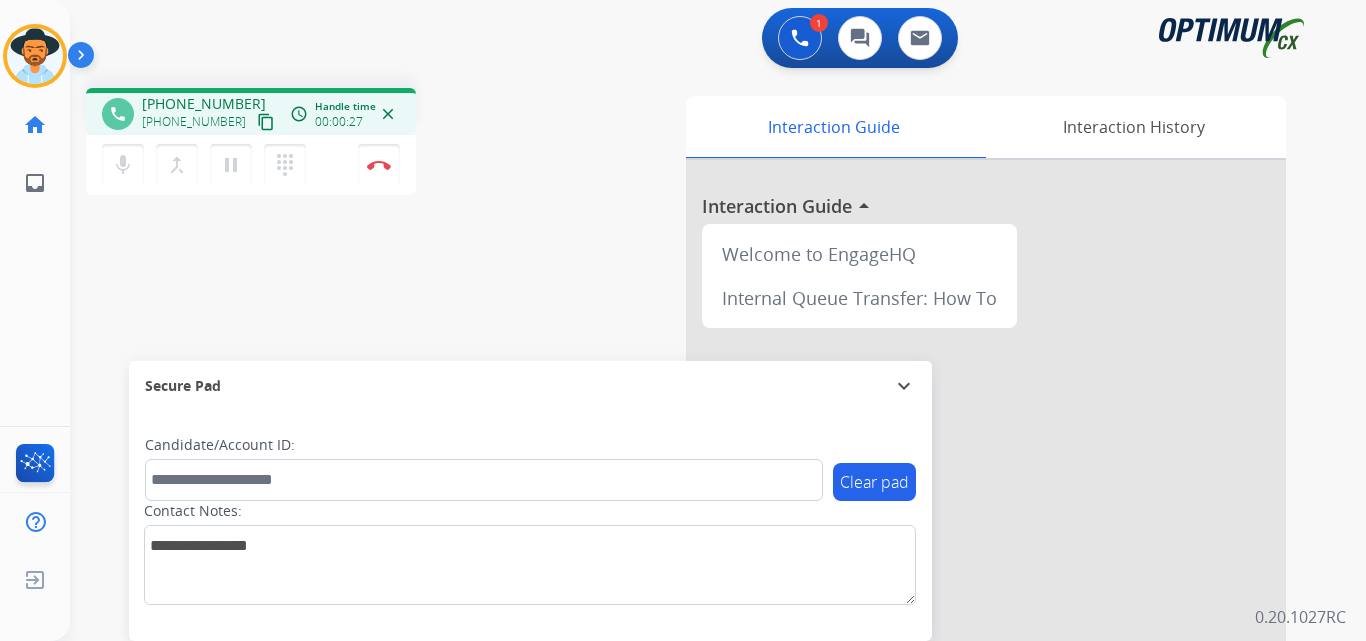 click on "[PHONE_NUMBER]" at bounding box center [204, 104] 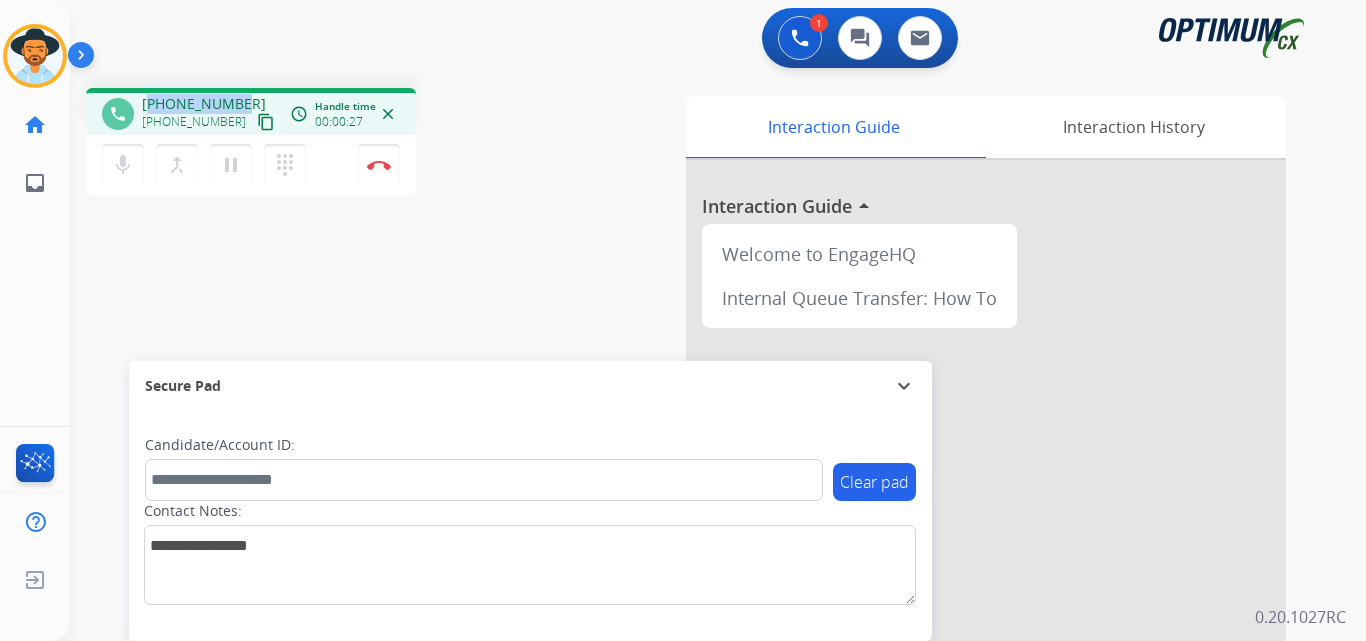 click on "[PHONE_NUMBER]" at bounding box center (204, 104) 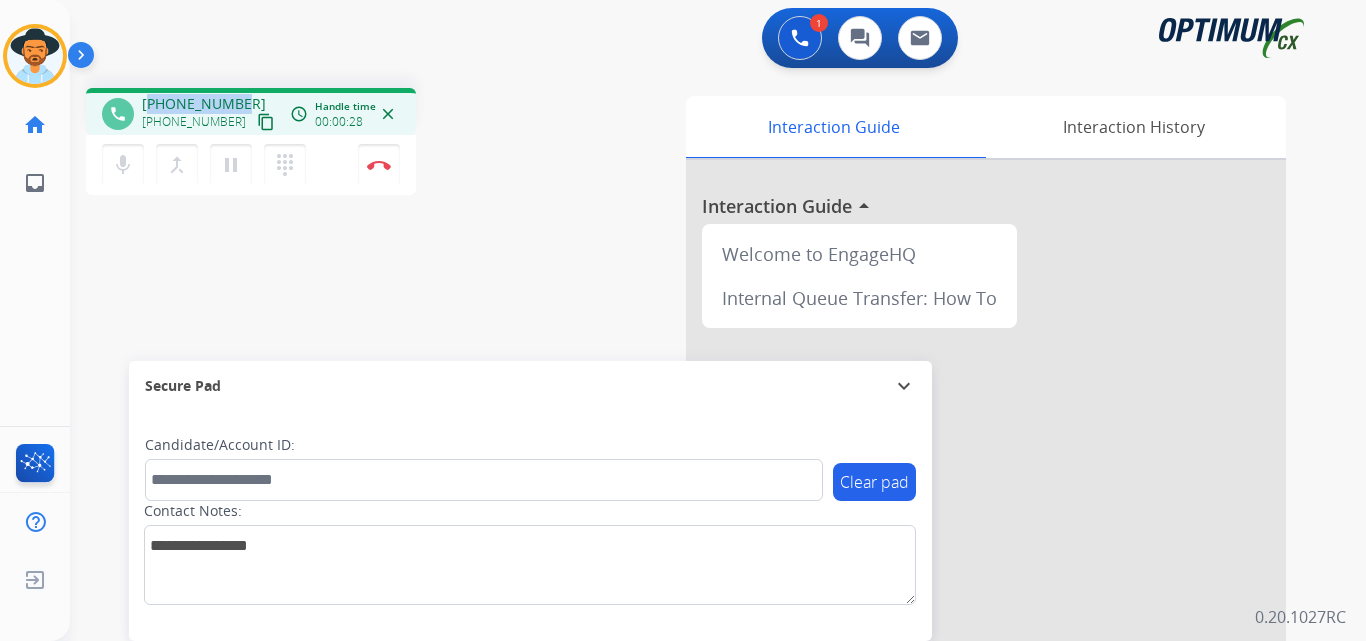 copy on "15863286271" 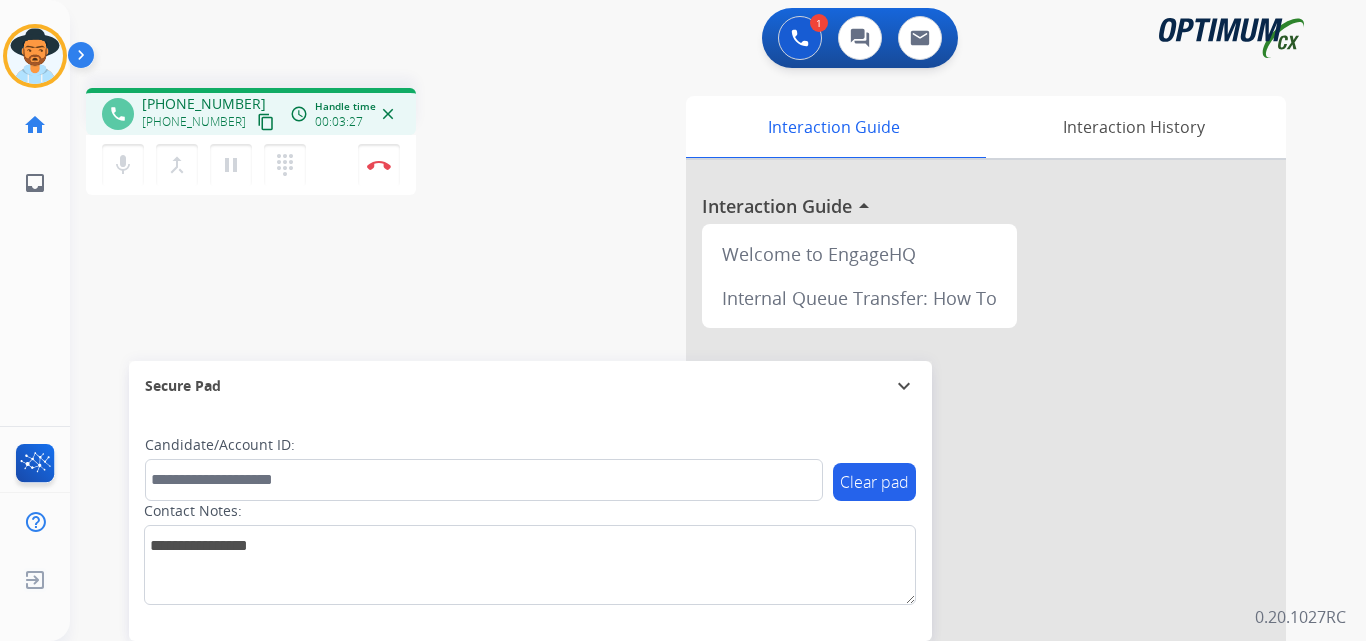 click on "phone [PHONE_NUMBER] [PHONE_NUMBER] content_copy access_time Call metrics Queue   00:10 Hold   00:00 Talk   03:19 Total   03:28 Handle time 00:03:27 close mic Mute merge_type Bridge pause Hold dialpad Dialpad Disconnect swap_horiz Break voice bridge close_fullscreen Connect 3-Way Call merge_type Separate 3-Way Call  Interaction Guide   Interaction History  Interaction Guide arrow_drop_up  Welcome to EngageHQ   Internal Queue Transfer: How To  Secure Pad expand_more Clear pad Candidate/Account ID: Contact Notes:" at bounding box center (694, 489) 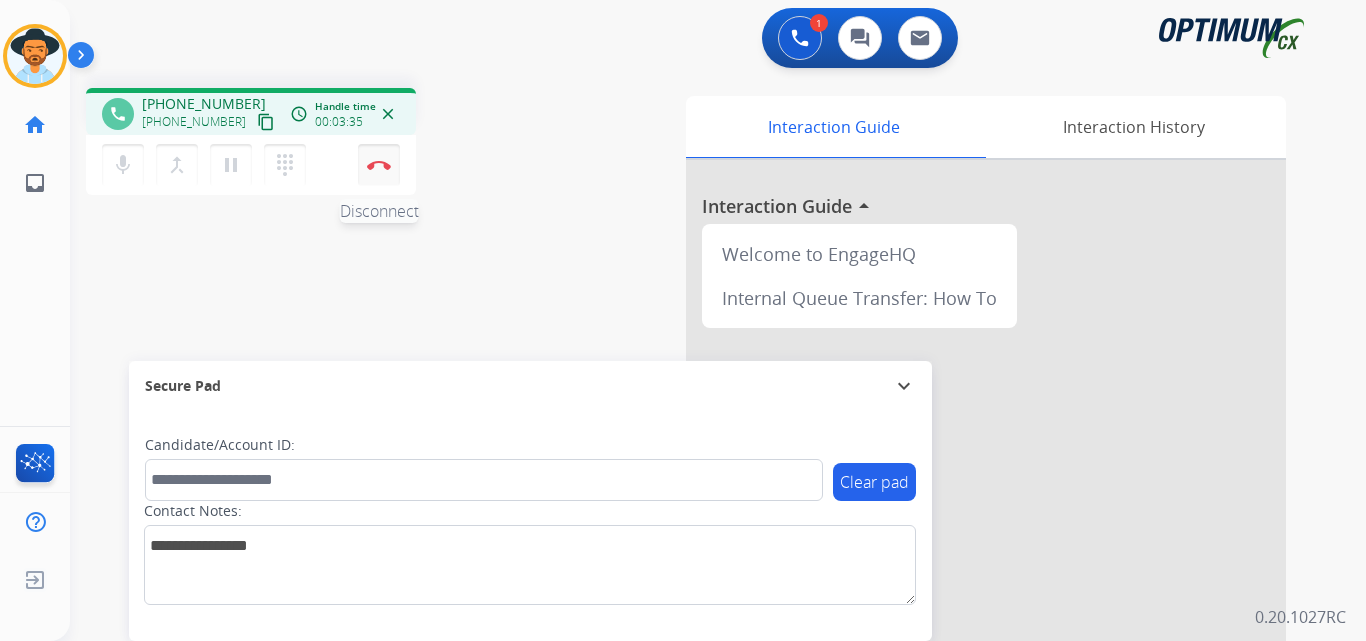 click on "Disconnect" at bounding box center (379, 165) 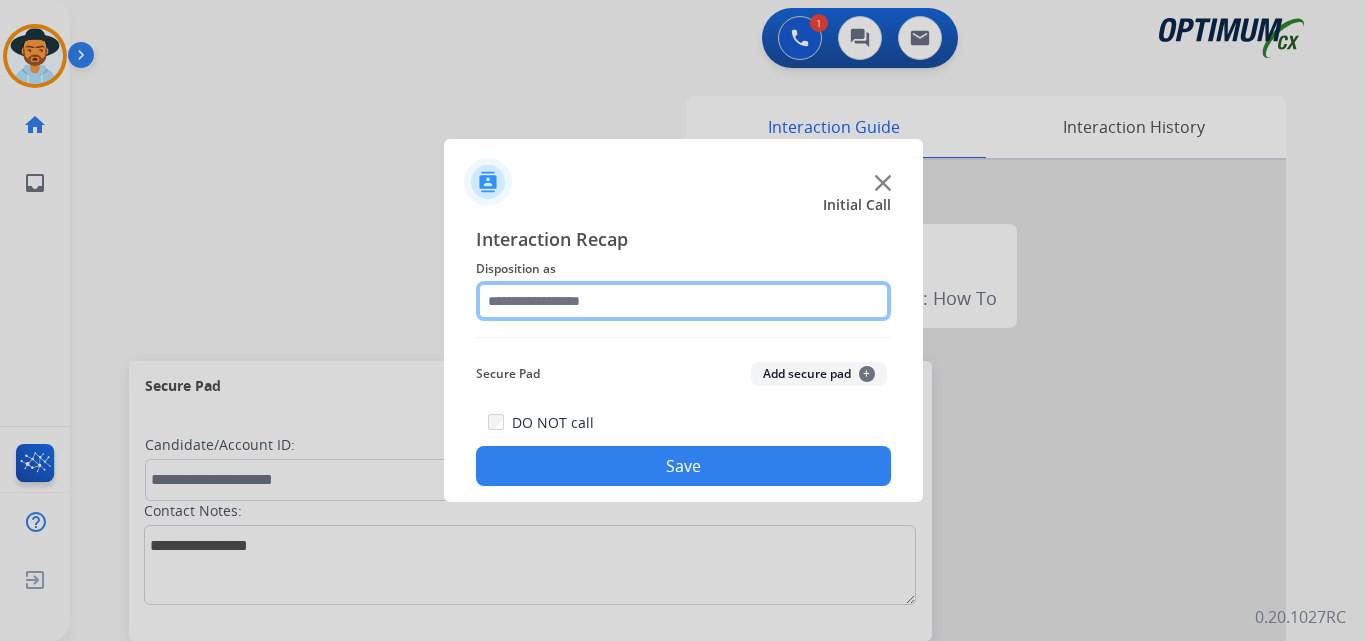 click 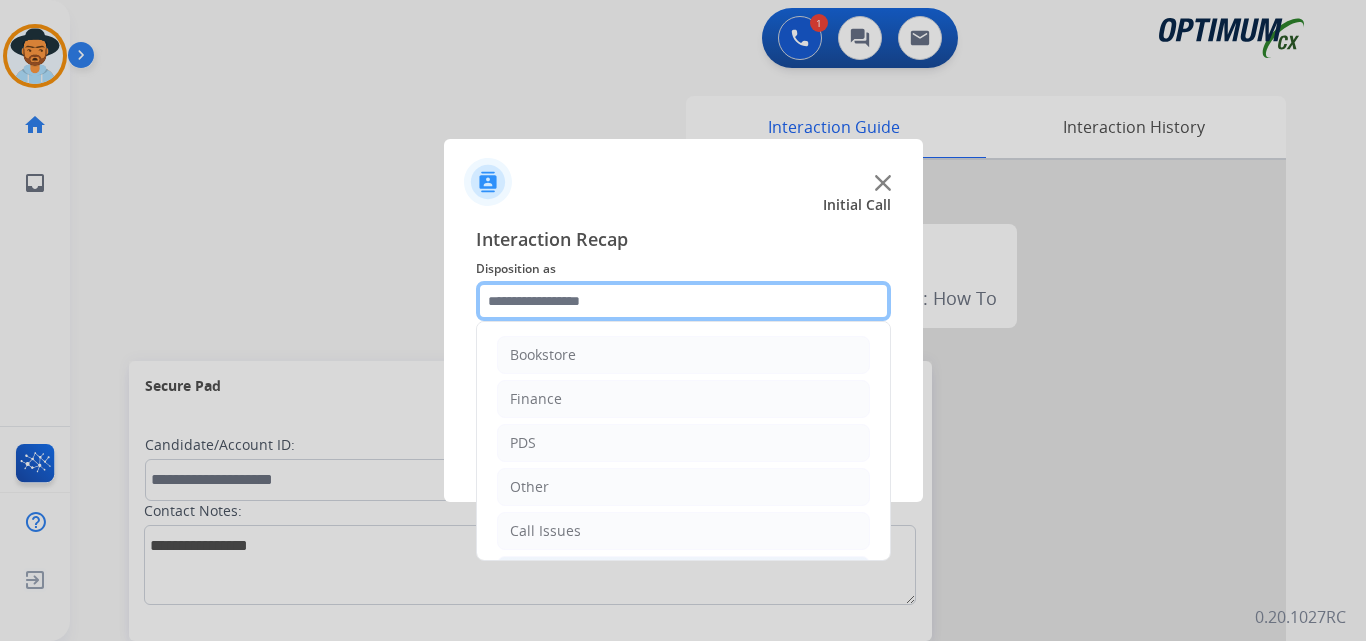scroll, scrollTop: 136, scrollLeft: 0, axis: vertical 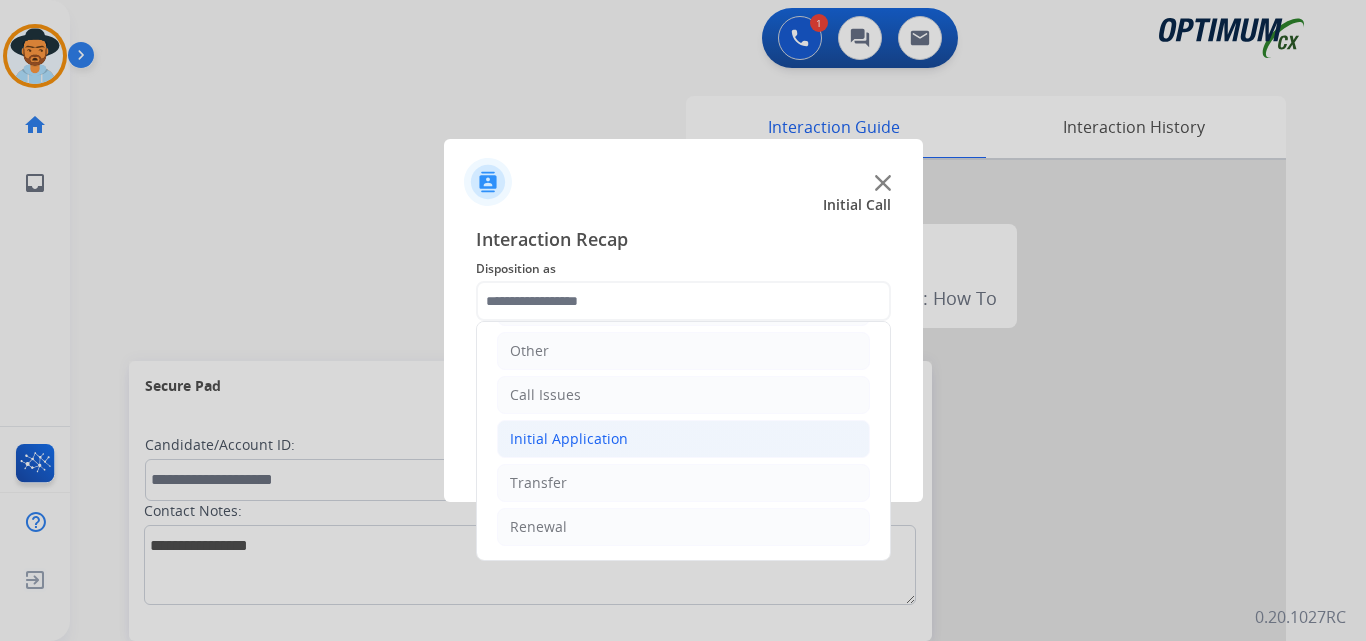 click on "Initial Application" 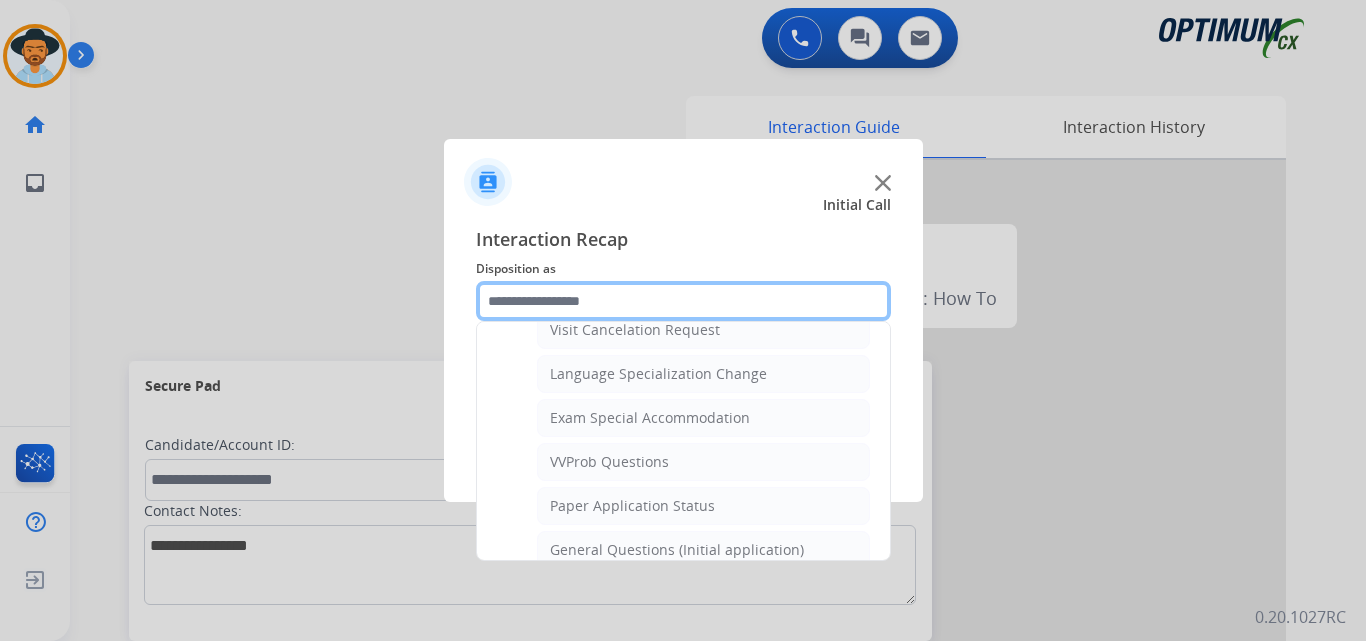 scroll, scrollTop: 1136, scrollLeft: 0, axis: vertical 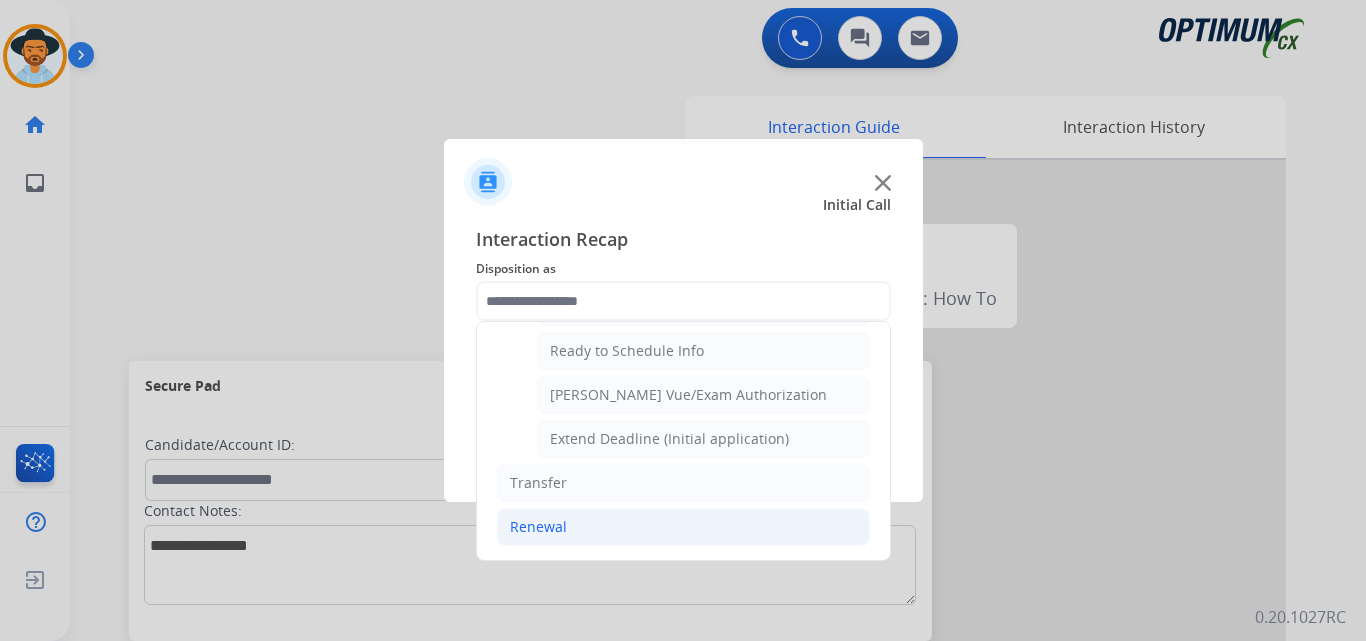 click on "Renewal" 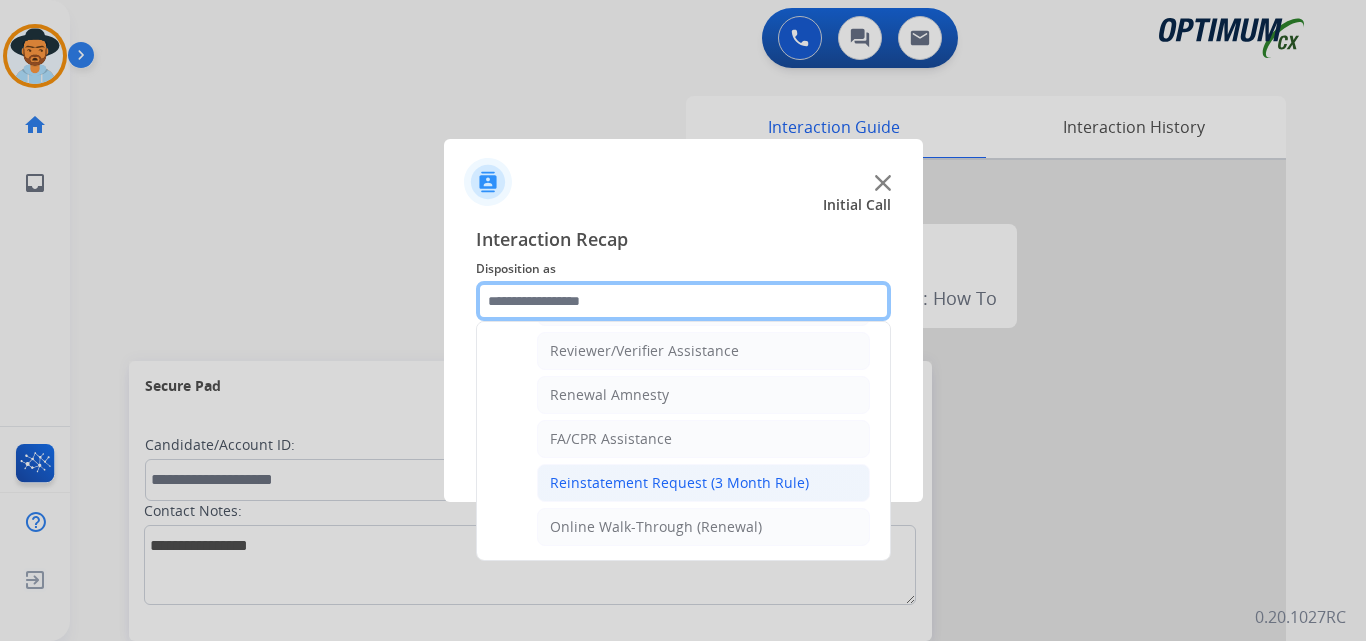 scroll, scrollTop: 605, scrollLeft: 0, axis: vertical 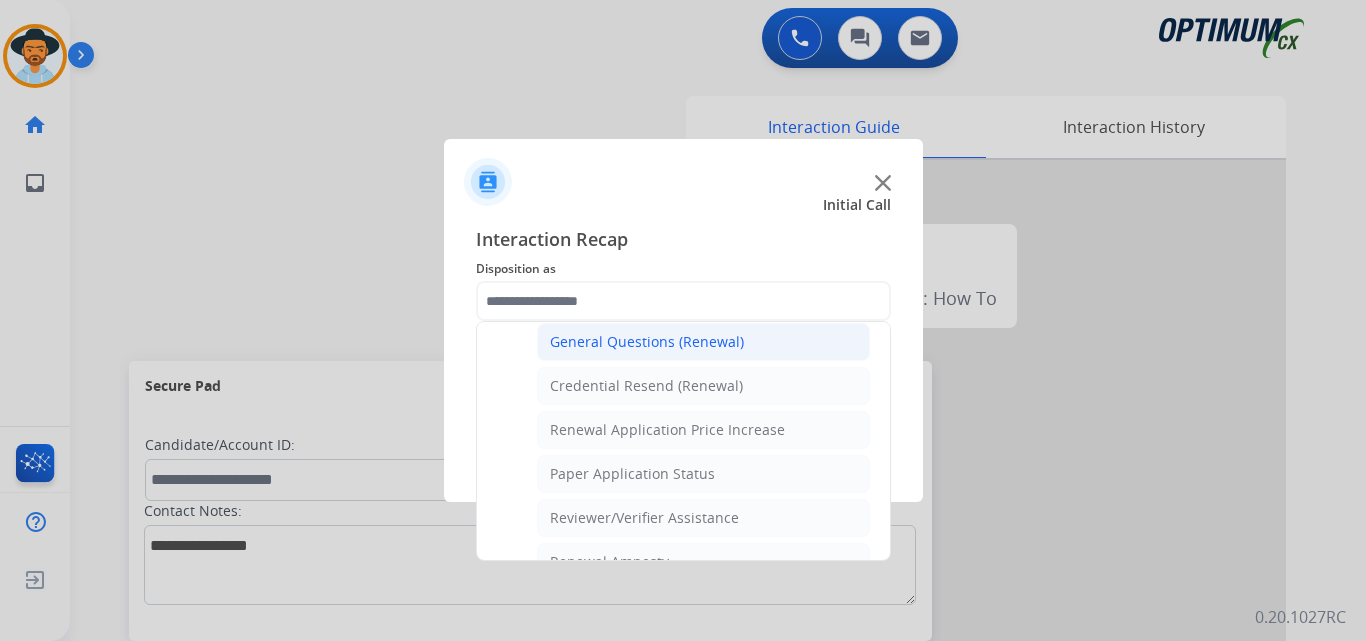click on "General Questions (Renewal)" 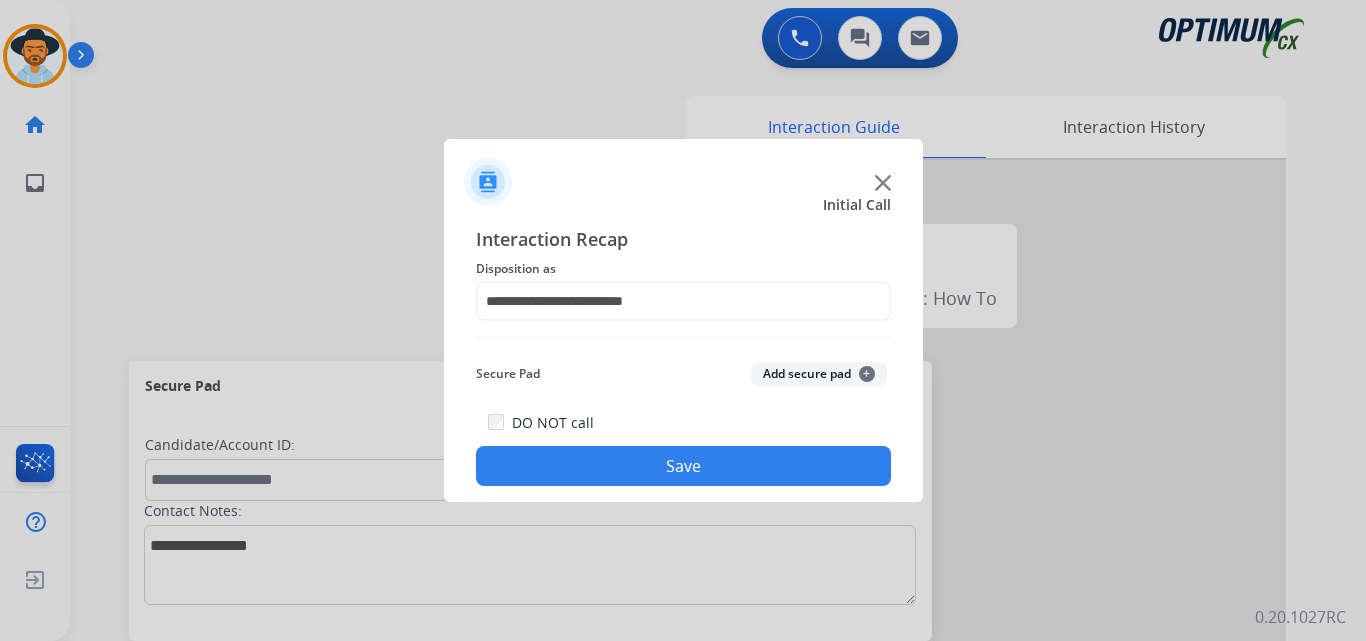 click on "Save" 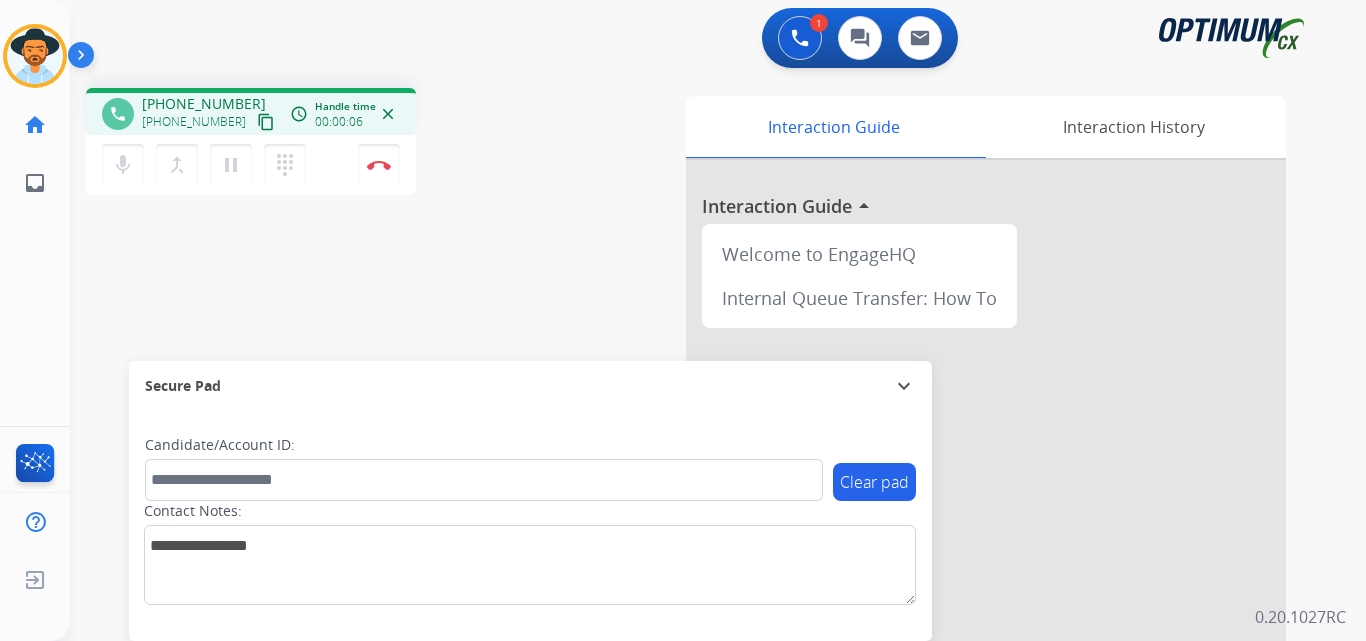 click on "[PHONE_NUMBER]" at bounding box center [204, 104] 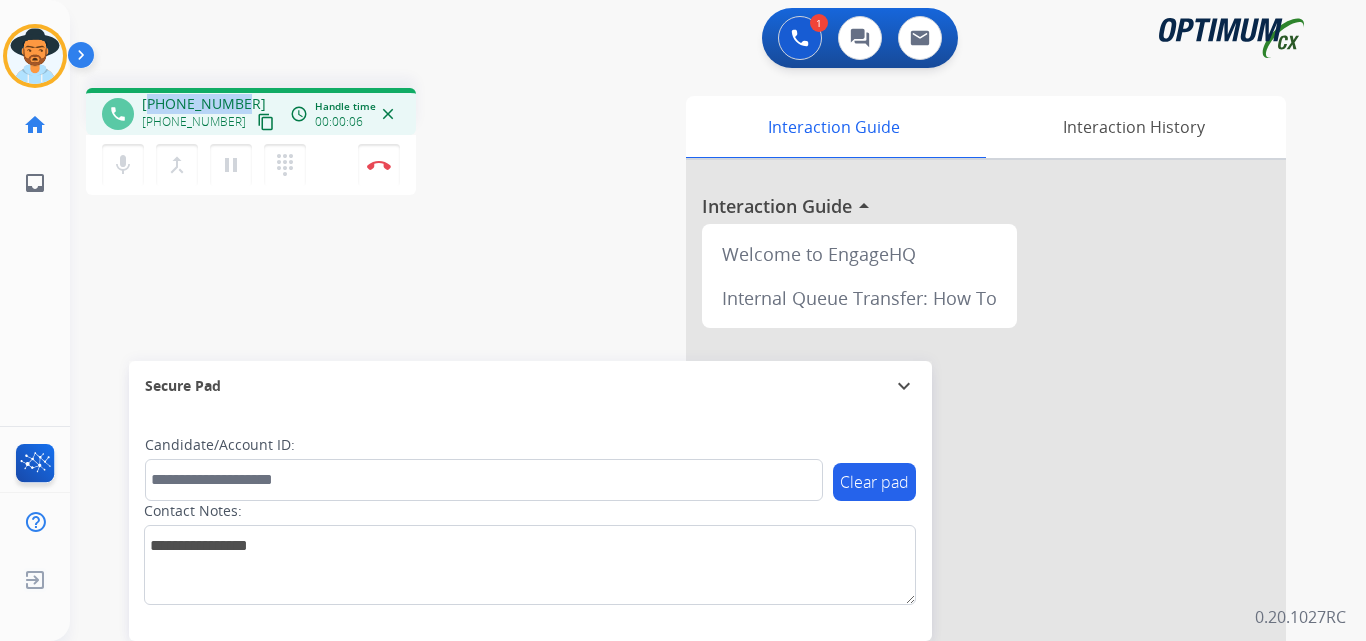 click on "[PHONE_NUMBER]" at bounding box center [204, 104] 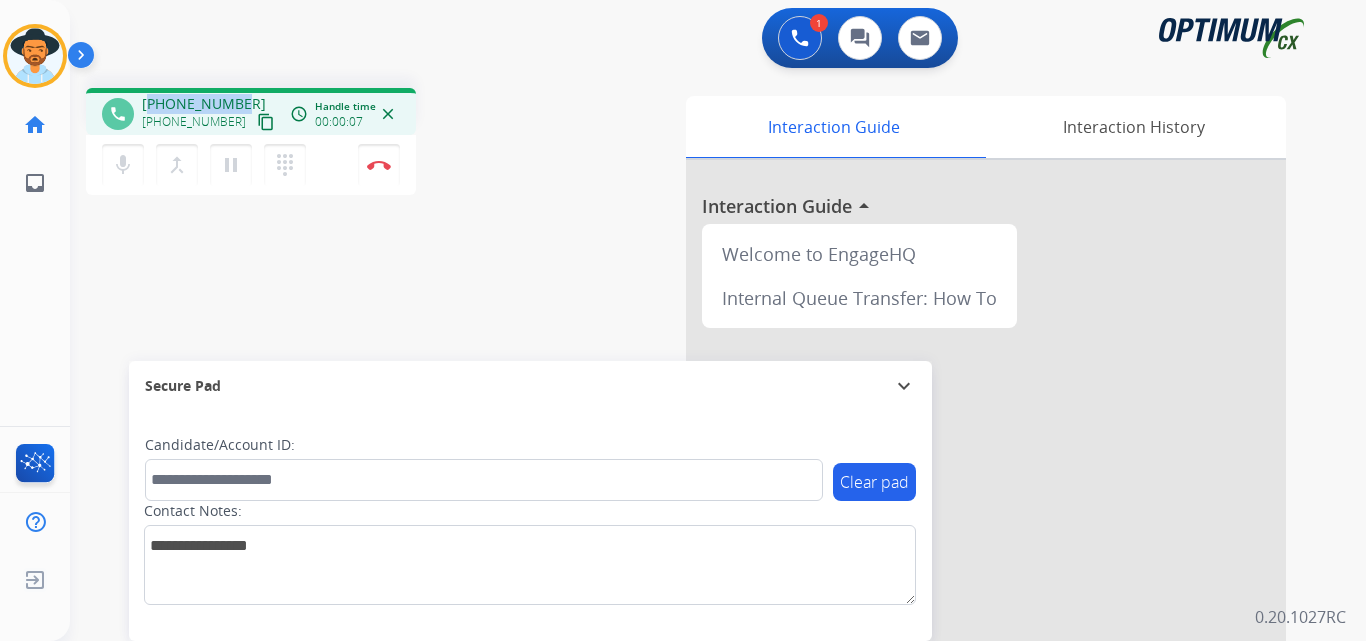 copy on "16097606350" 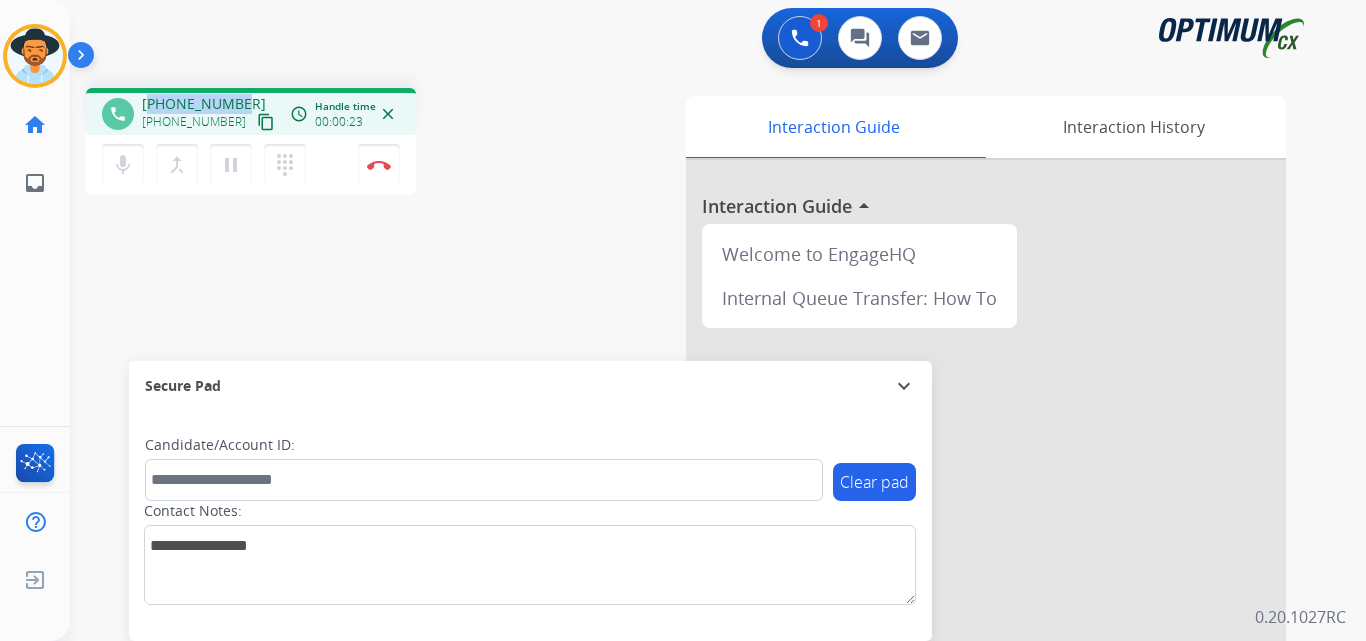 copy on "16097606350" 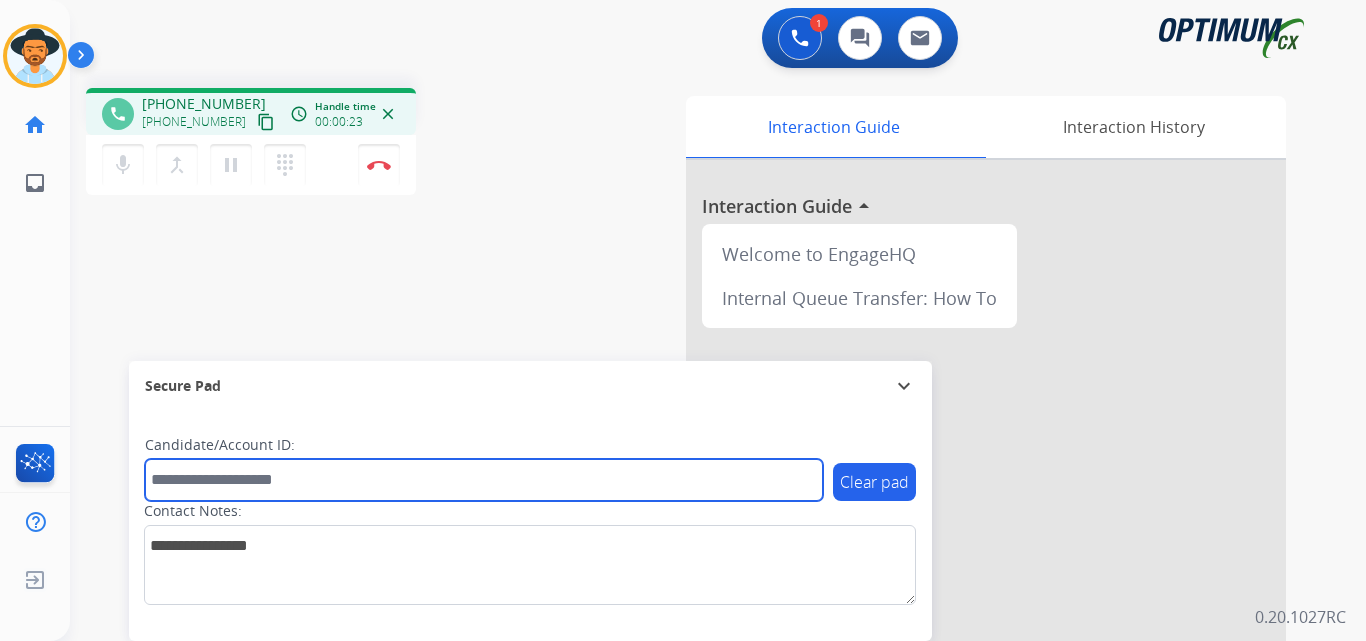 click at bounding box center [484, 480] 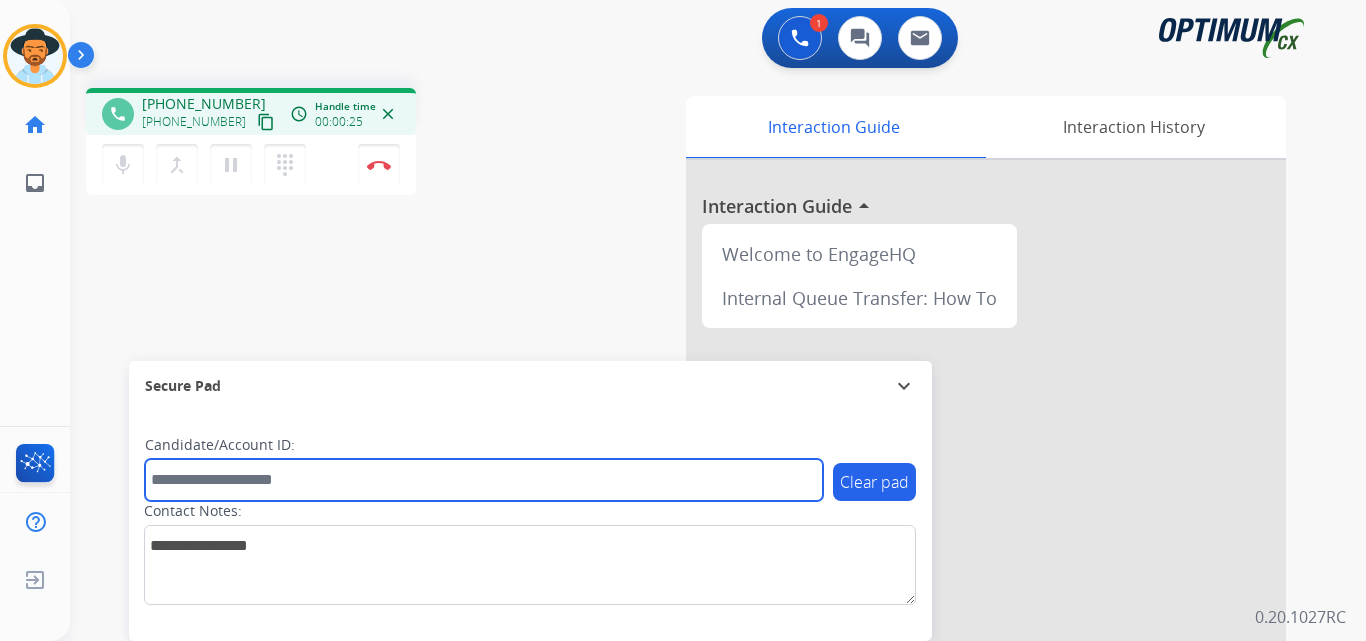 paste on "**********" 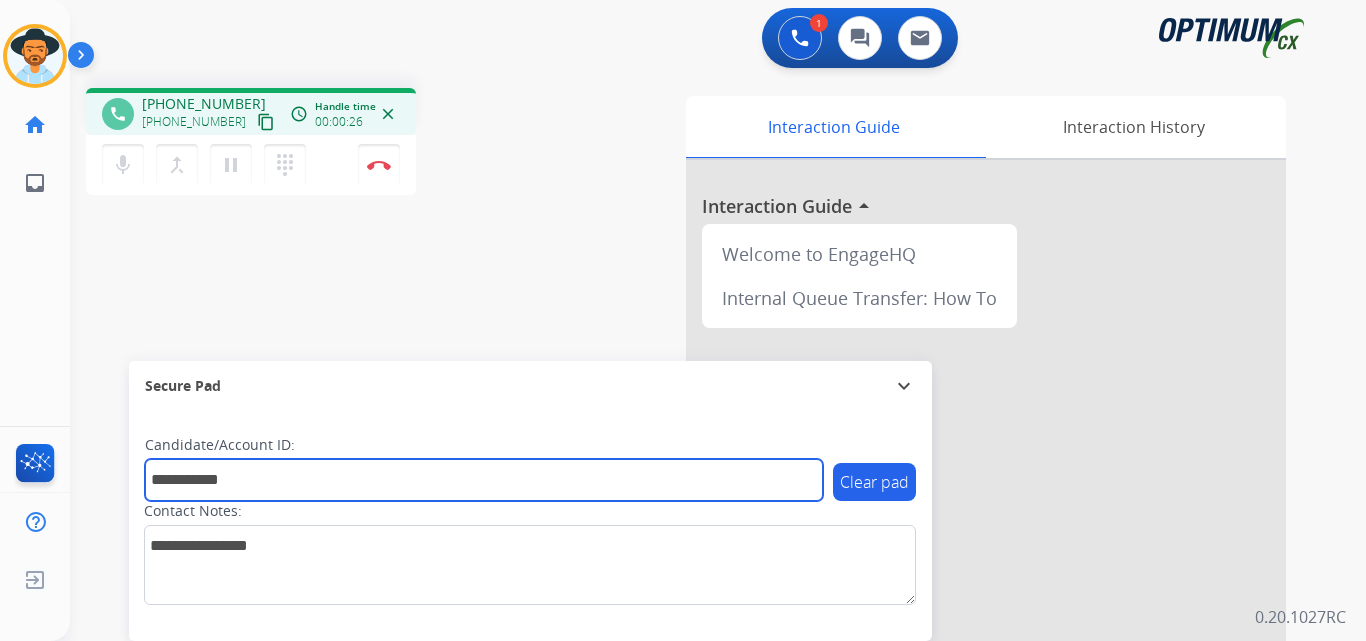 click on "**********" at bounding box center (484, 480) 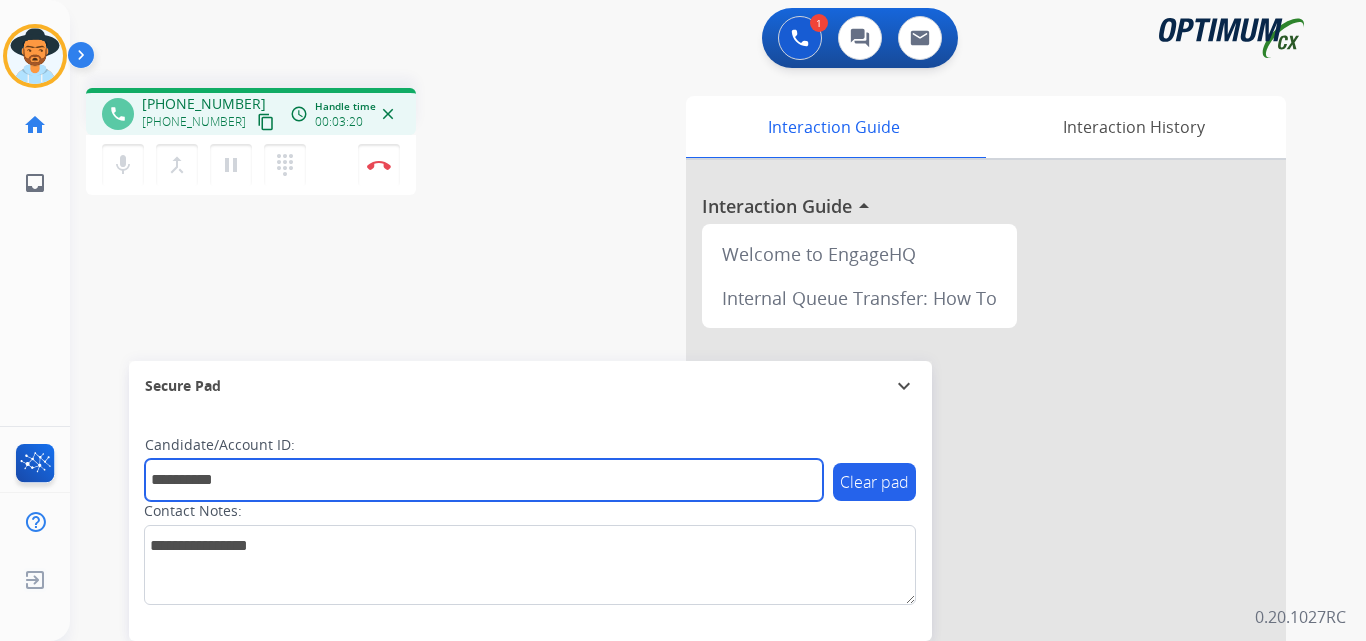 type on "**********" 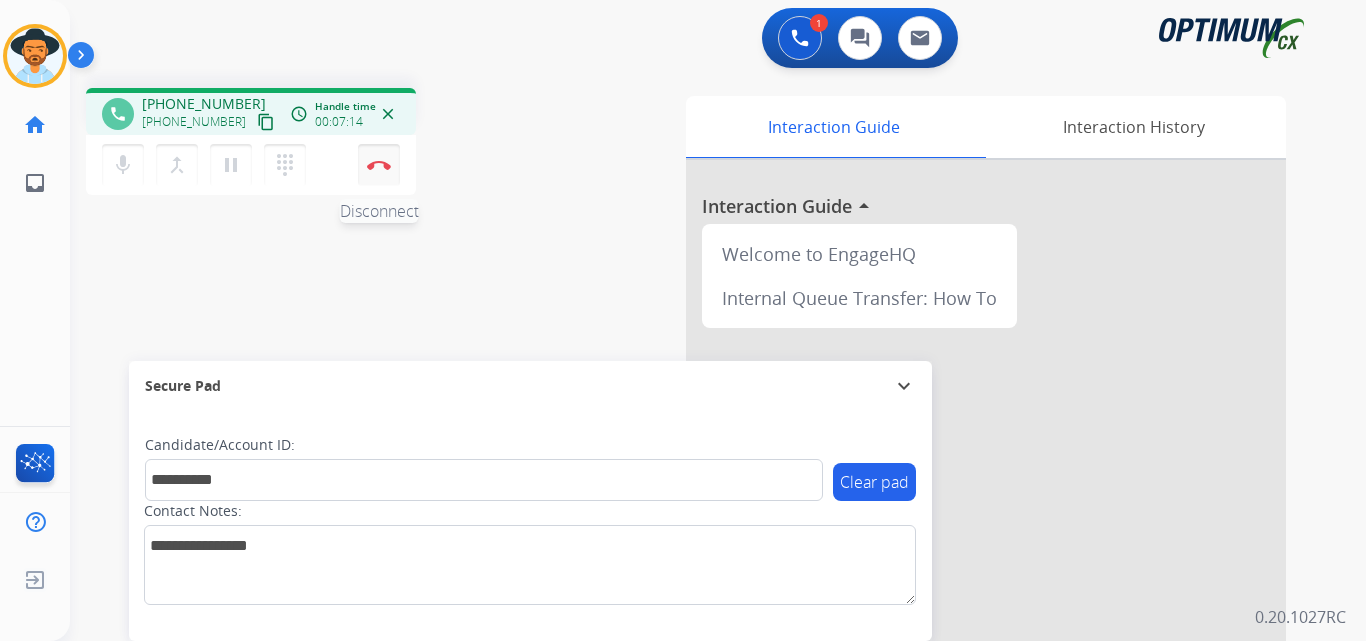 click at bounding box center (379, 165) 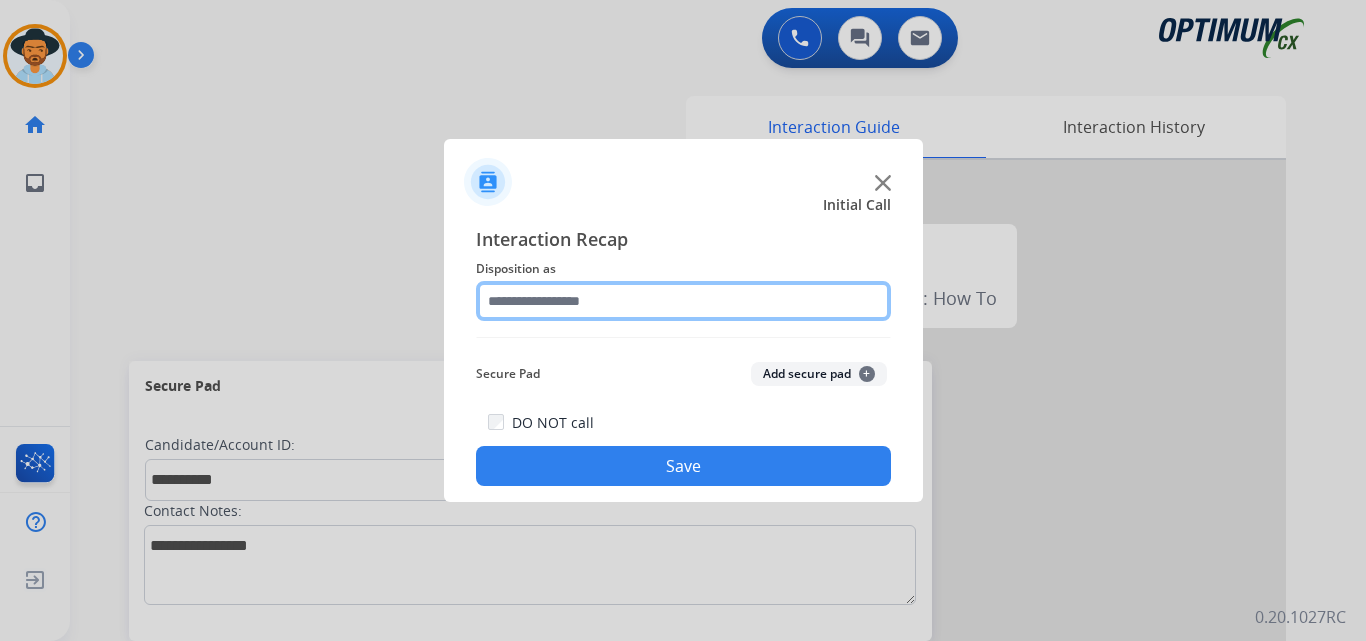 click 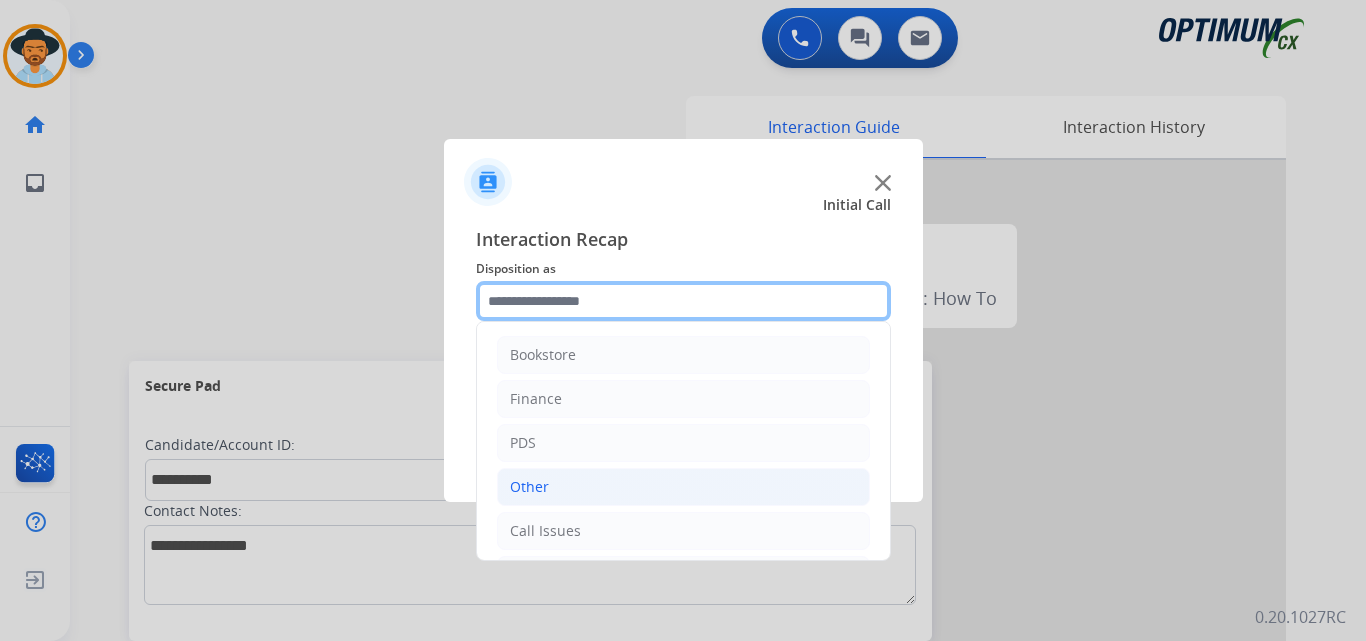 scroll, scrollTop: 136, scrollLeft: 0, axis: vertical 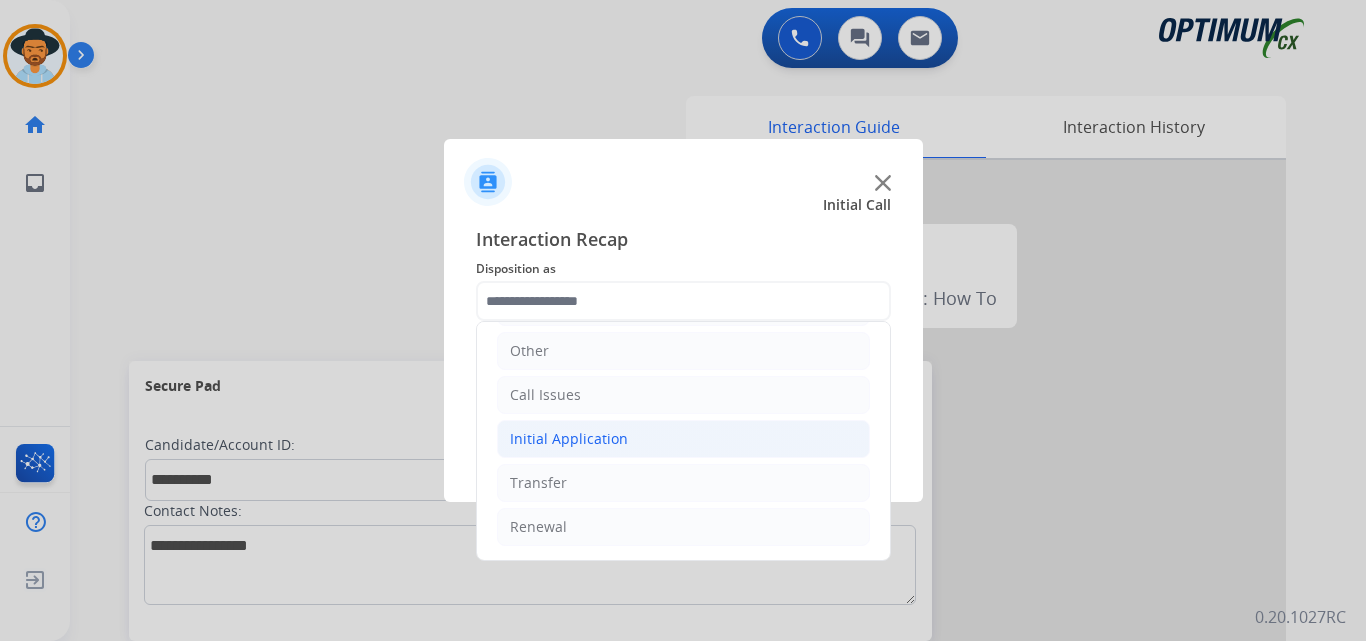 click on "Initial Application" 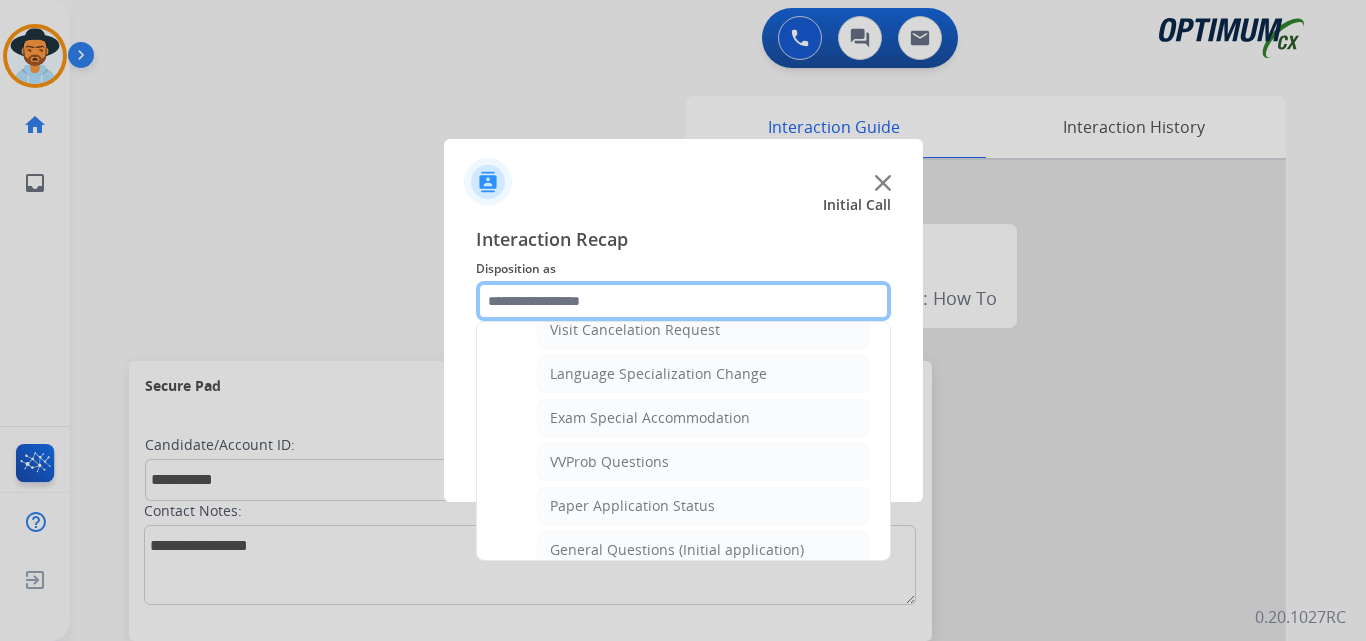 scroll, scrollTop: 1136, scrollLeft: 0, axis: vertical 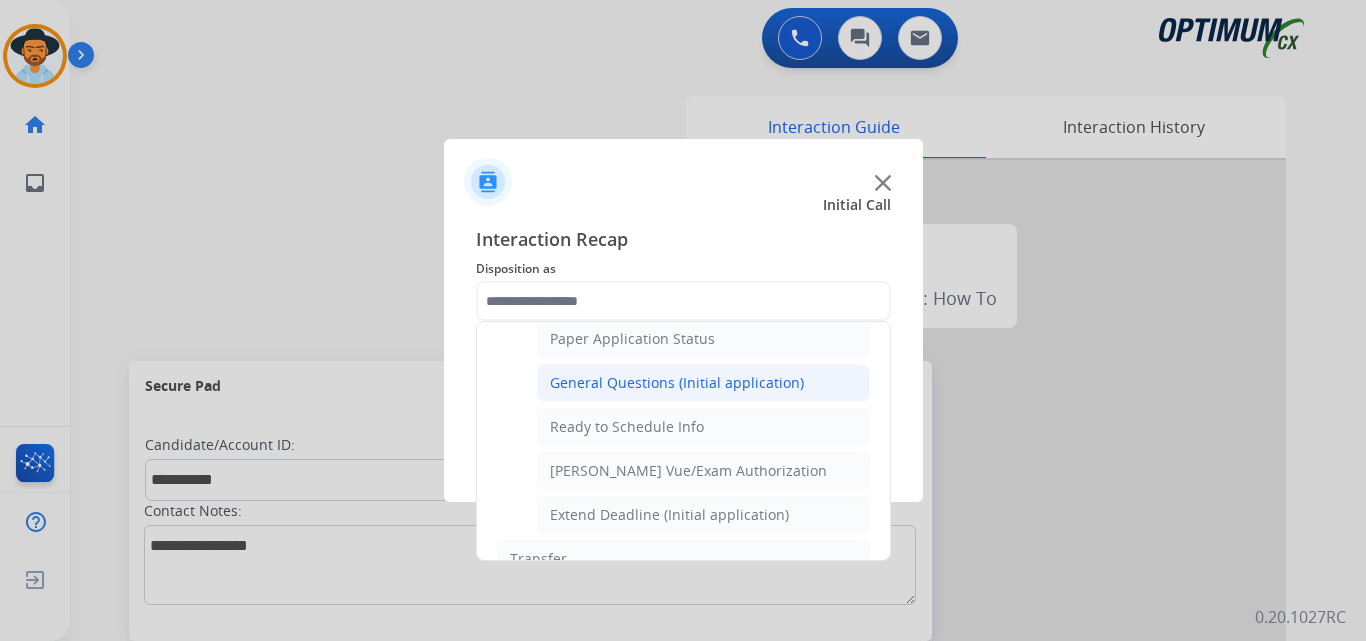 click on "General Questions (Initial application)" 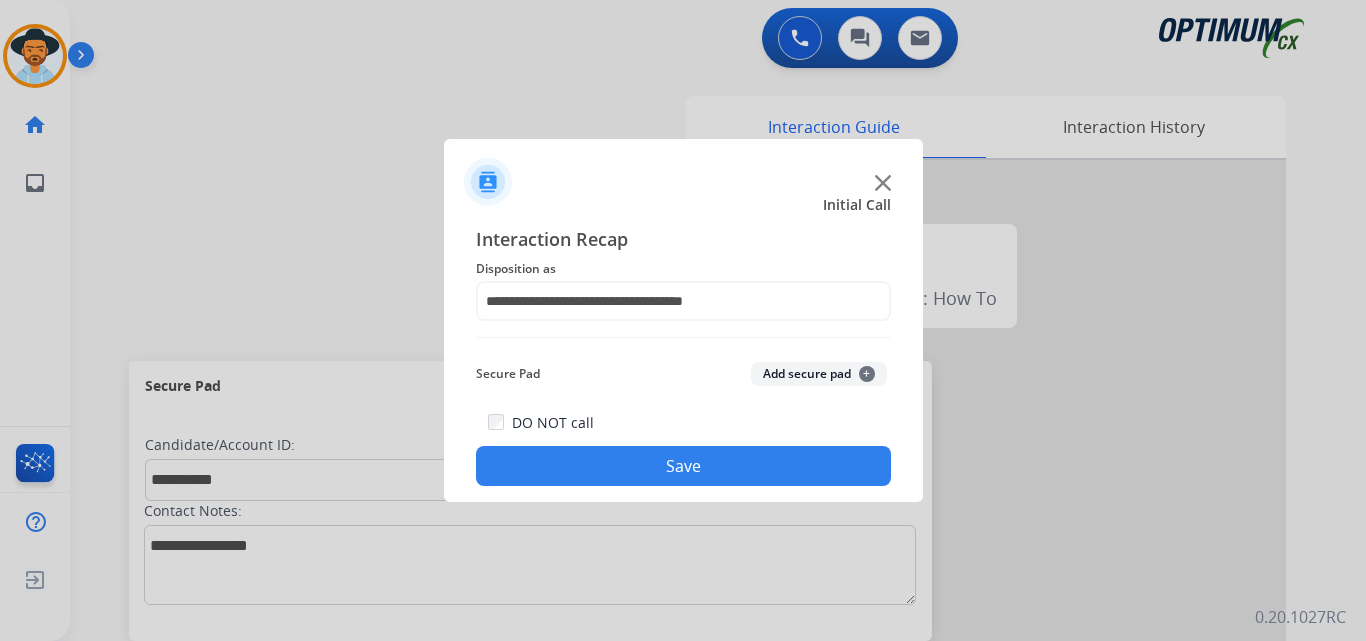 click on "Save" 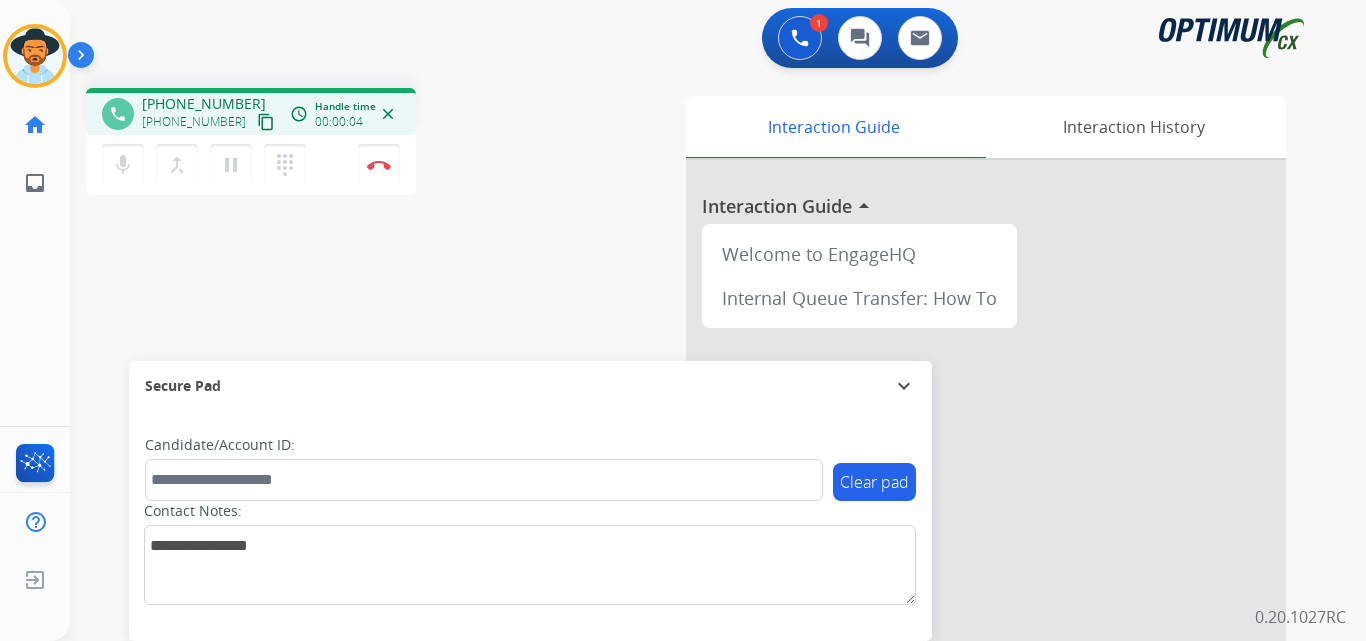 click on "[PHONE_NUMBER]" at bounding box center (204, 104) 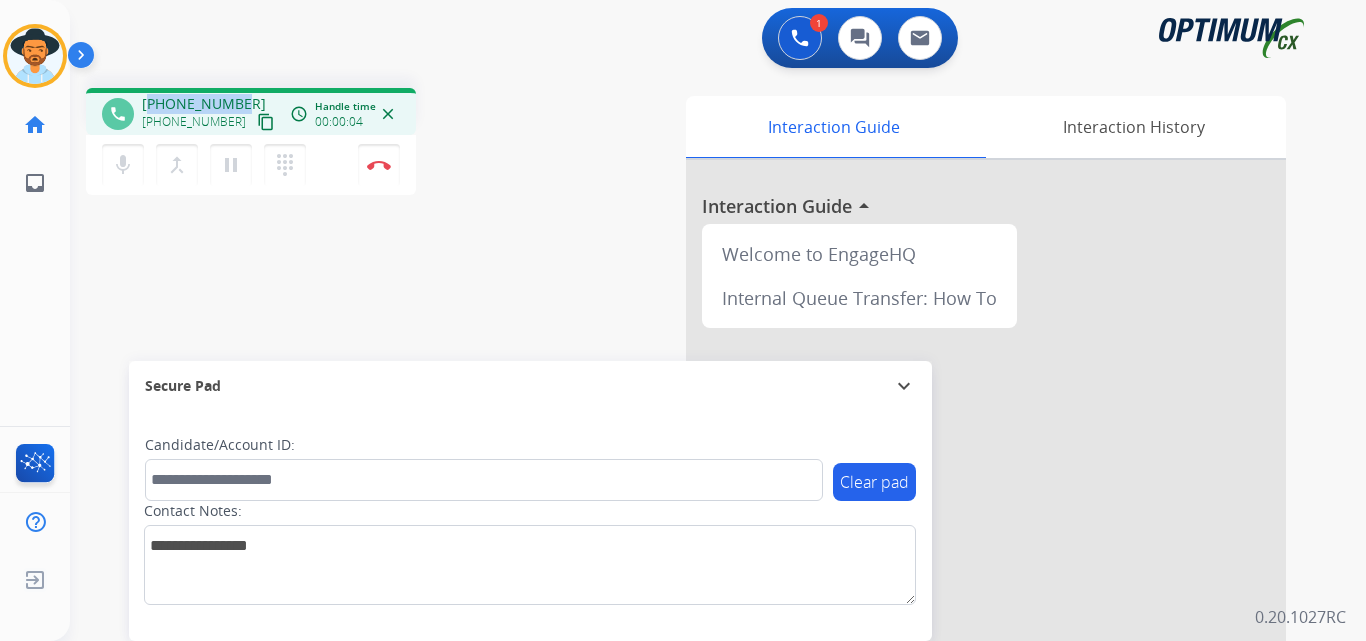 click on "[PHONE_NUMBER]" at bounding box center (204, 104) 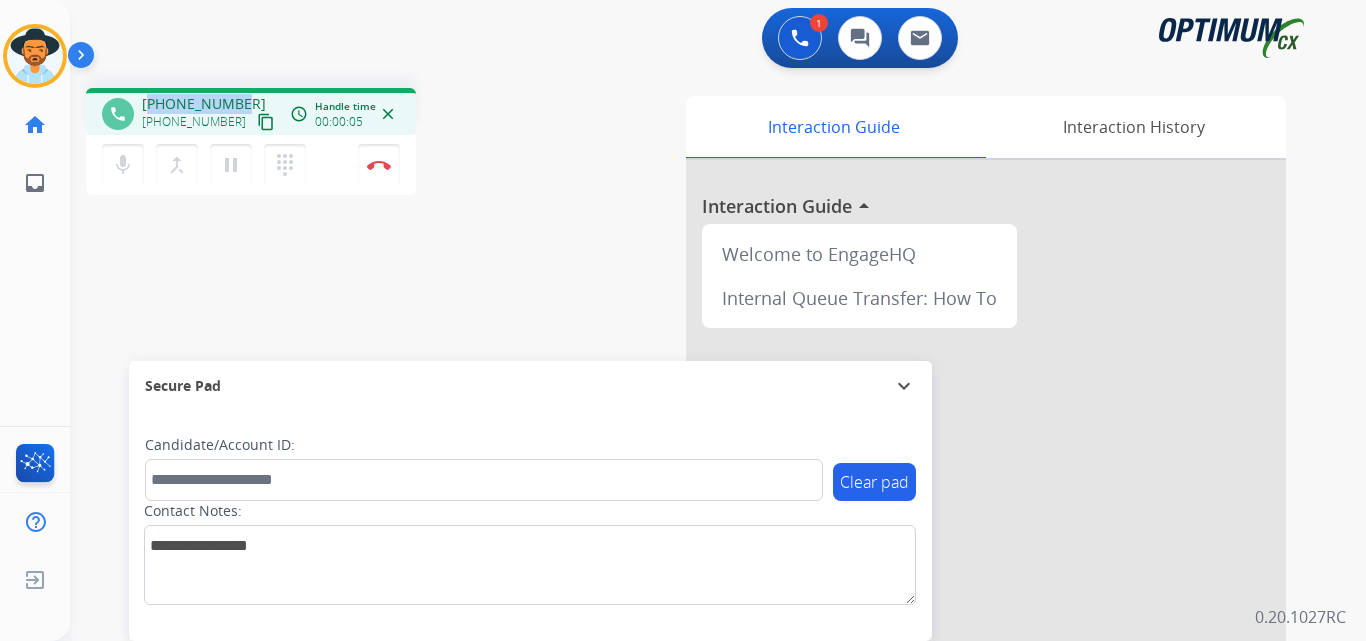copy on "14044840849" 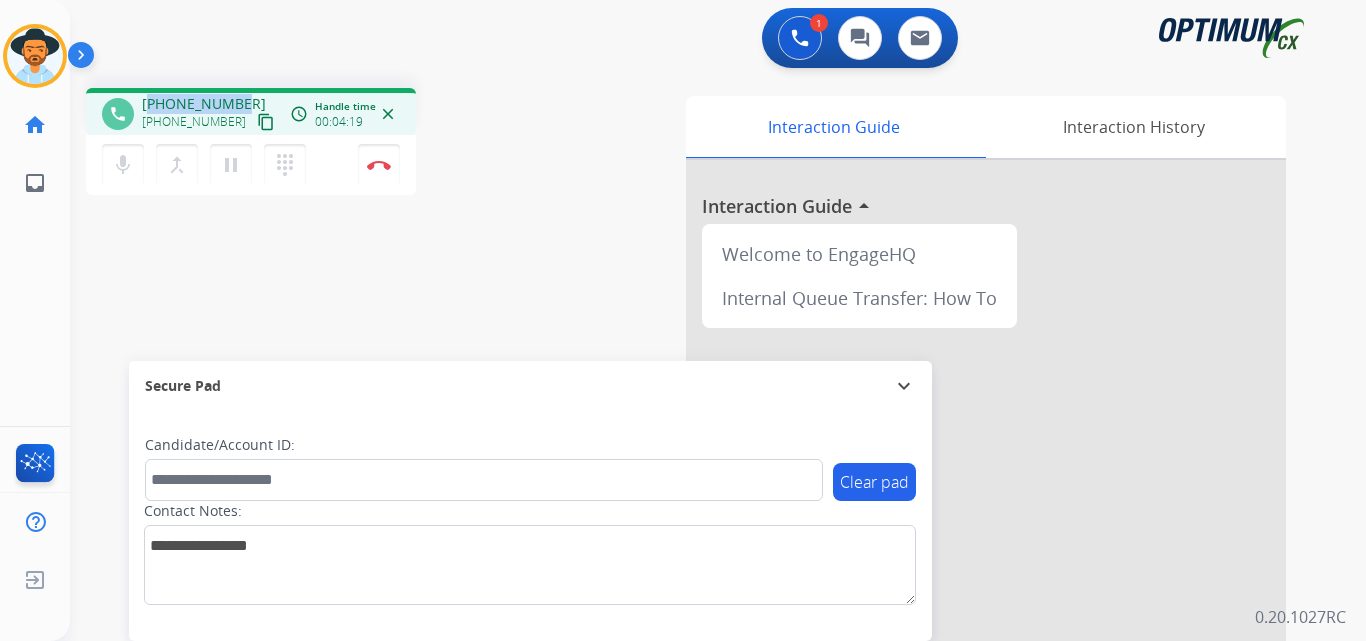 click on "[PHONE_NUMBER]" at bounding box center [204, 104] 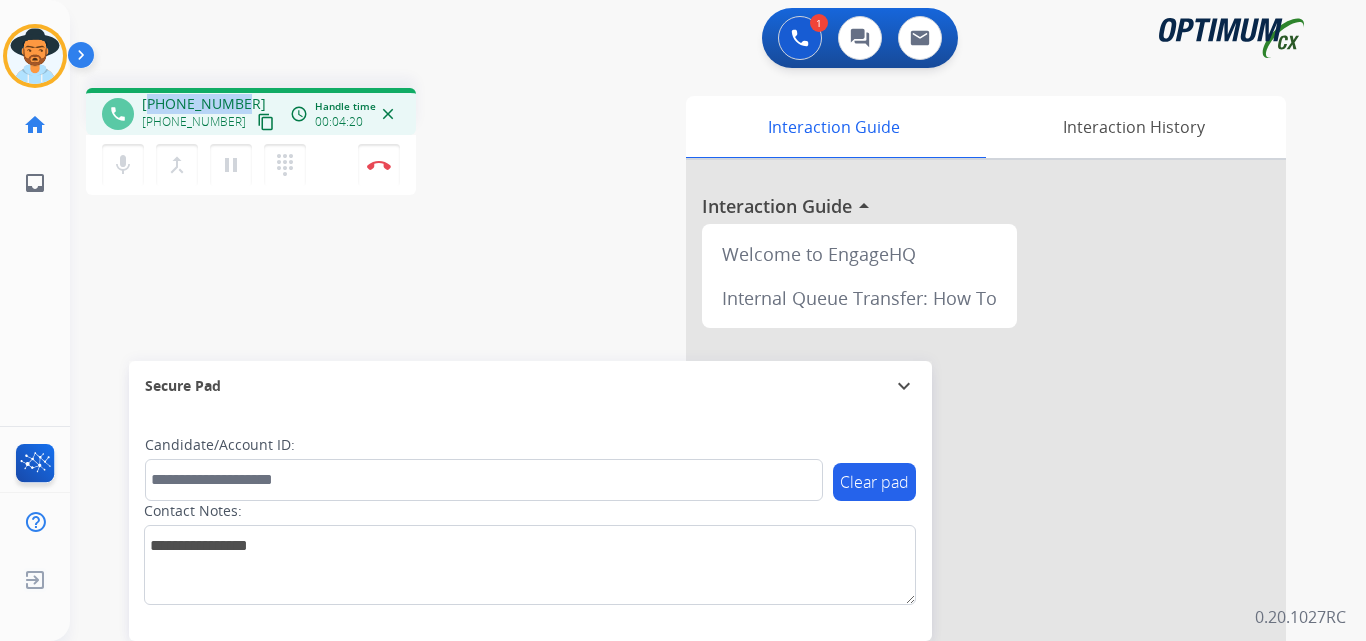 click on "[PHONE_NUMBER]" at bounding box center (204, 104) 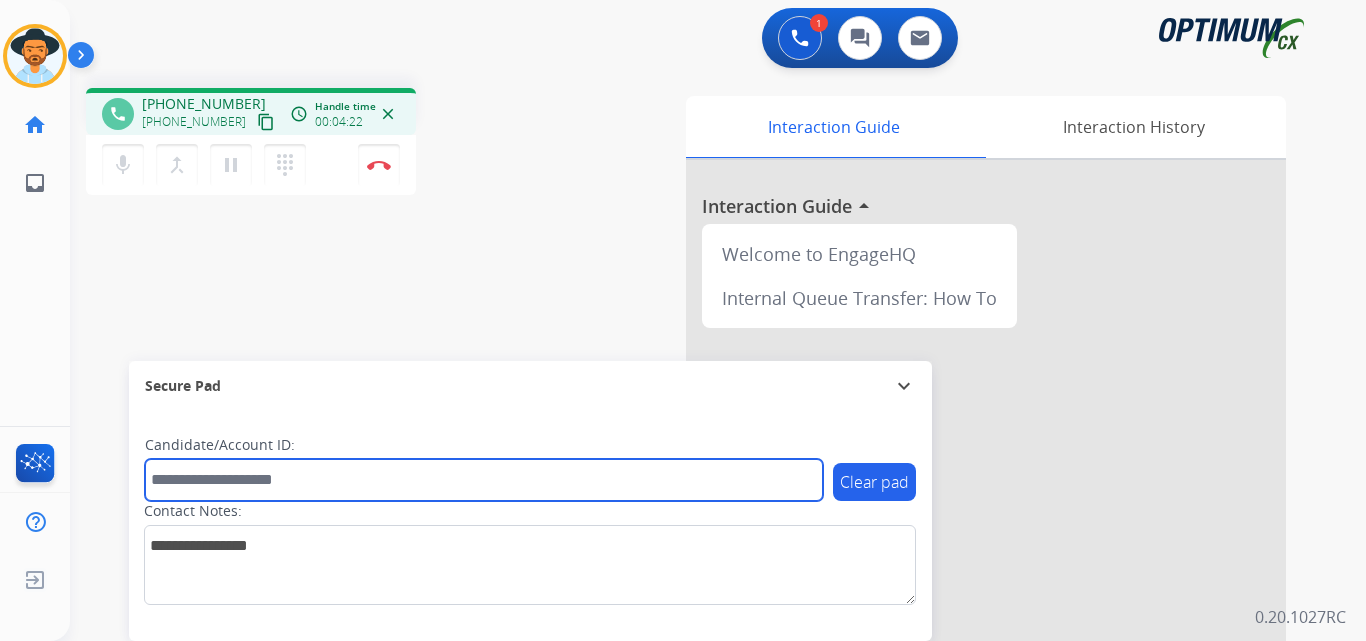 click at bounding box center [484, 480] 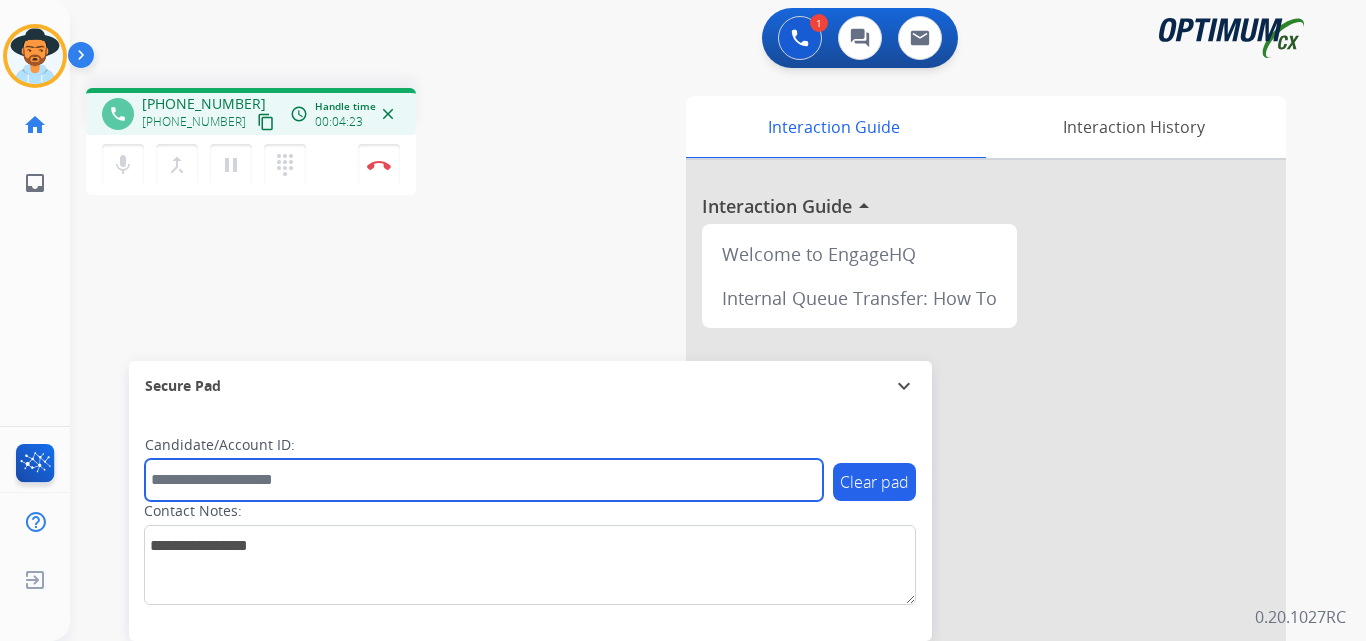 paste on "**********" 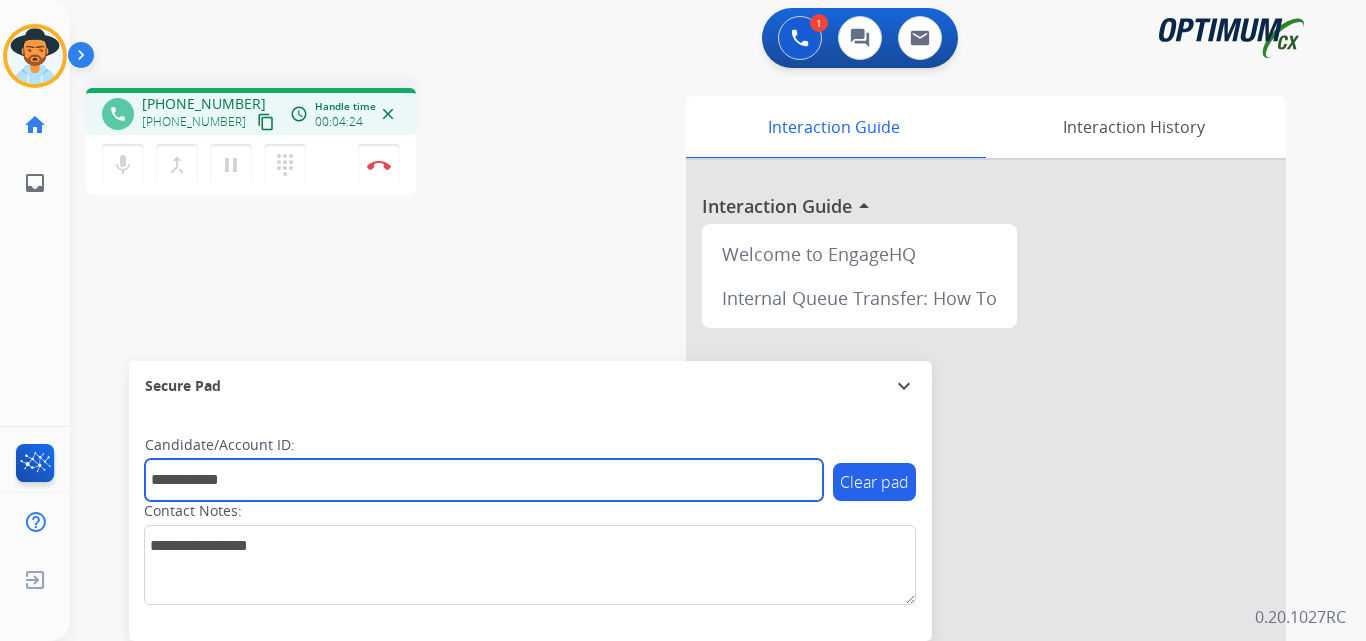 click on "**********" at bounding box center (484, 480) 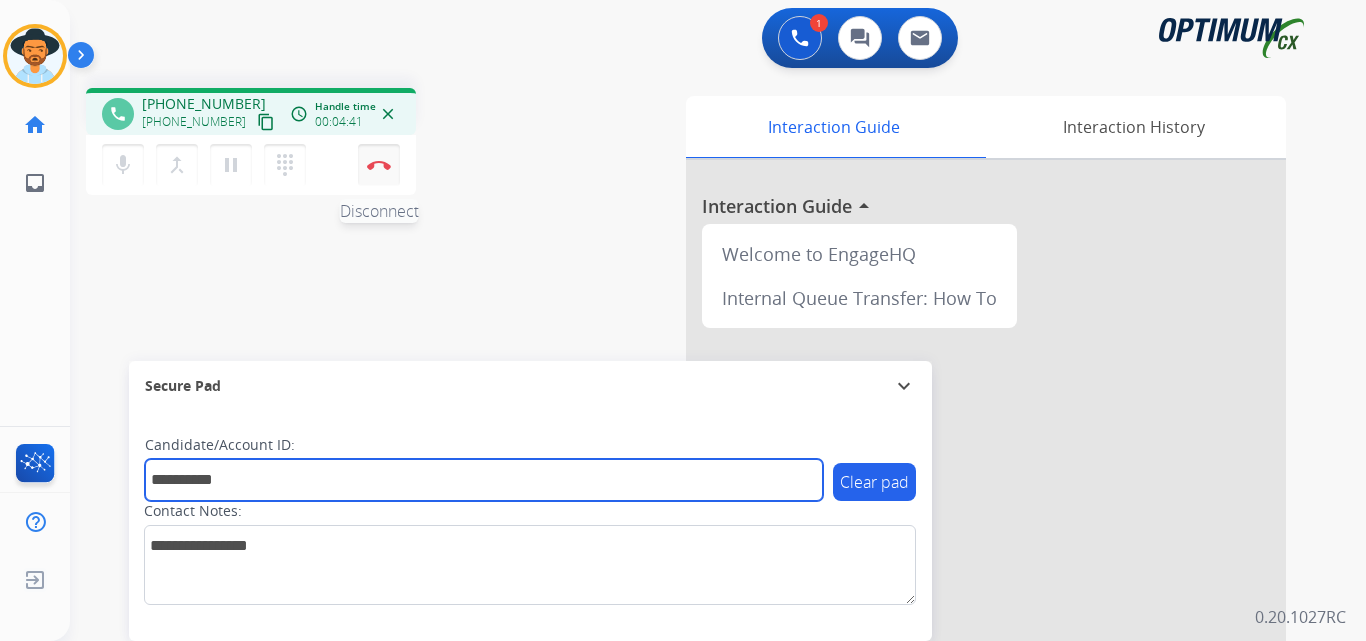 type on "**********" 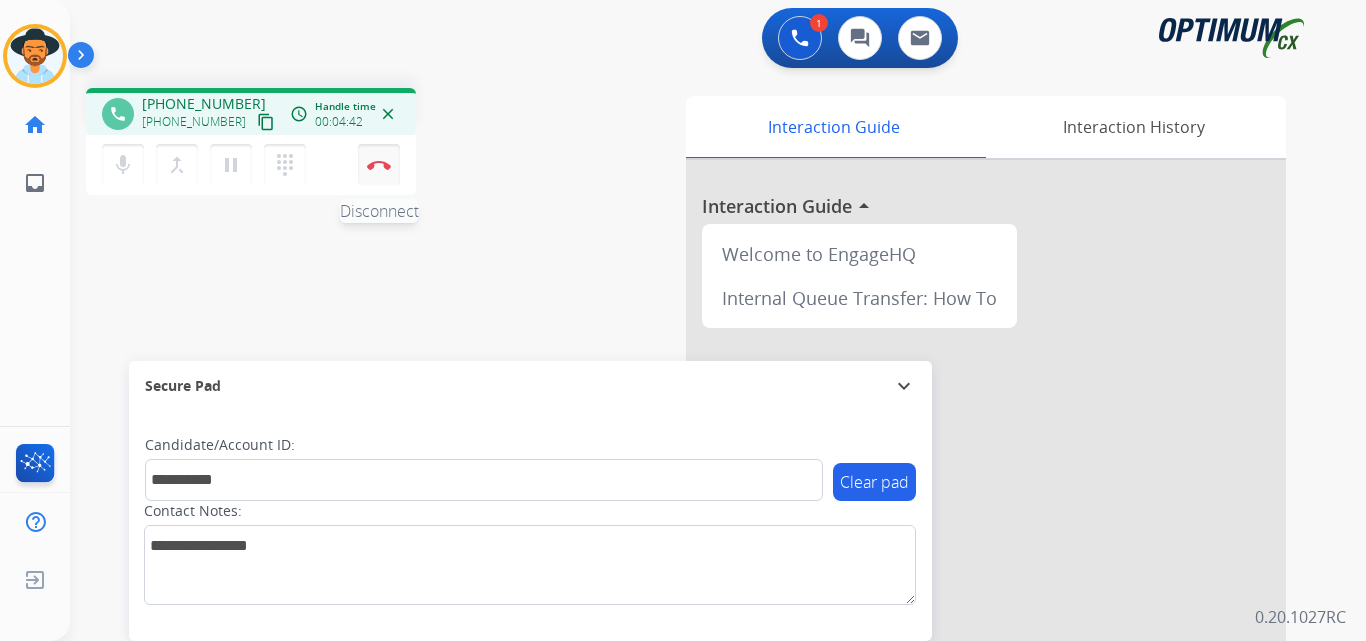 click at bounding box center [379, 165] 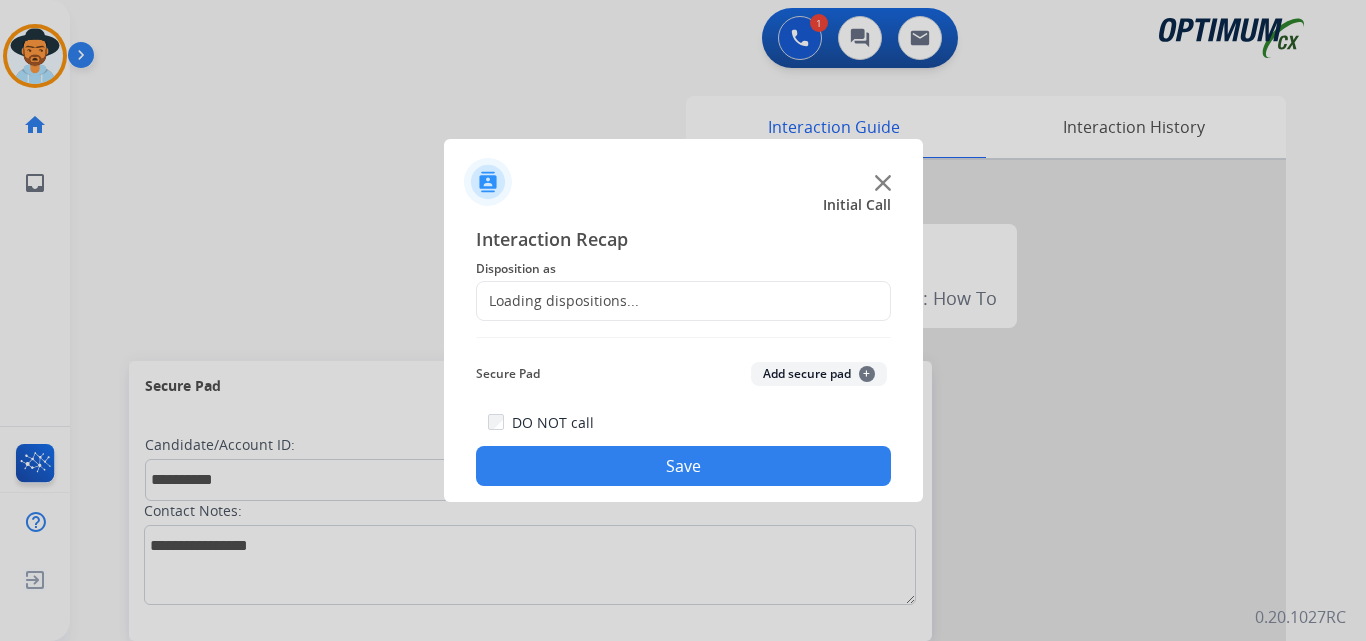 click on "Loading dispositions..." 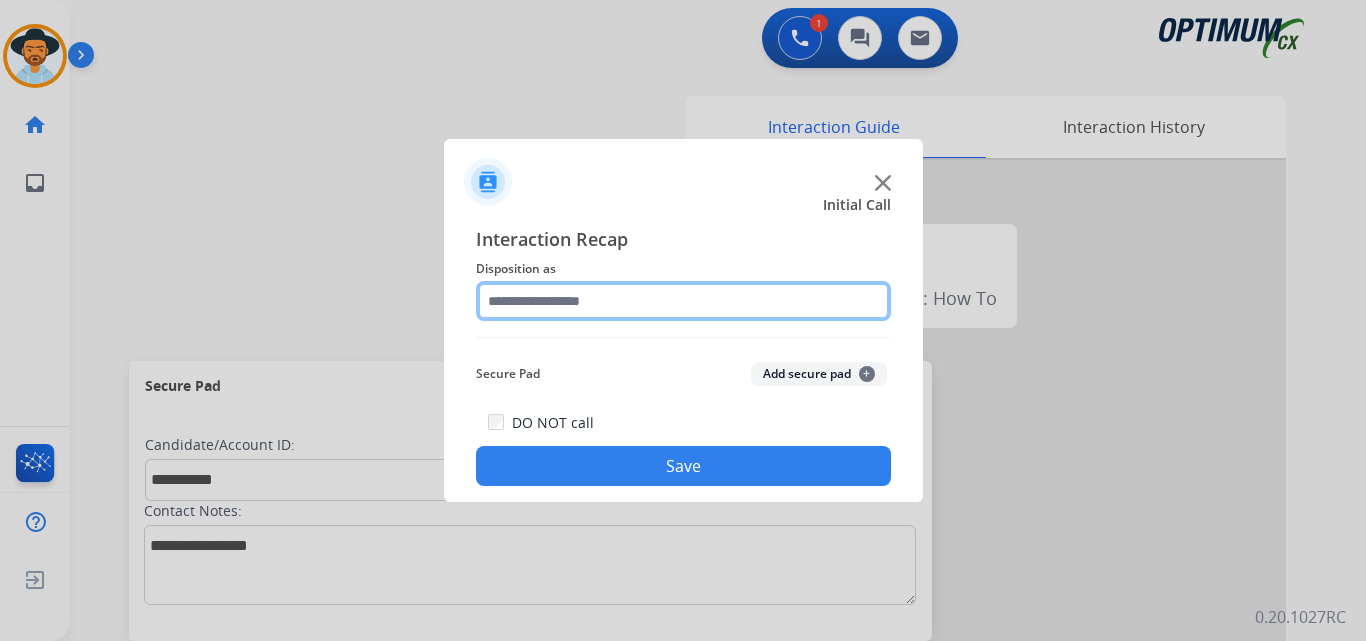click 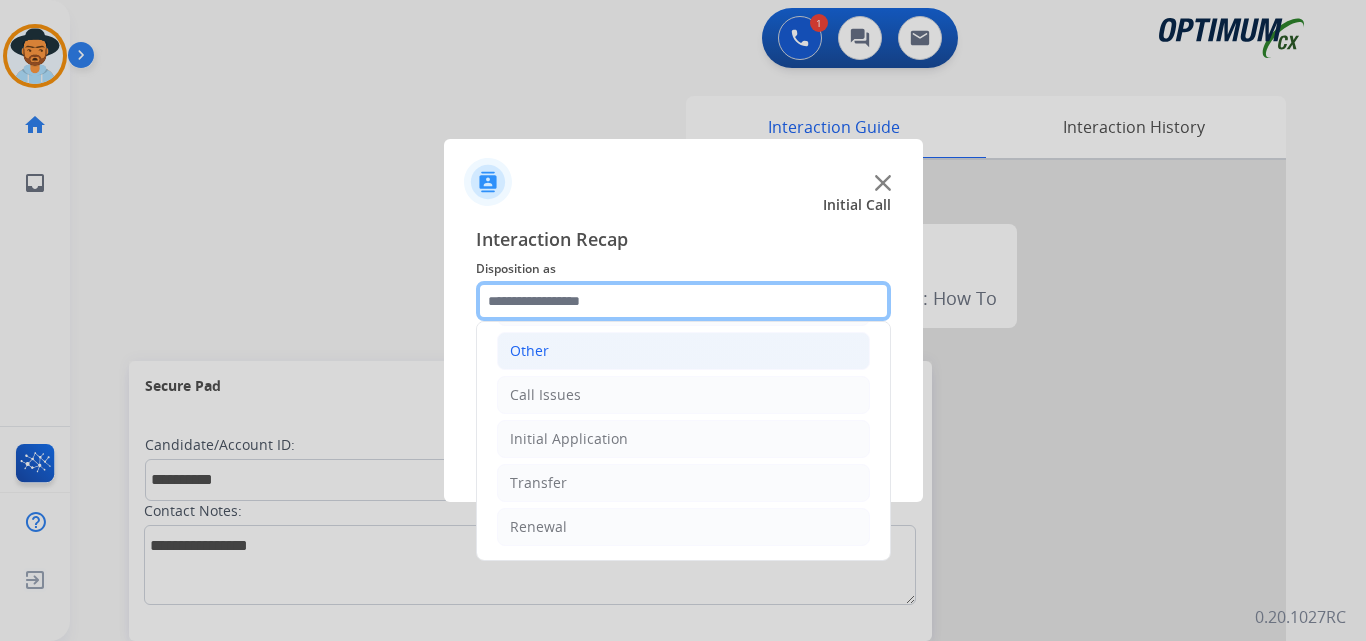 scroll, scrollTop: 0, scrollLeft: 0, axis: both 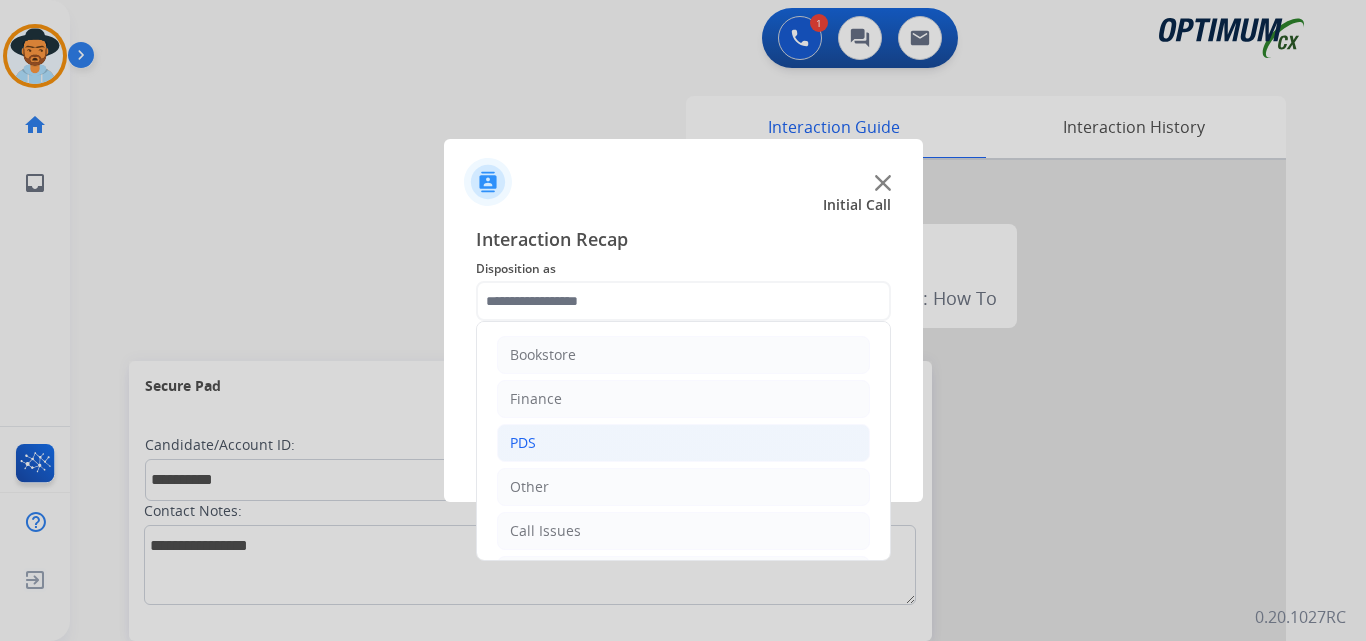 click on "PDS" 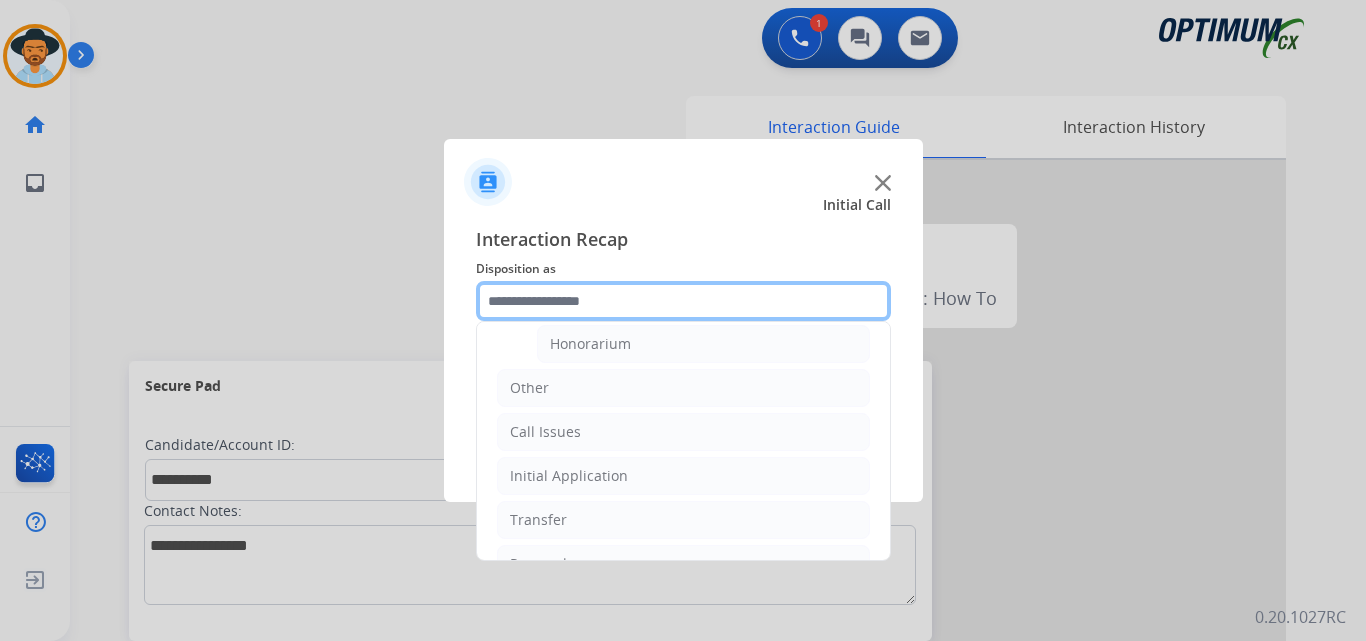 scroll, scrollTop: 500, scrollLeft: 0, axis: vertical 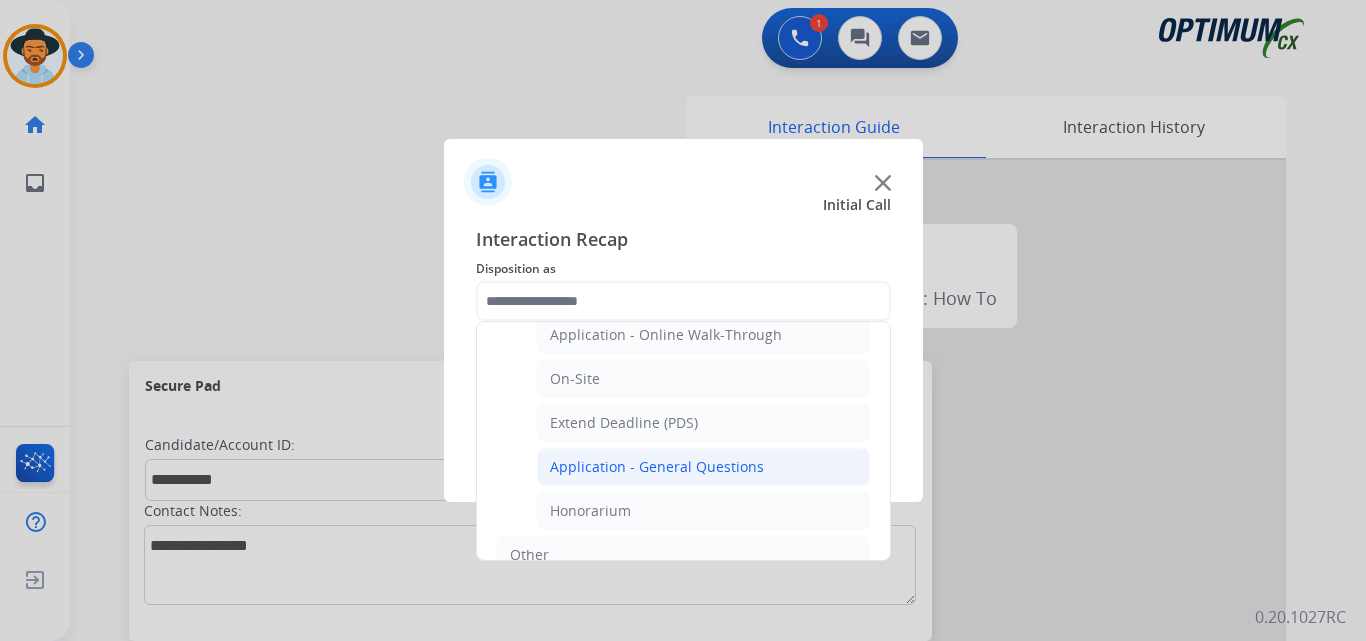 click on "Application - General Questions" 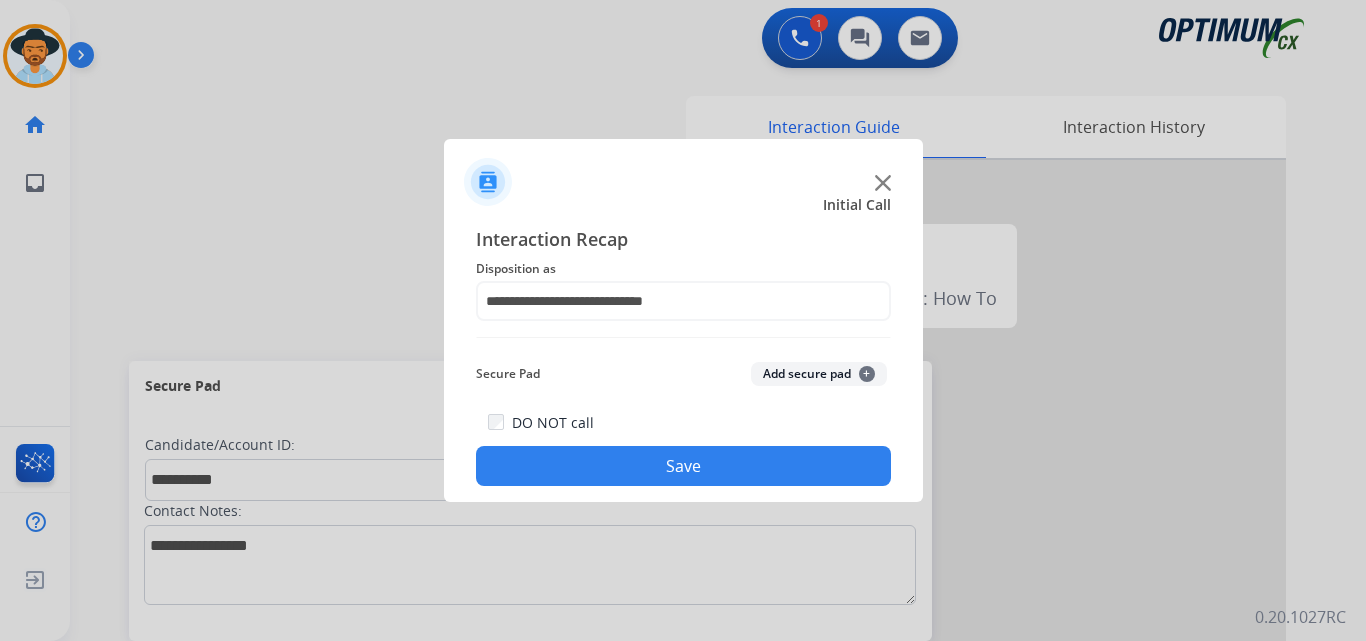 click on "Save" 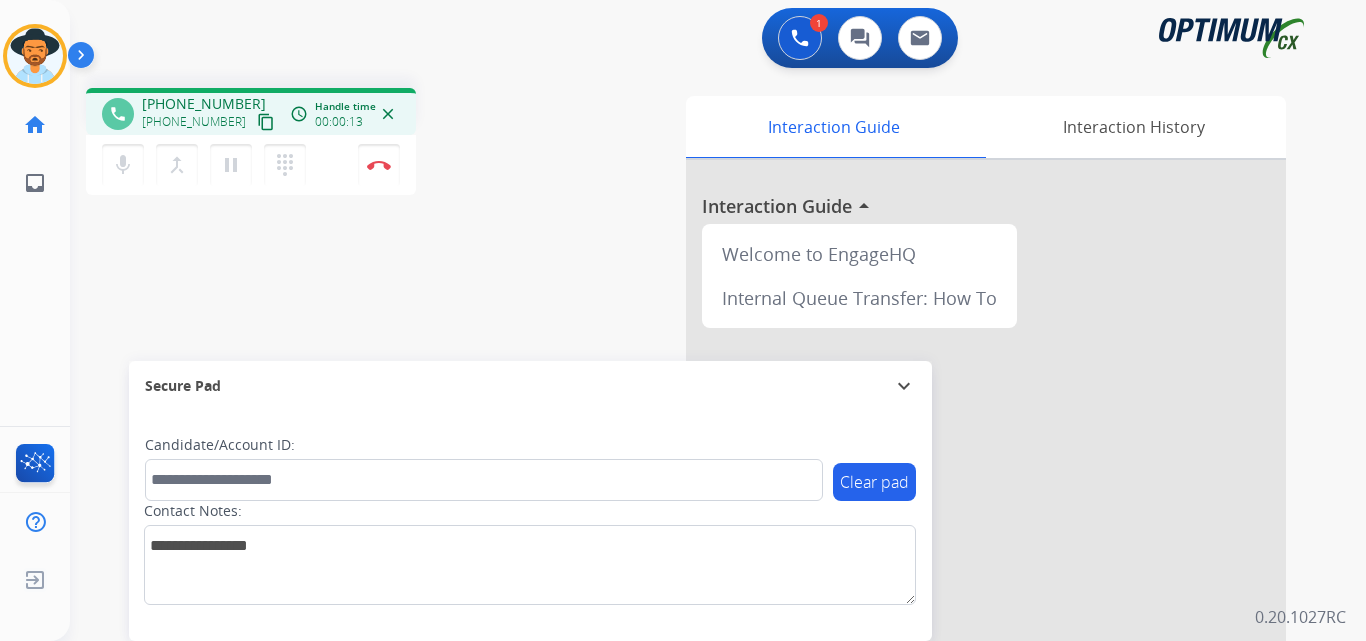 click on "[PHONE_NUMBER]" at bounding box center (204, 104) 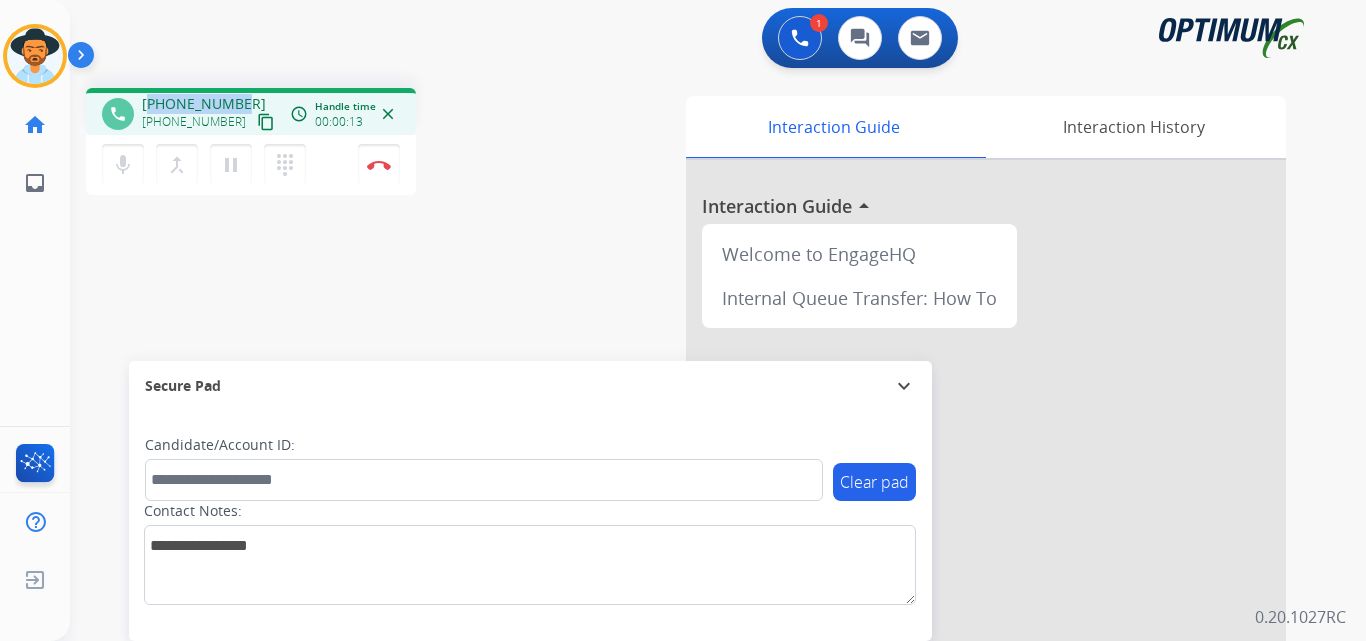 click on "[PHONE_NUMBER]" at bounding box center (204, 104) 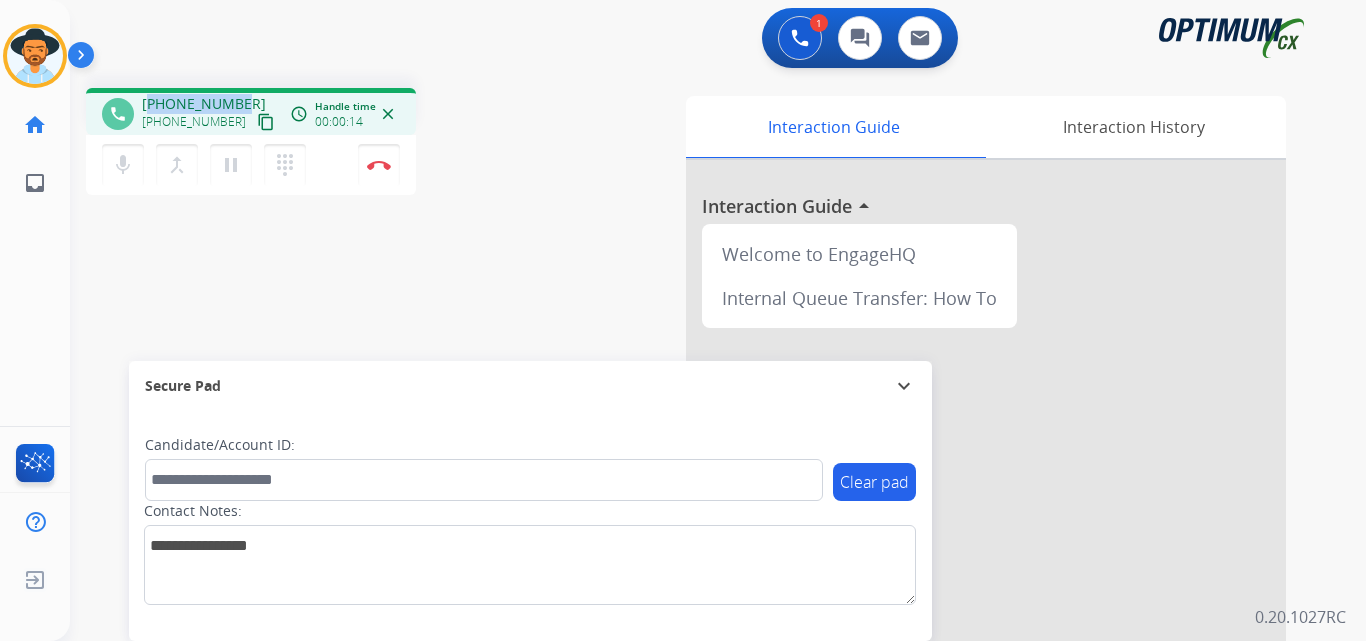 copy on "12343609397" 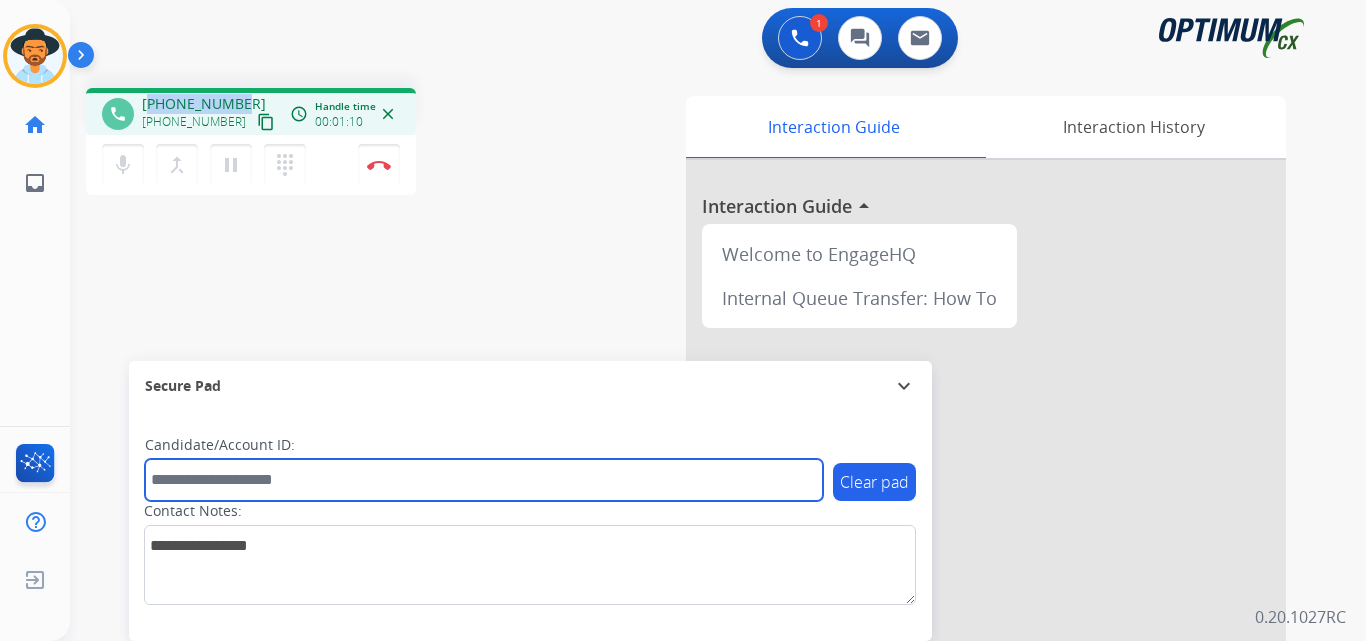 click at bounding box center (484, 480) 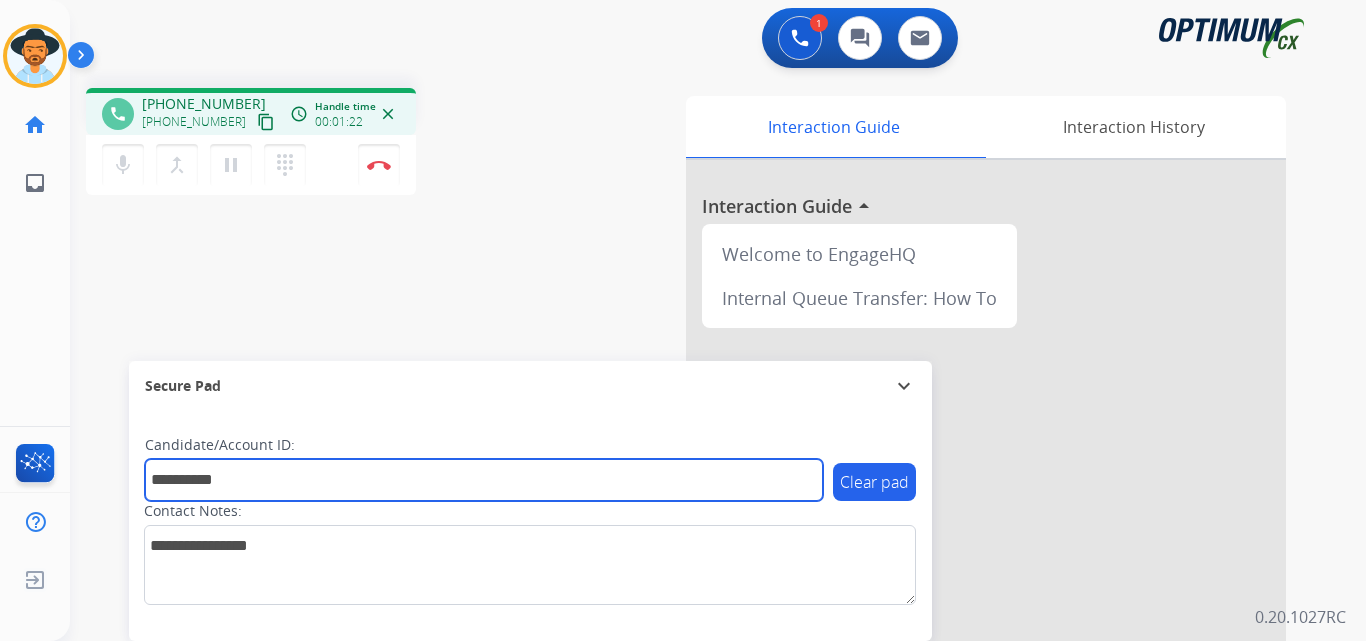 click on "**********" at bounding box center (484, 480) 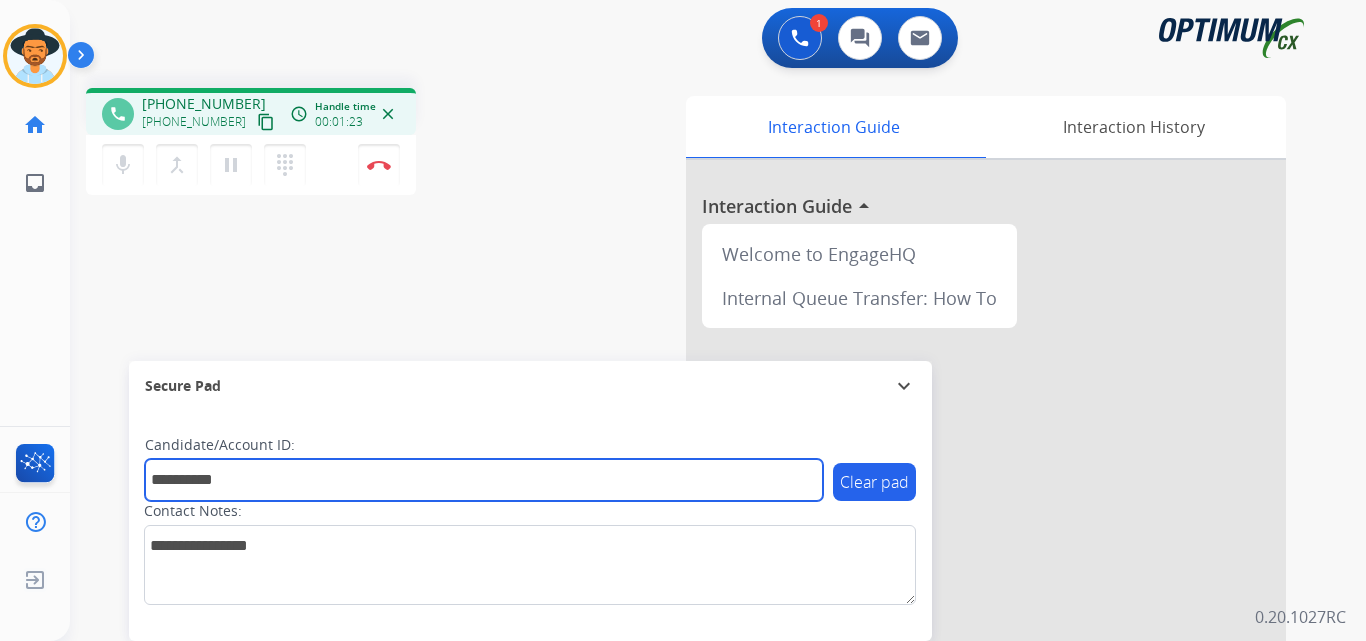click on "**********" at bounding box center (484, 480) 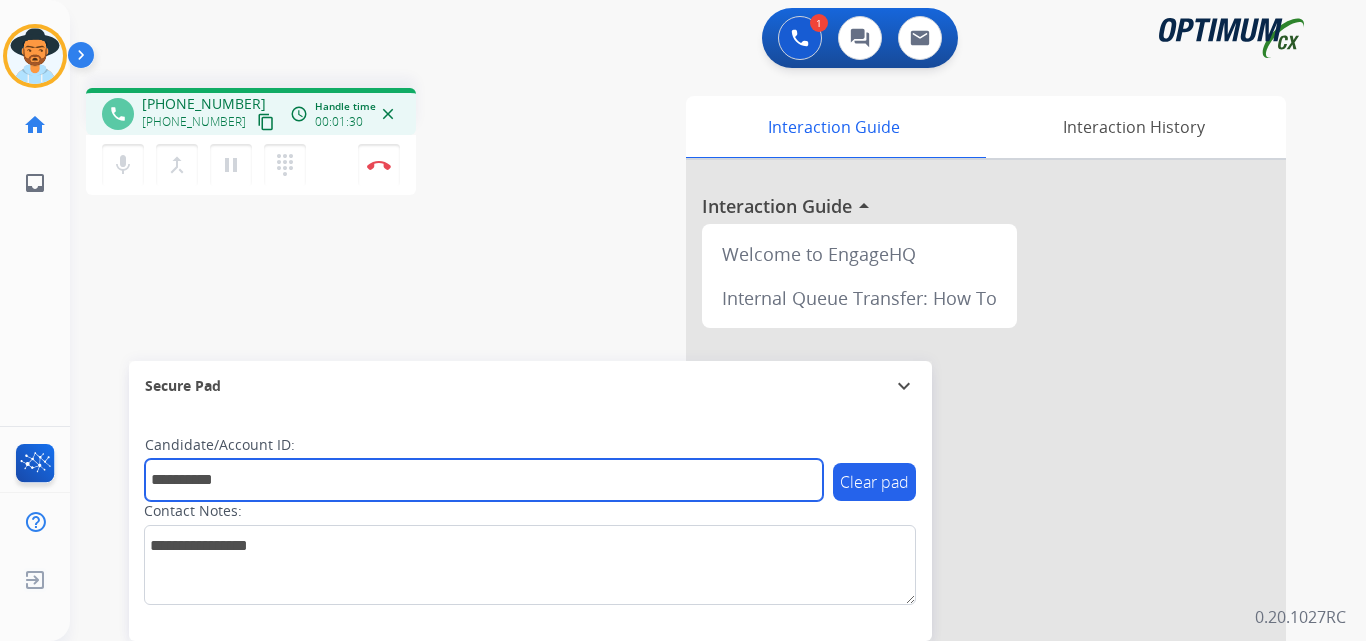 type on "**********" 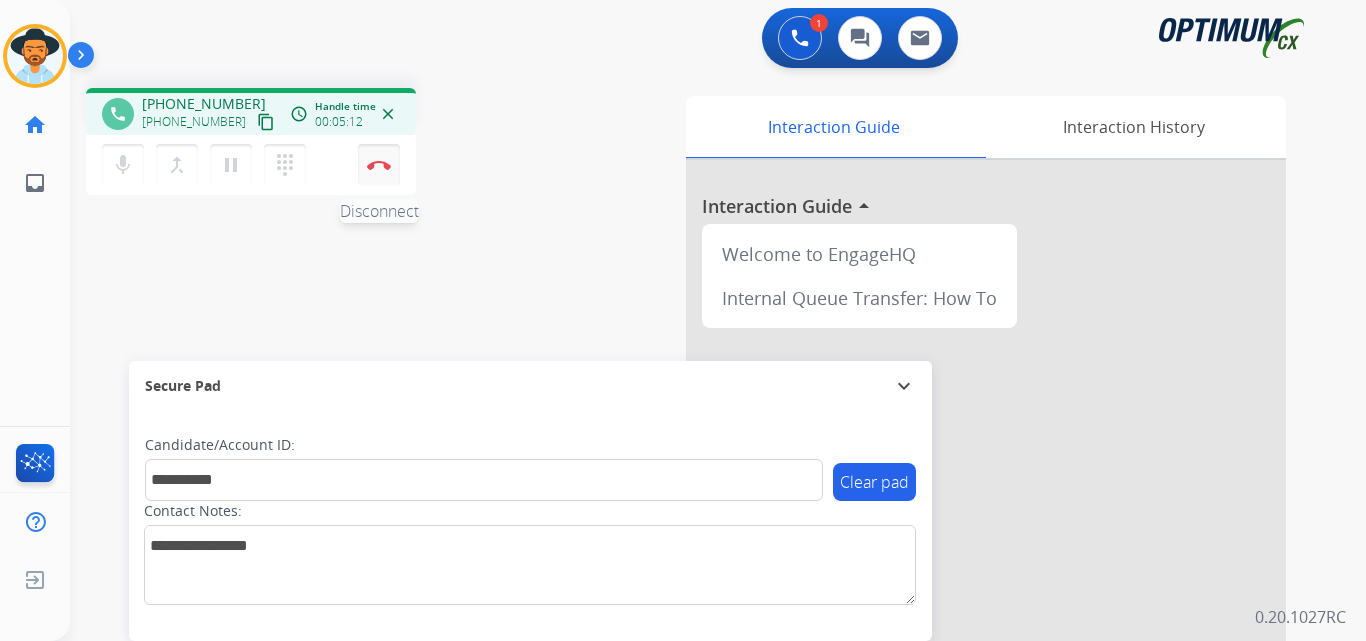 click at bounding box center (379, 165) 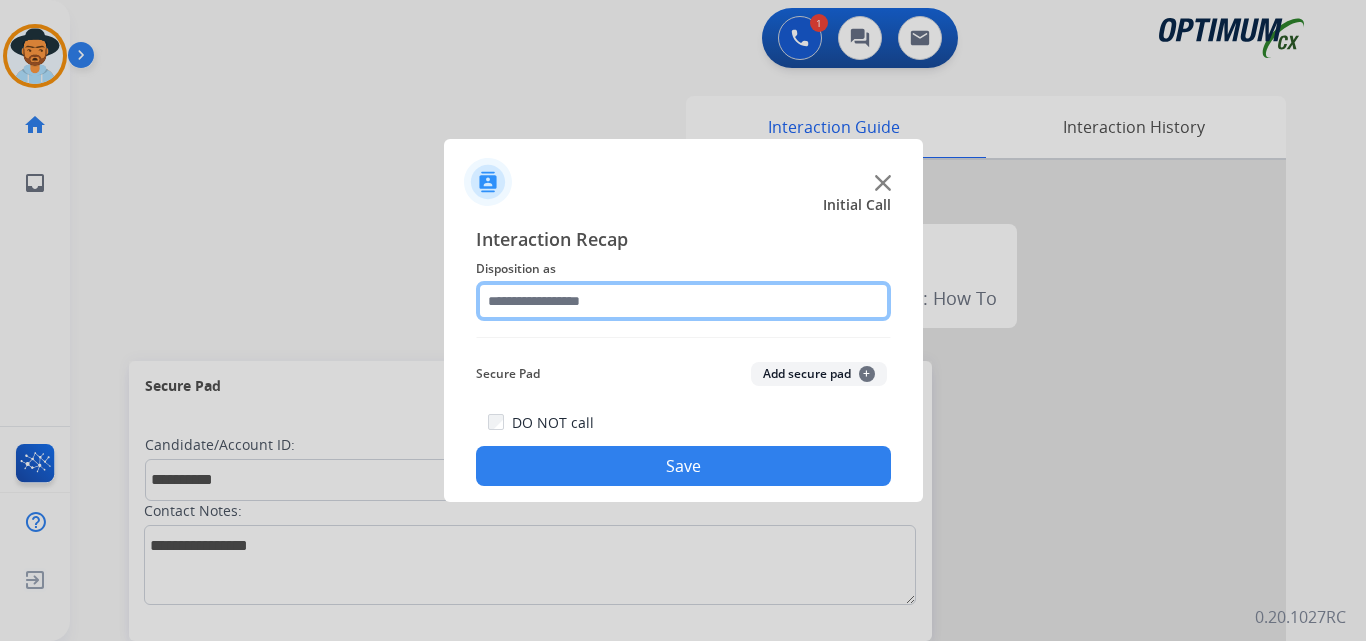 click 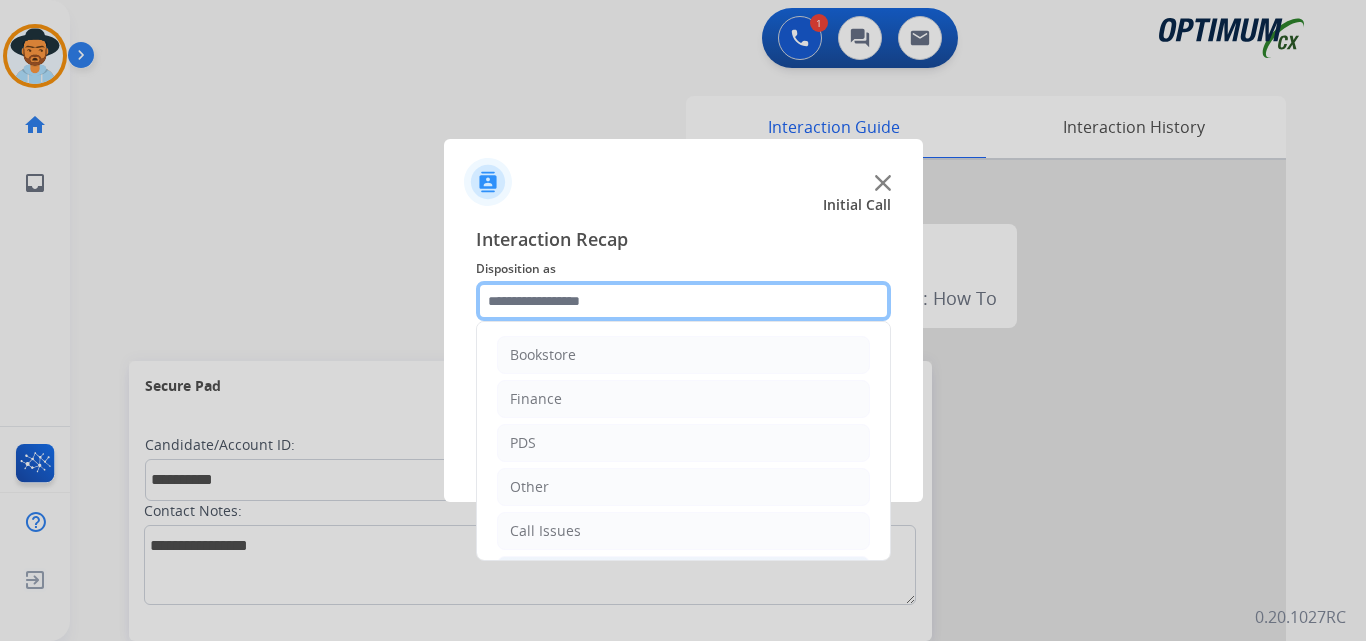 scroll, scrollTop: 136, scrollLeft: 0, axis: vertical 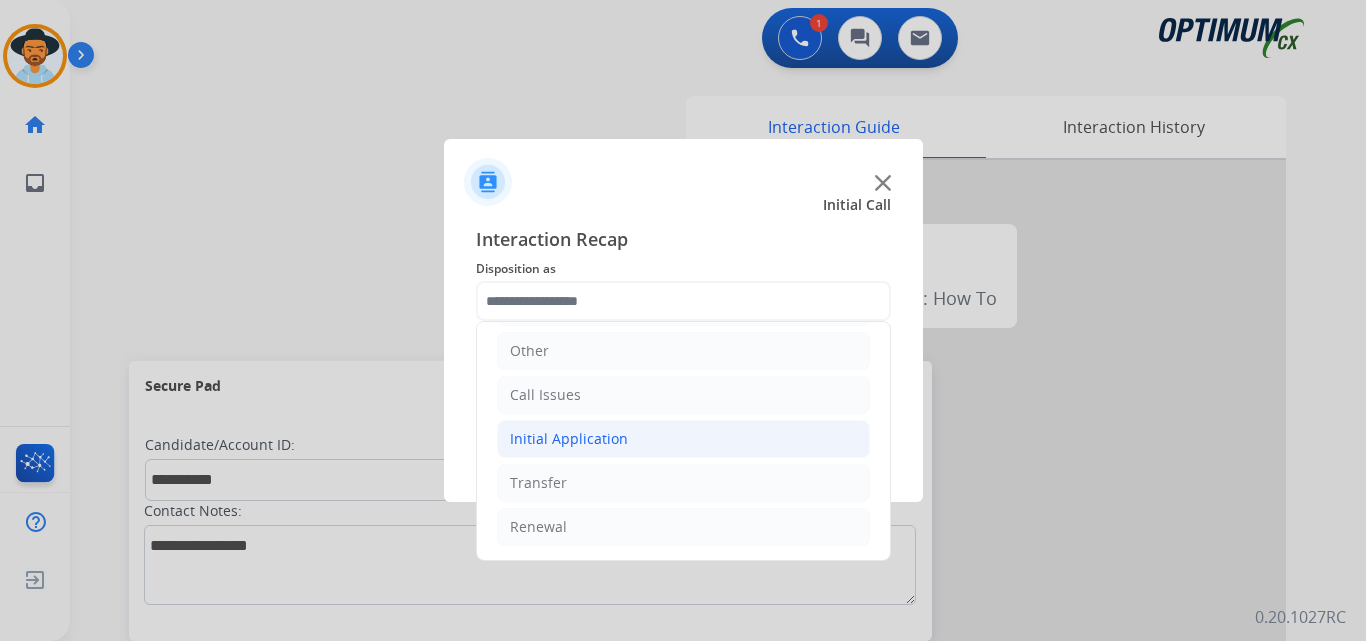 click on "Initial Application" 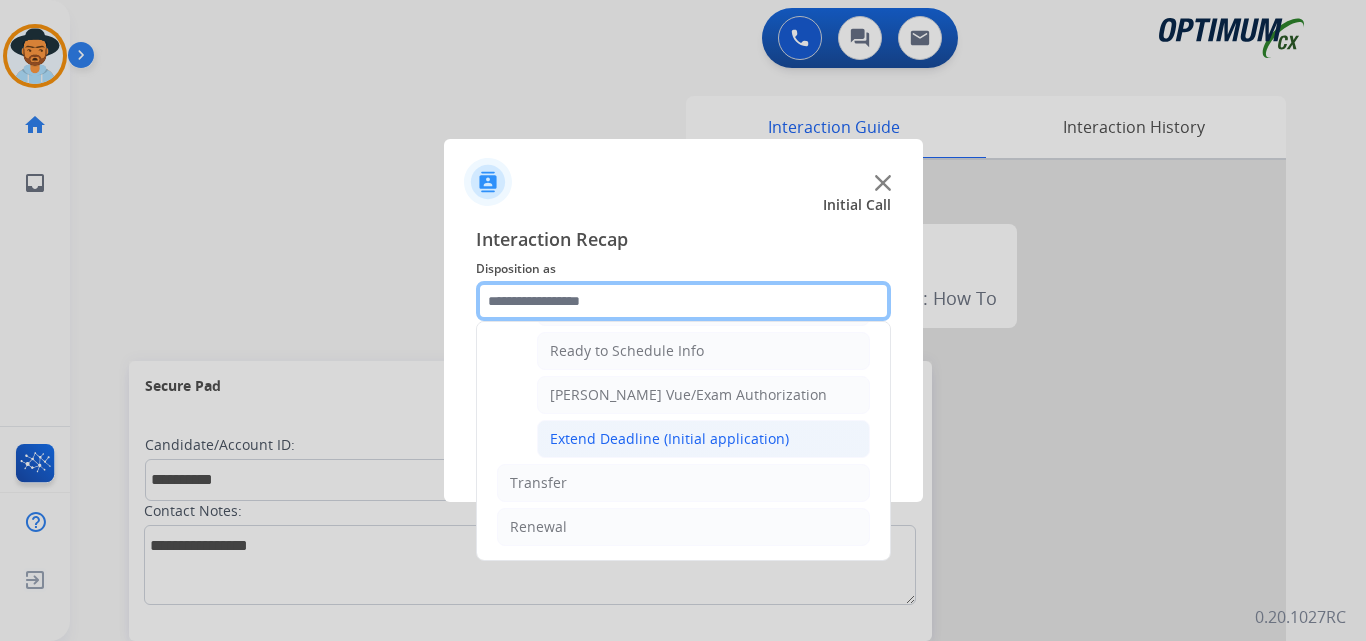 scroll, scrollTop: 1065, scrollLeft: 0, axis: vertical 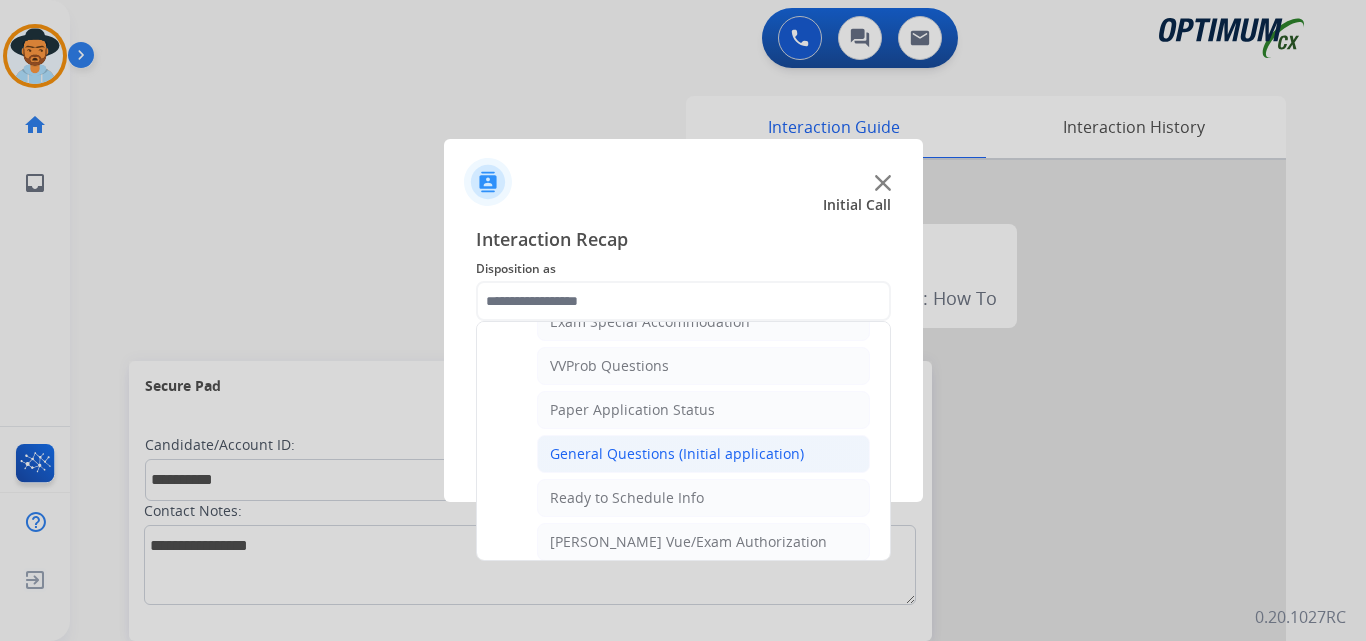 click on "General Questions (Initial application)" 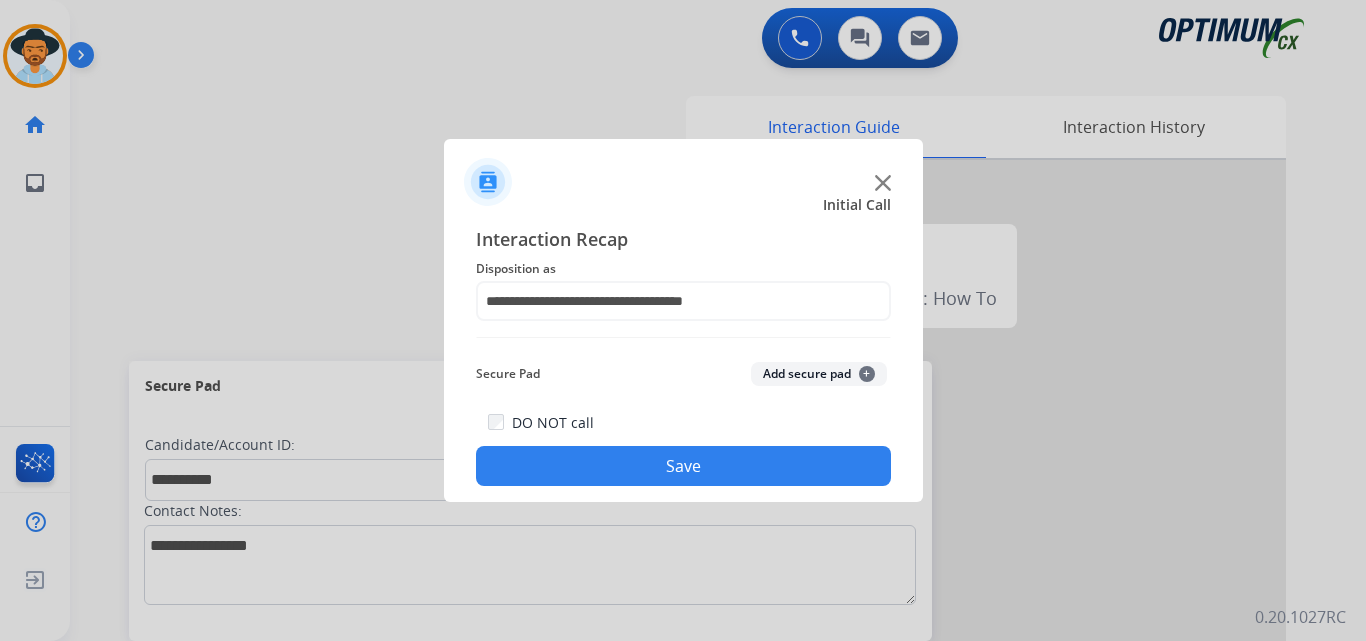 click on "Save" 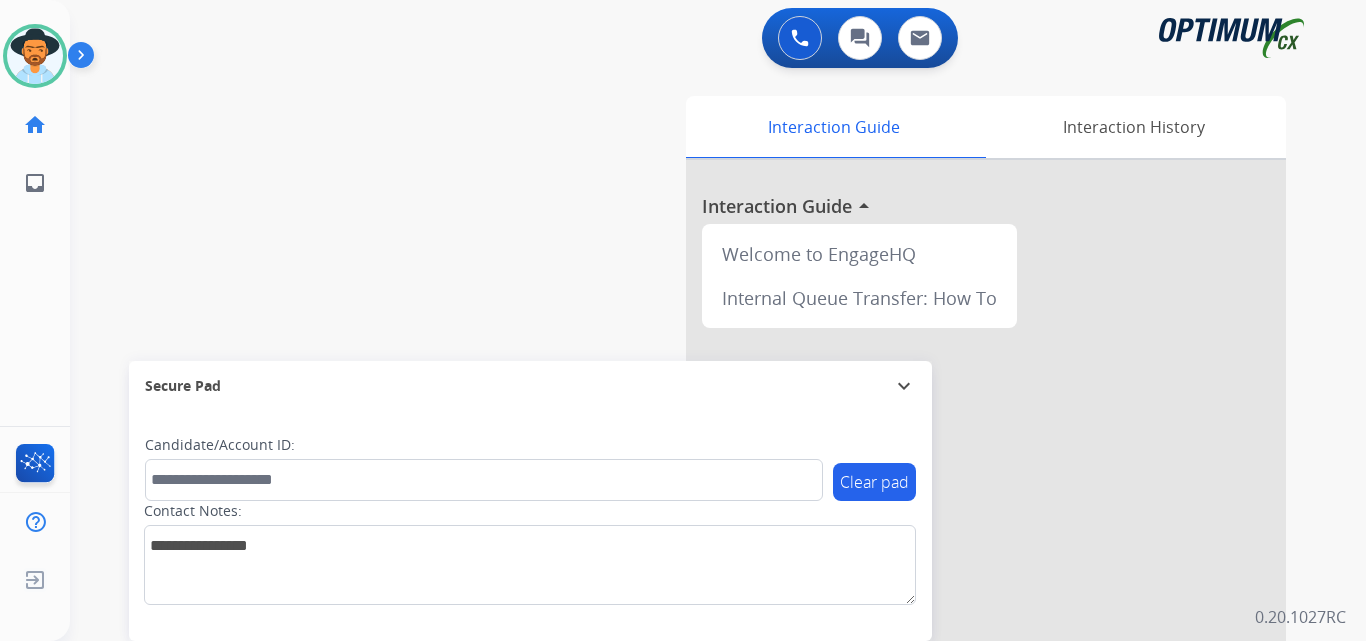 click on "swap_horiz Break voice bridge close_fullscreen Connect 3-Way Call merge_type Separate 3-Way Call  Interaction Guide   Interaction History  Interaction Guide arrow_drop_up  Welcome to EngageHQ   Internal Queue Transfer: How To  Secure Pad expand_more Clear pad Candidate/Account ID: Contact Notes:" at bounding box center (694, 489) 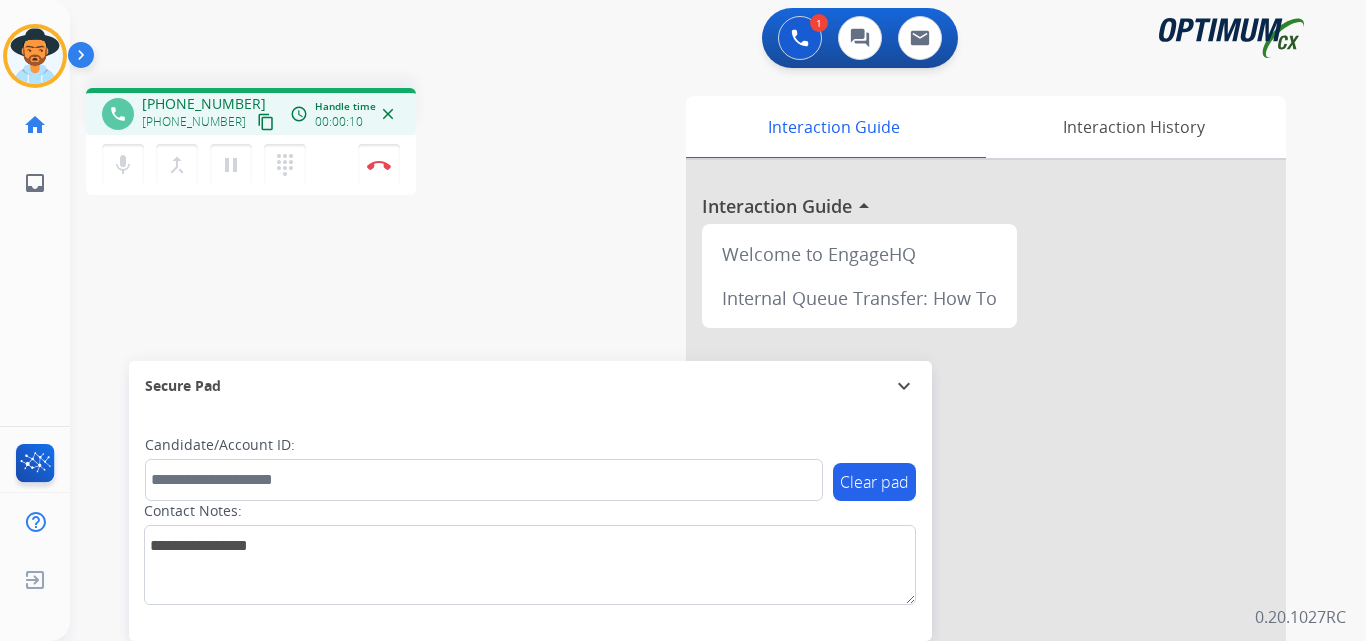 click on "[PHONE_NUMBER]" at bounding box center [204, 104] 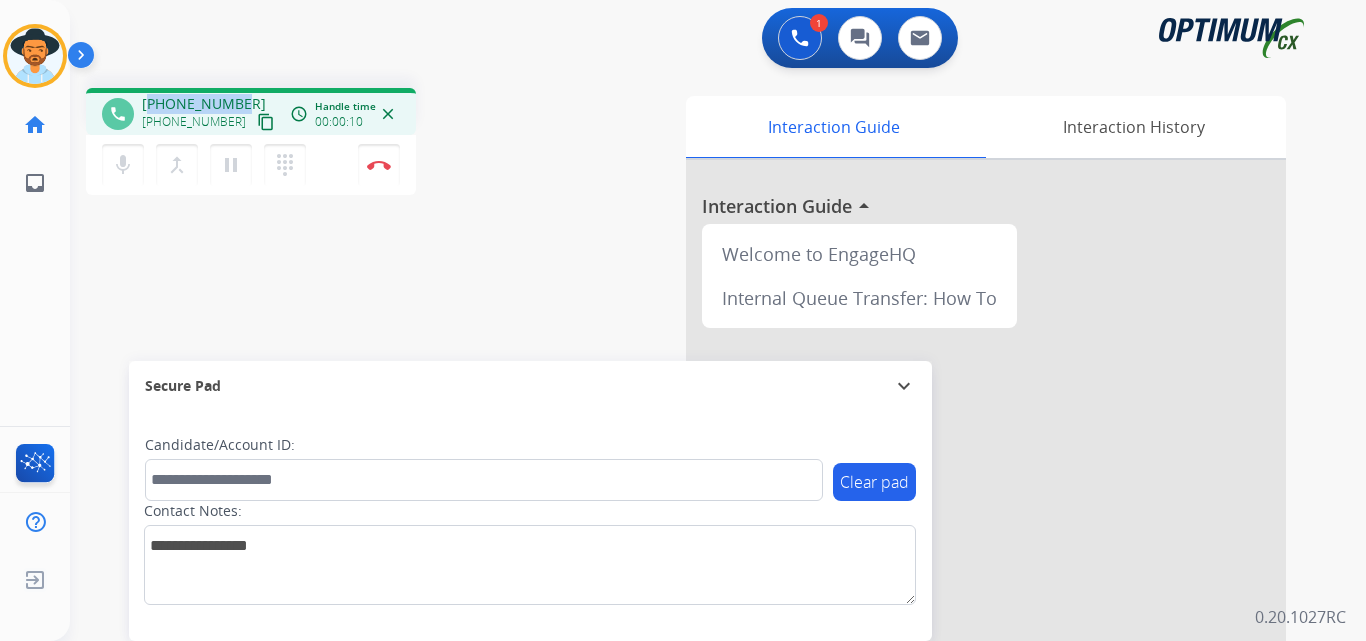click on "[PHONE_NUMBER]" at bounding box center [204, 104] 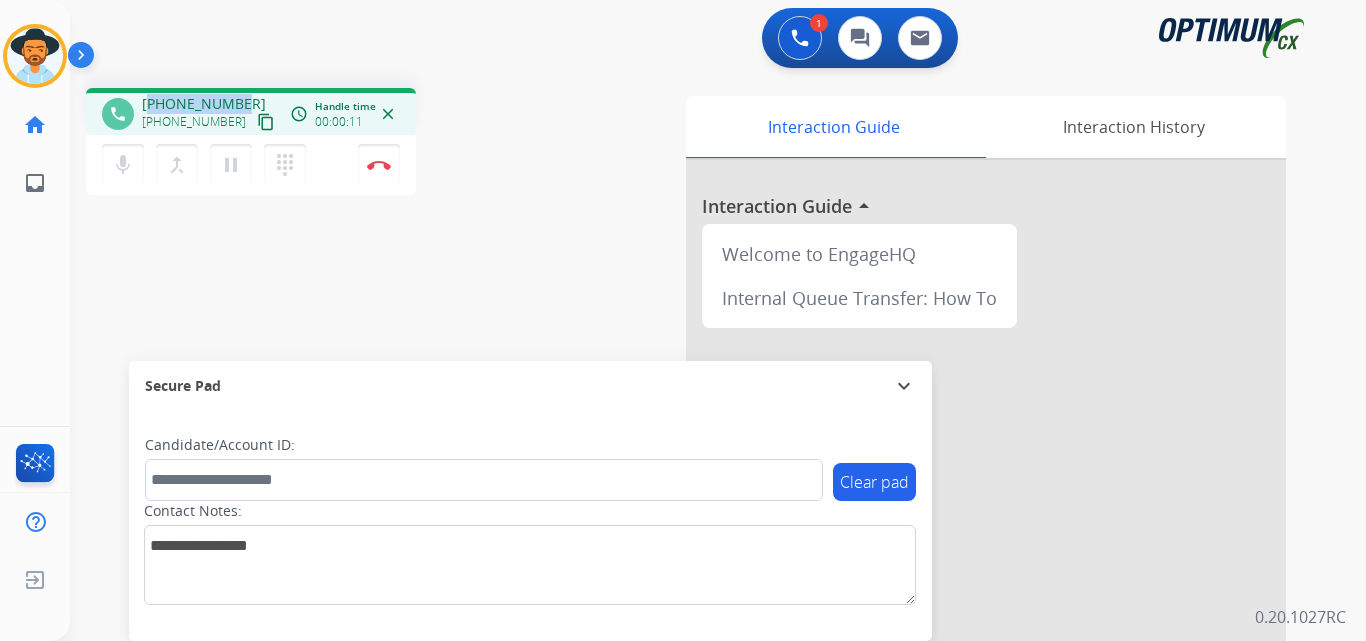 copy on "13168415092" 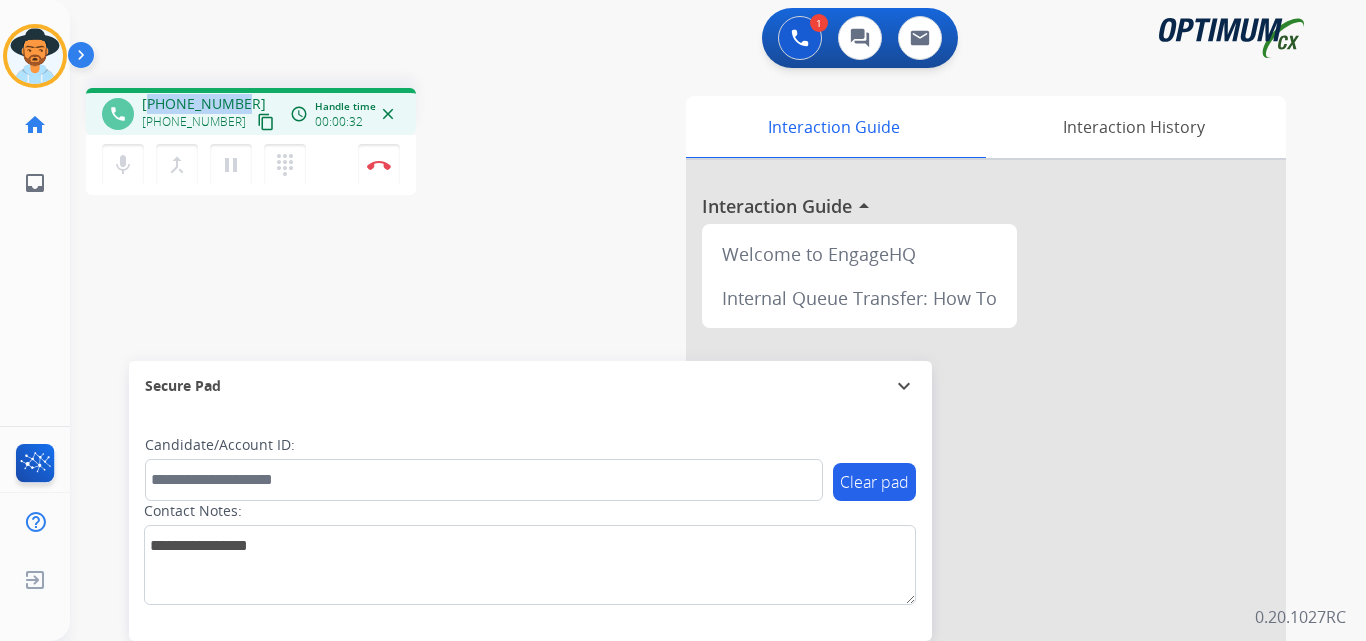 click on "[PHONE_NUMBER]" at bounding box center [204, 104] 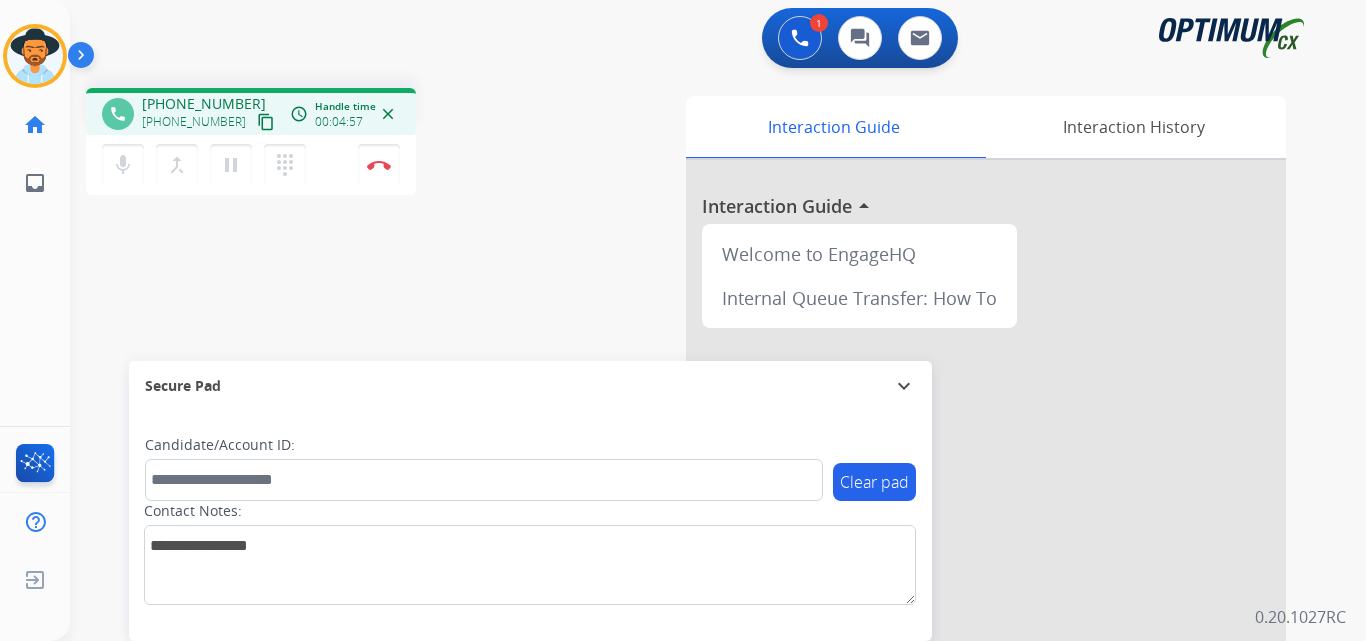 click on "mic Mute merge_type Bridge pause Hold dialpad Dialpad Disconnect" at bounding box center (251, 165) 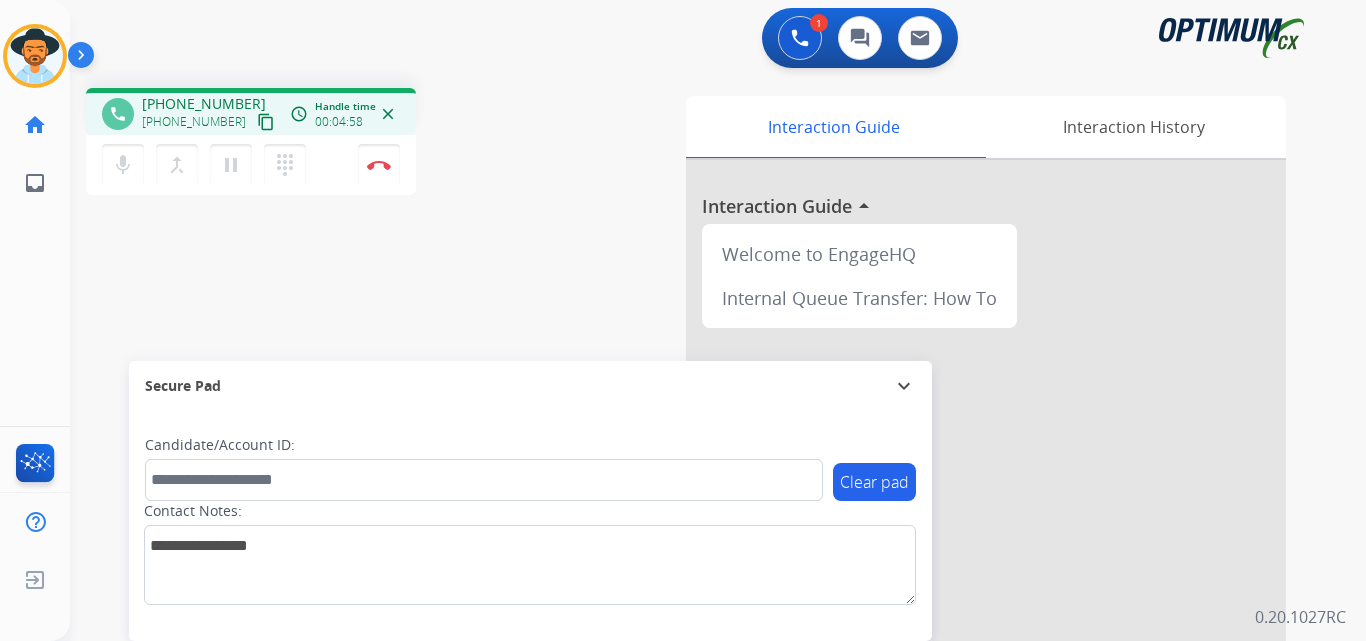 click on "[PHONE_NUMBER]" at bounding box center [204, 104] 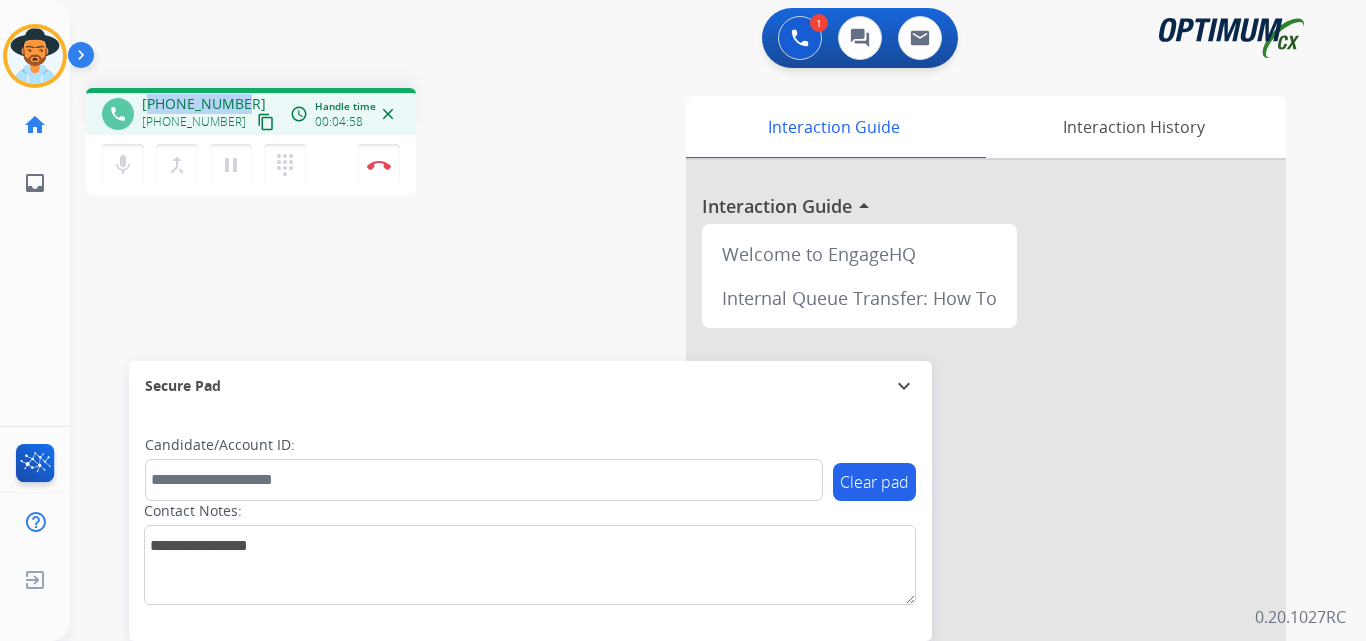 click on "[PHONE_NUMBER]" at bounding box center (204, 104) 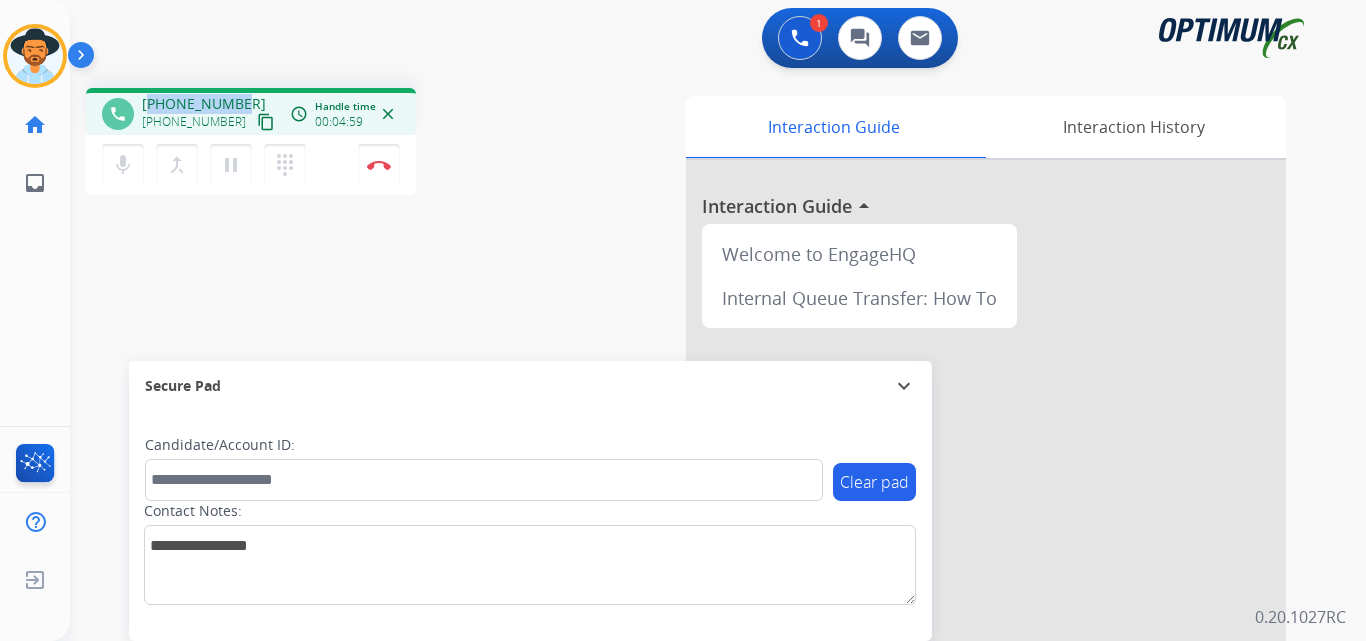 copy on "13168415092" 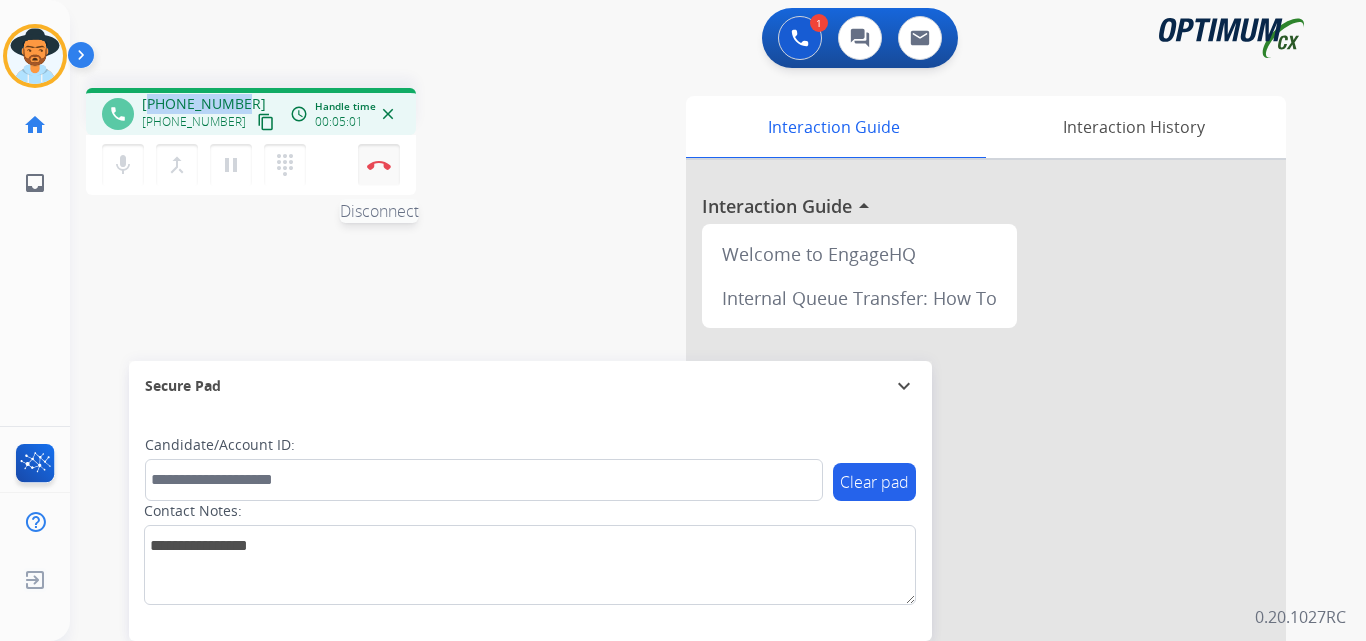 click at bounding box center (379, 165) 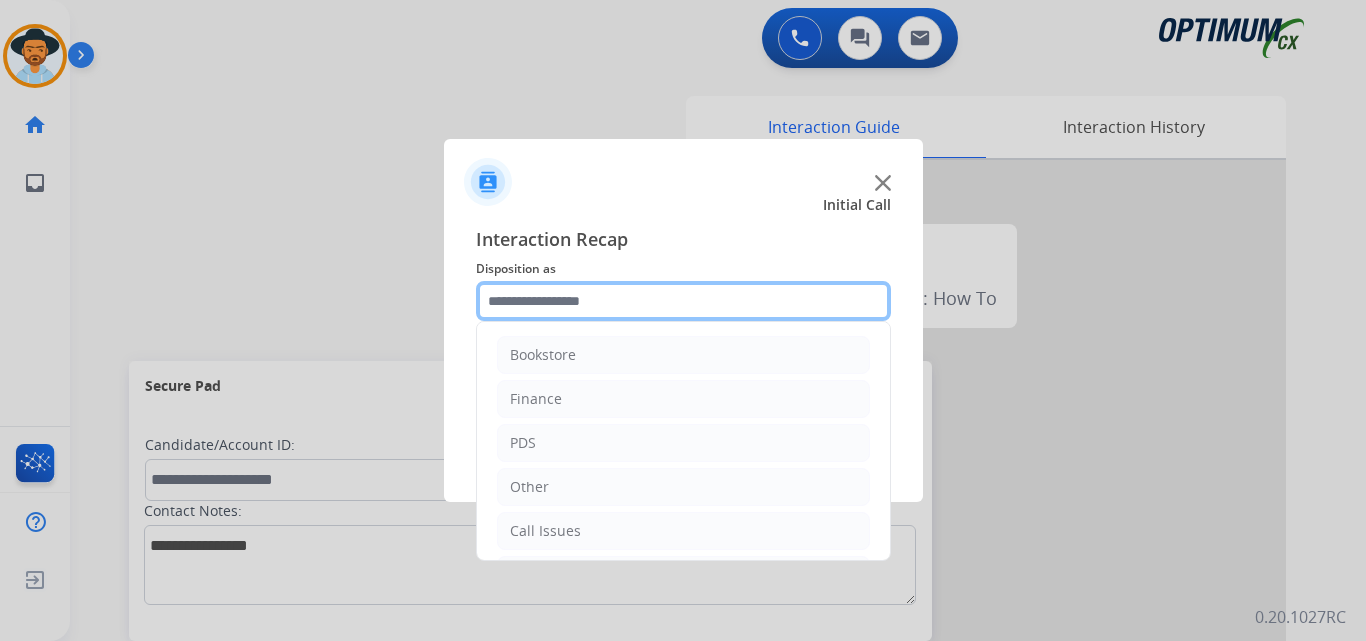 click 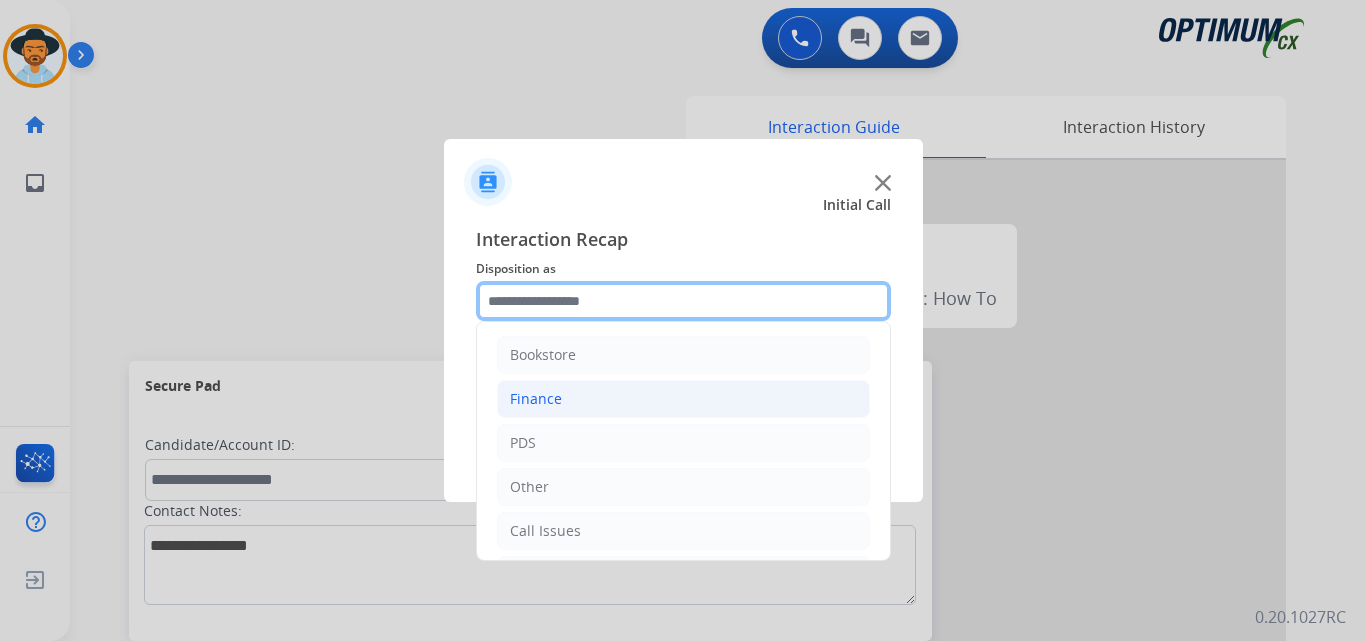 scroll, scrollTop: 136, scrollLeft: 0, axis: vertical 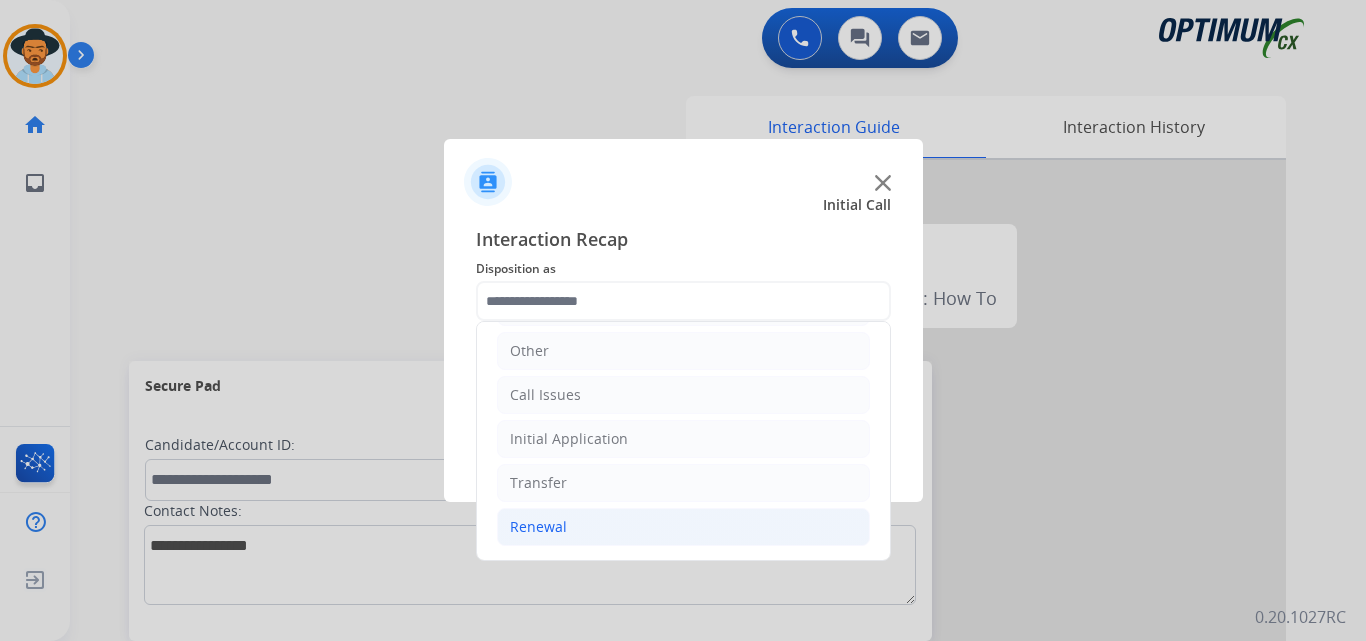 click on "Renewal" 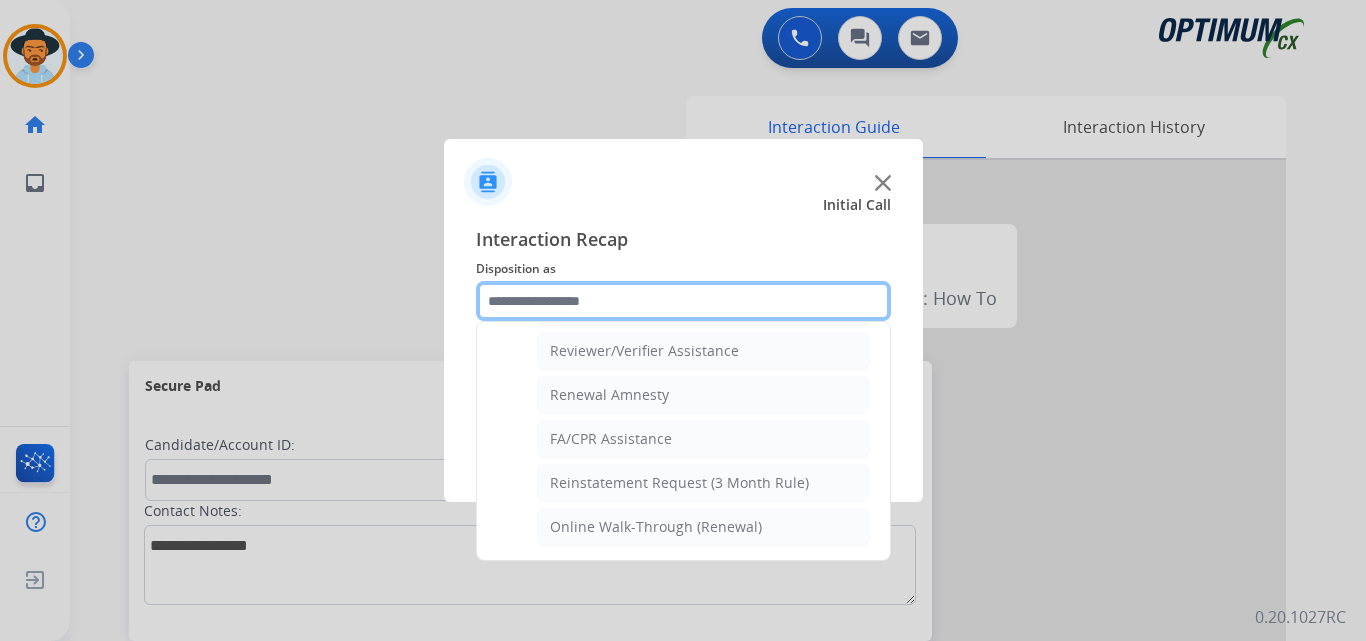 scroll, scrollTop: 439, scrollLeft: 0, axis: vertical 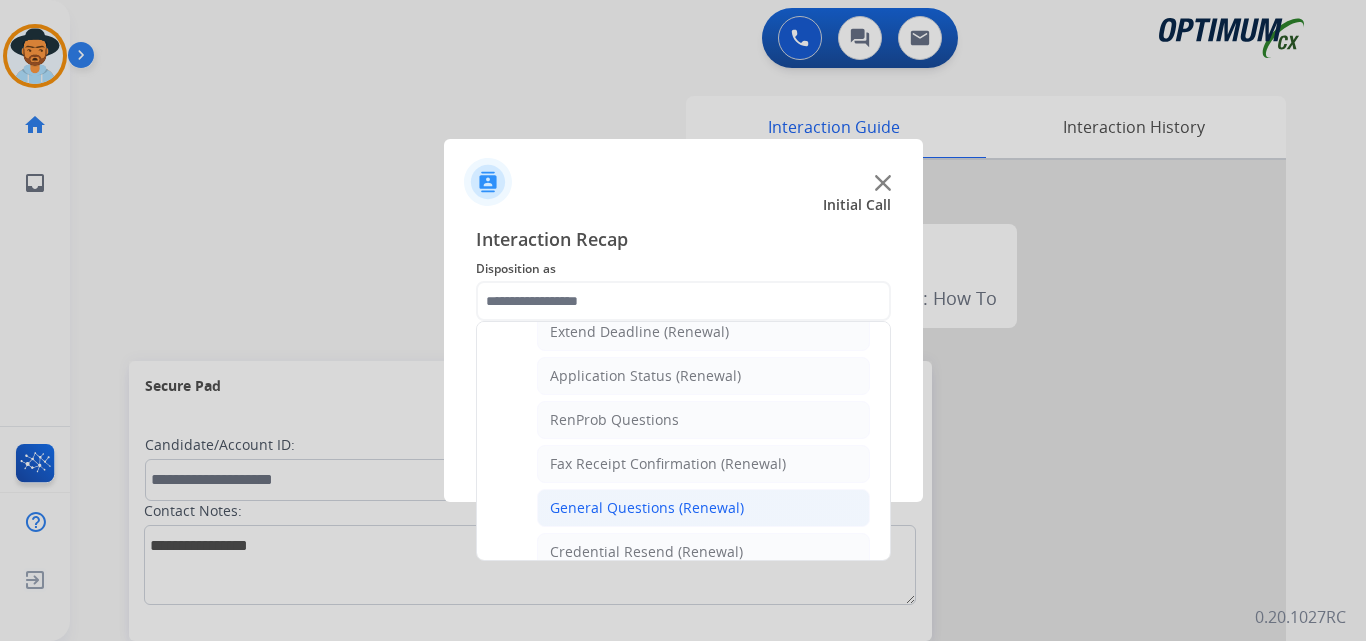 click on "General Questions (Renewal)" 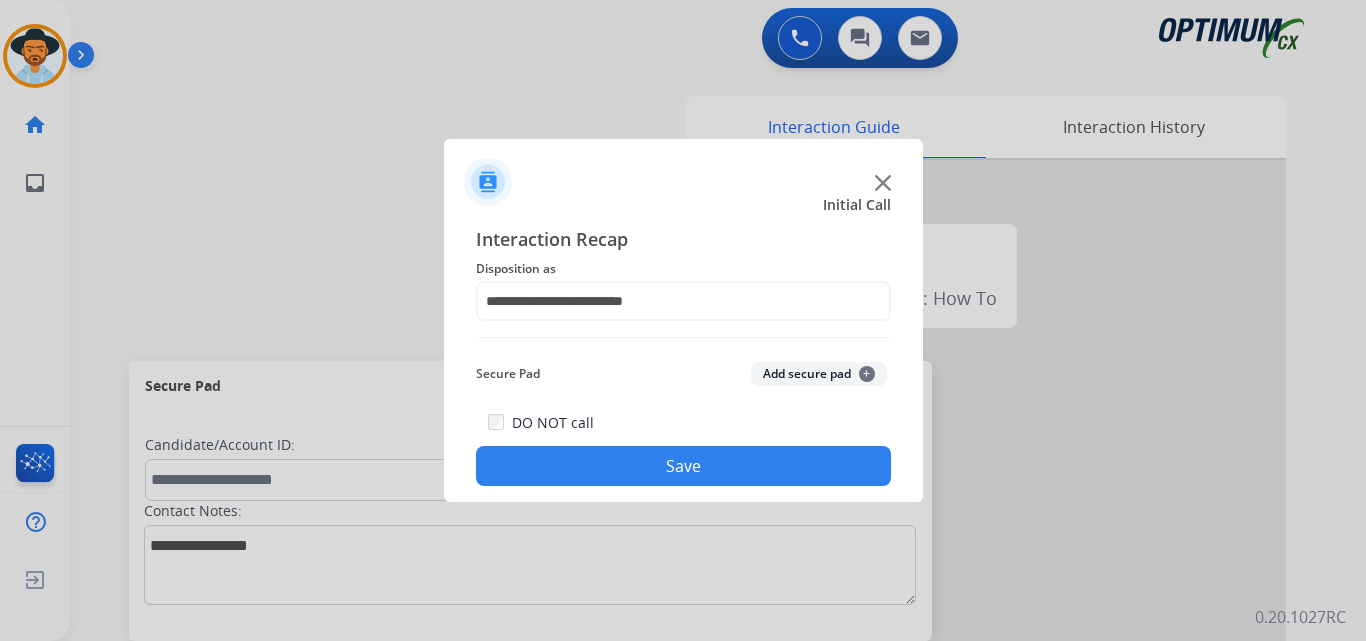 click on "Save" 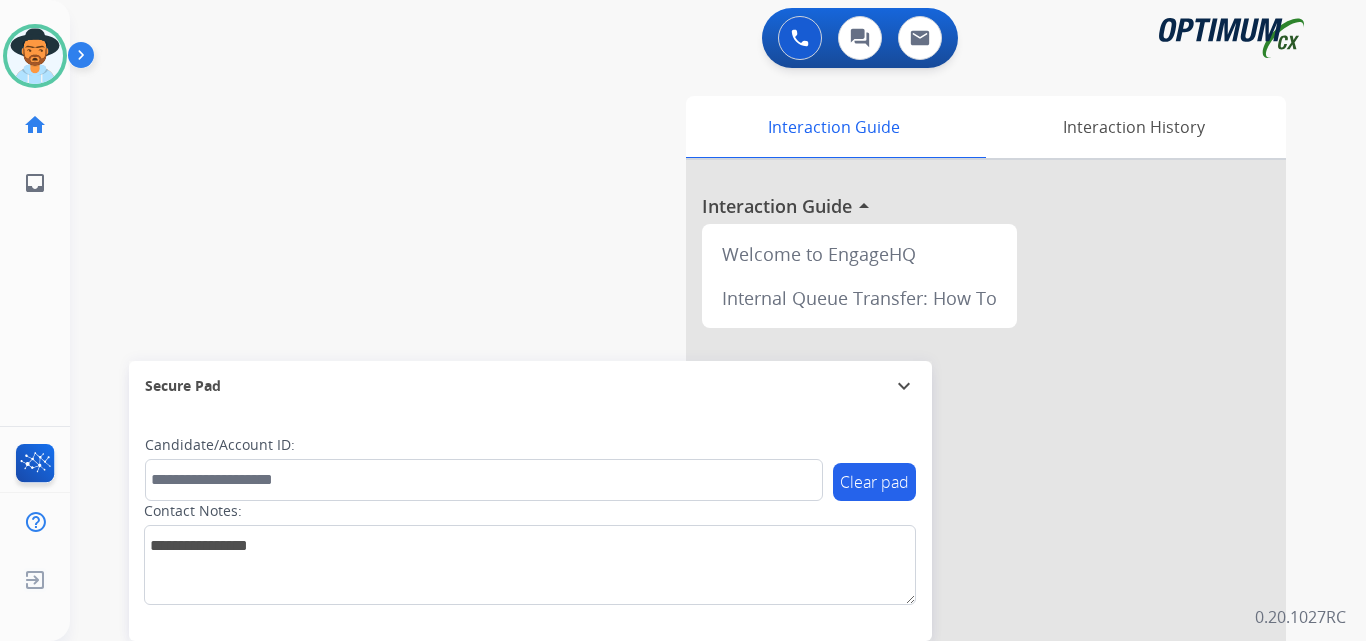 click on "swap_horiz Break voice bridge close_fullscreen Connect 3-Way Call merge_type Separate 3-Way Call  Interaction Guide   Interaction History  Interaction Guide arrow_drop_up  Welcome to EngageHQ   Internal Queue Transfer: How To  Secure Pad expand_more Clear pad Candidate/Account ID: Contact Notes:" at bounding box center [694, 489] 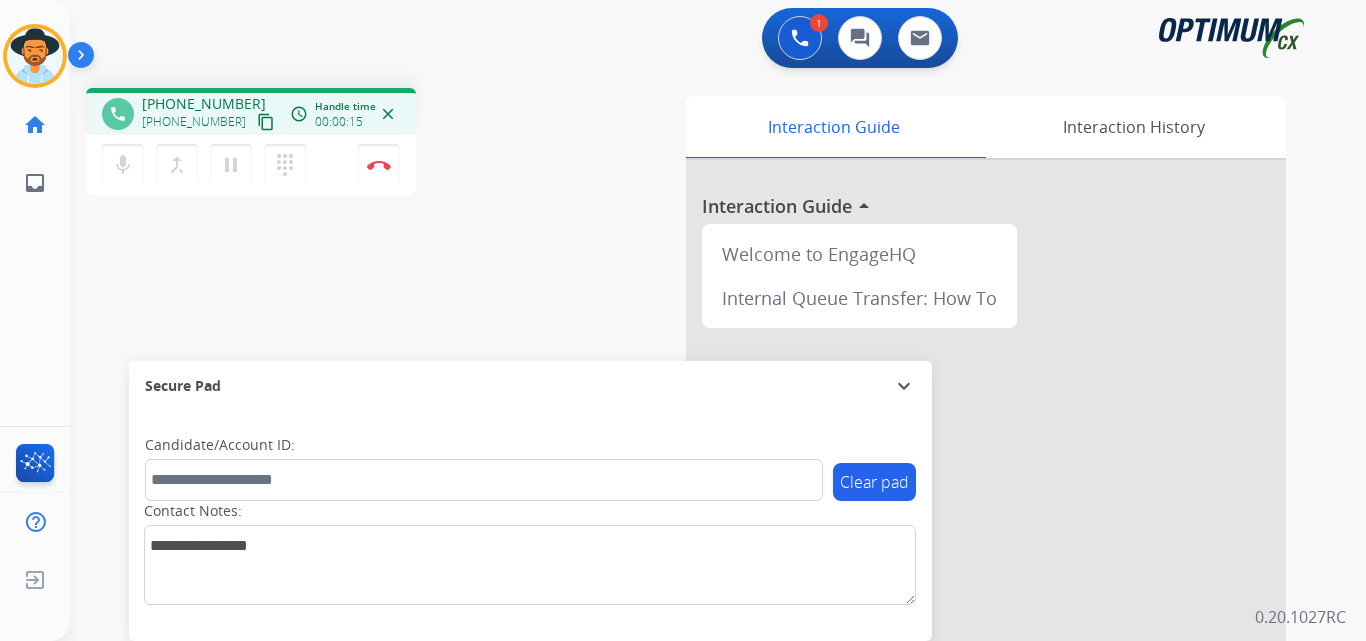 click on "[PHONE_NUMBER]" at bounding box center [204, 104] 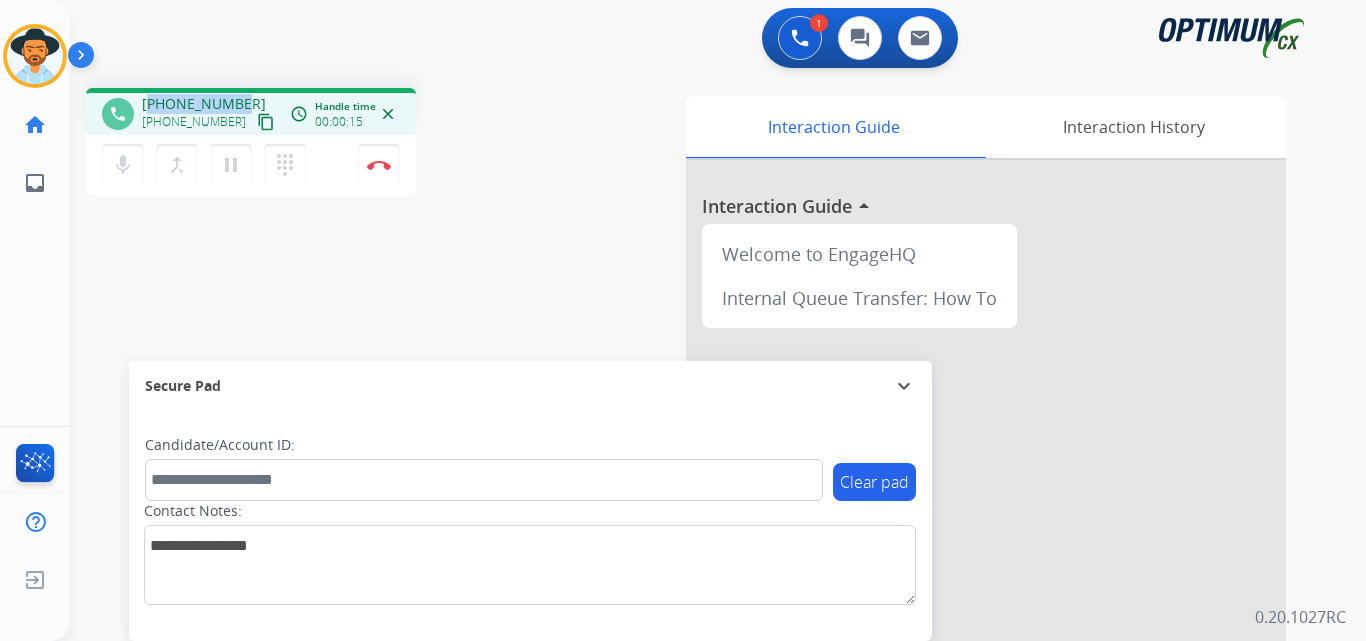 click on "[PHONE_NUMBER]" at bounding box center [204, 104] 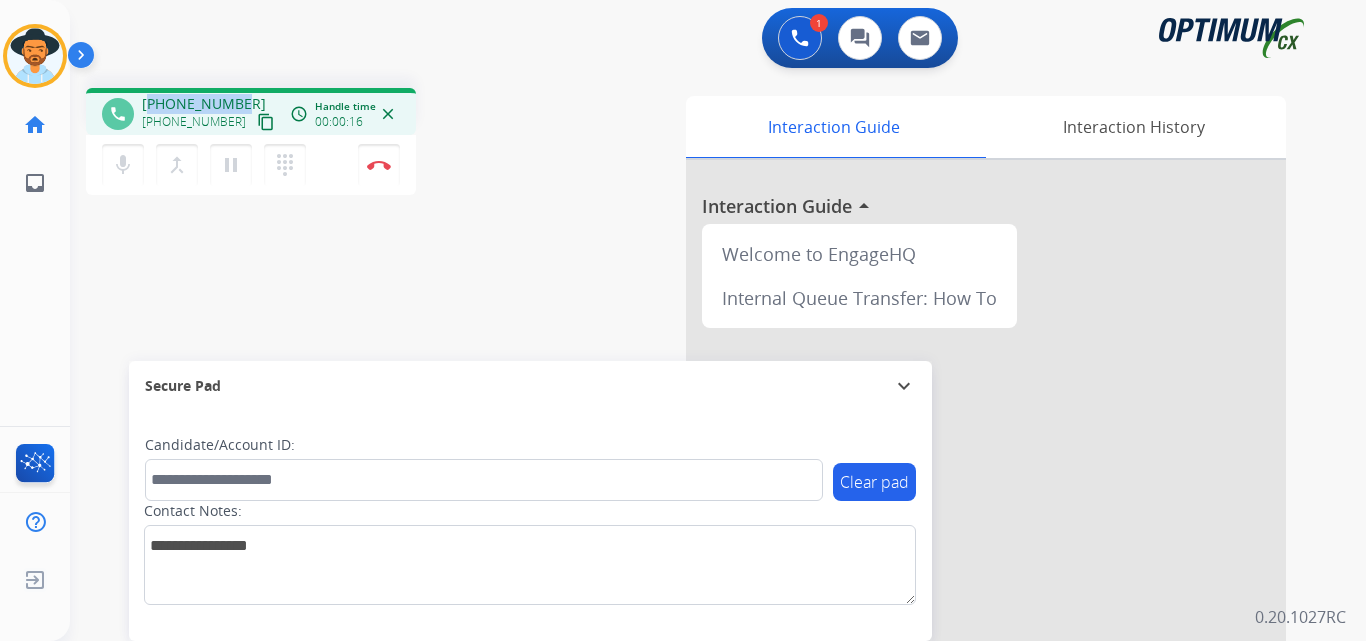 copy on "13854762639" 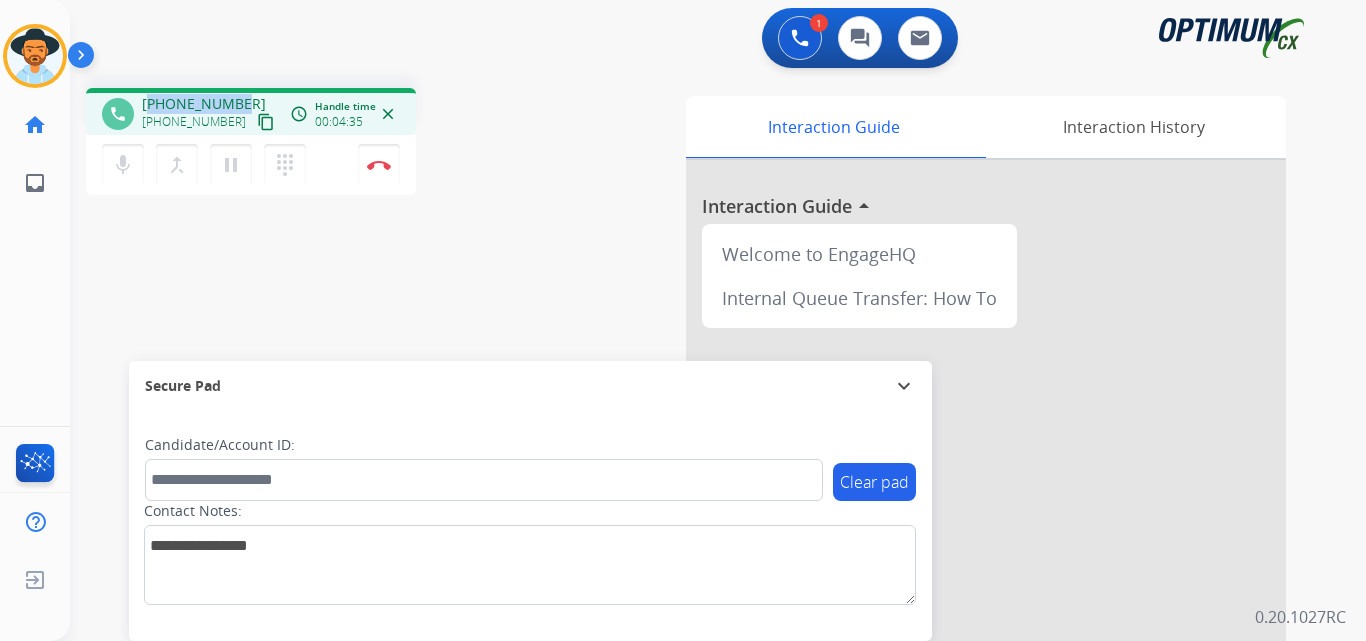 click on "[PHONE_NUMBER]" at bounding box center [204, 104] 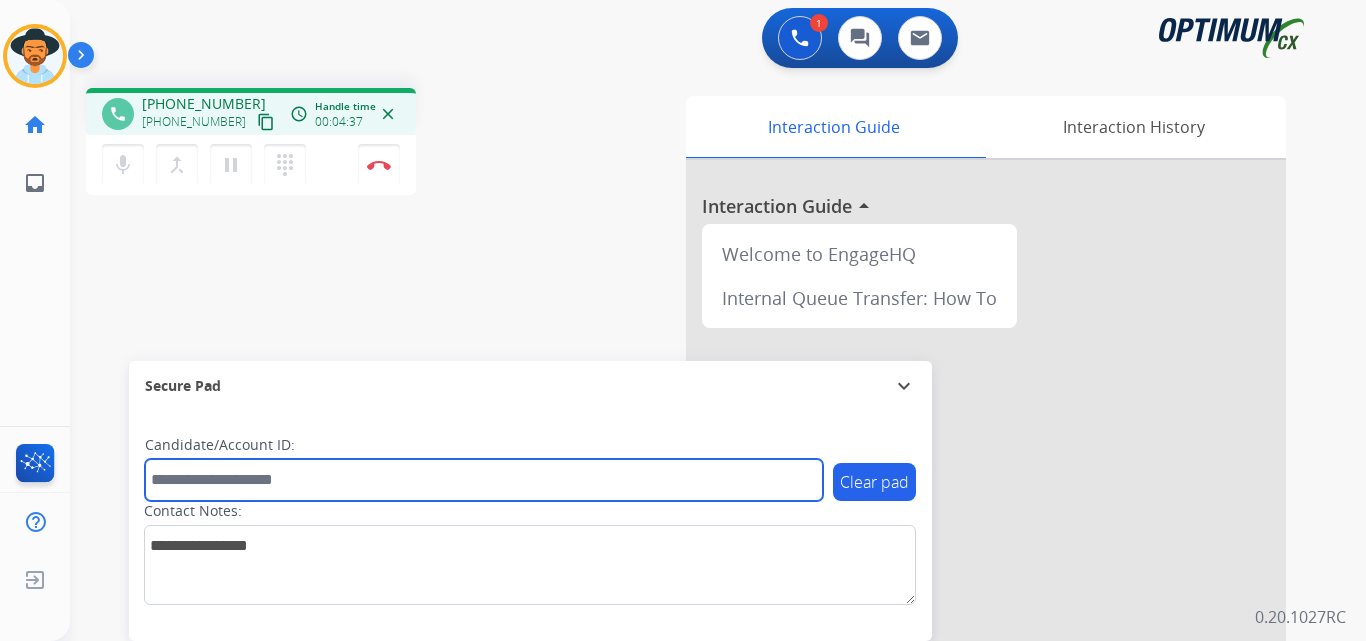click at bounding box center (484, 480) 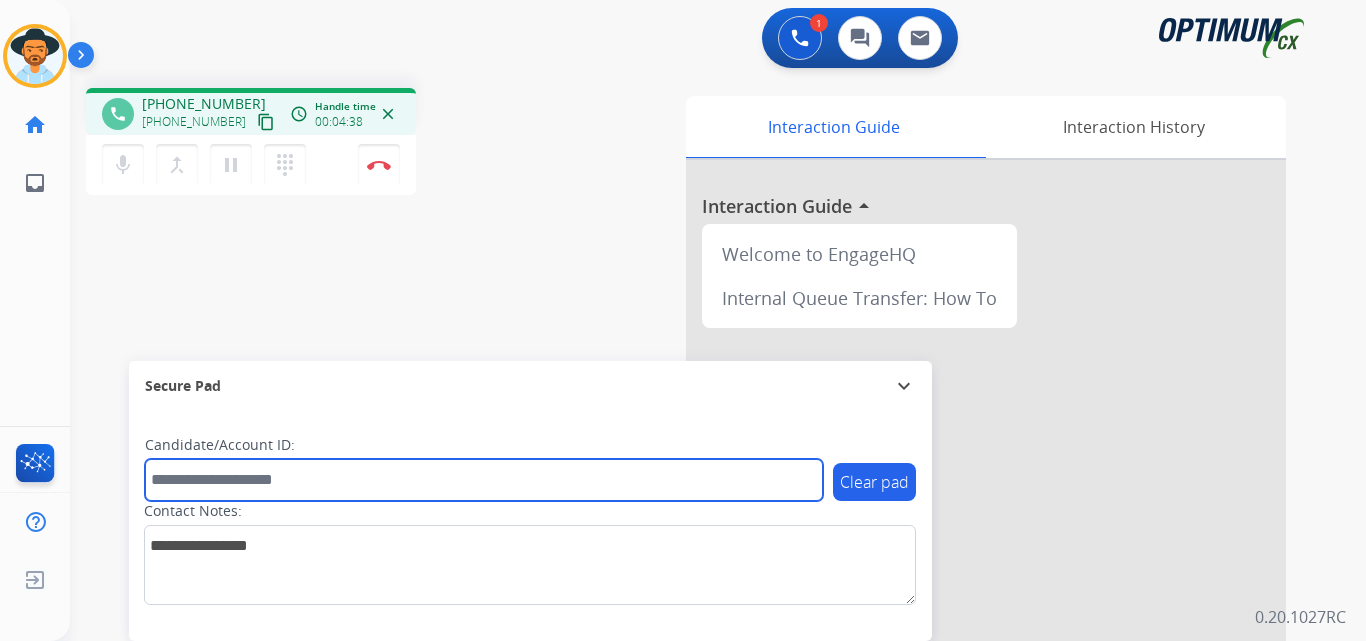 paste on "**********" 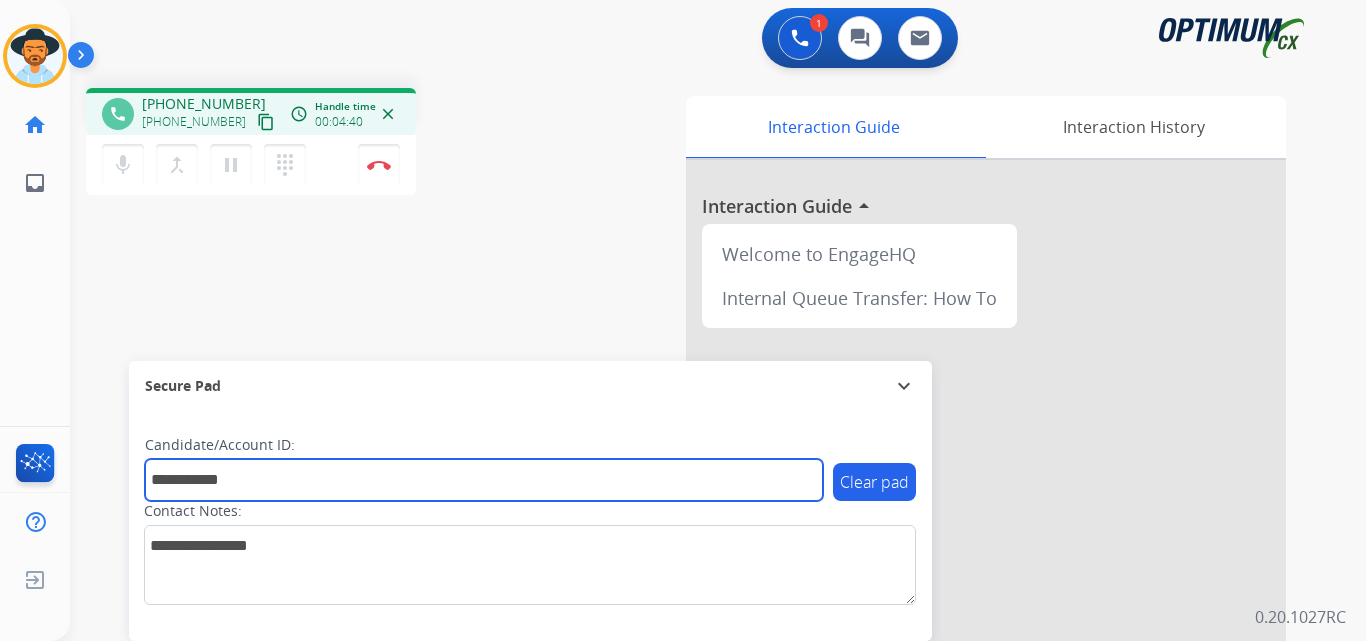 type on "**********" 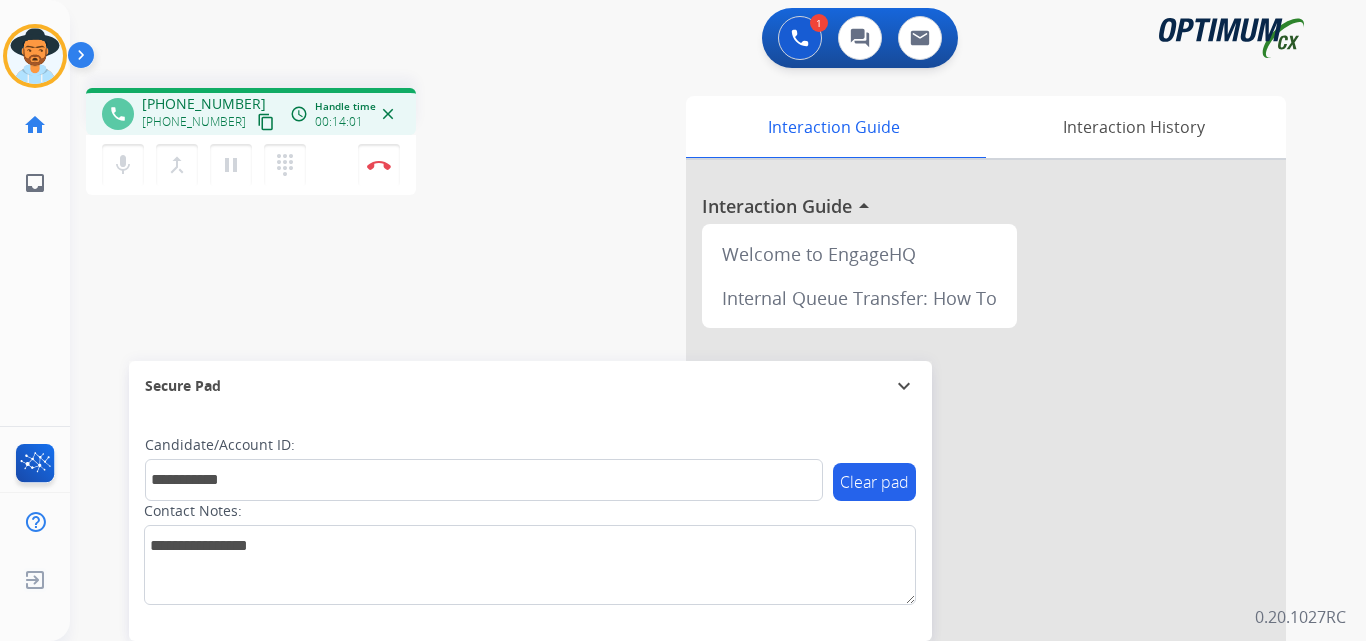 click on "**********" at bounding box center [694, 489] 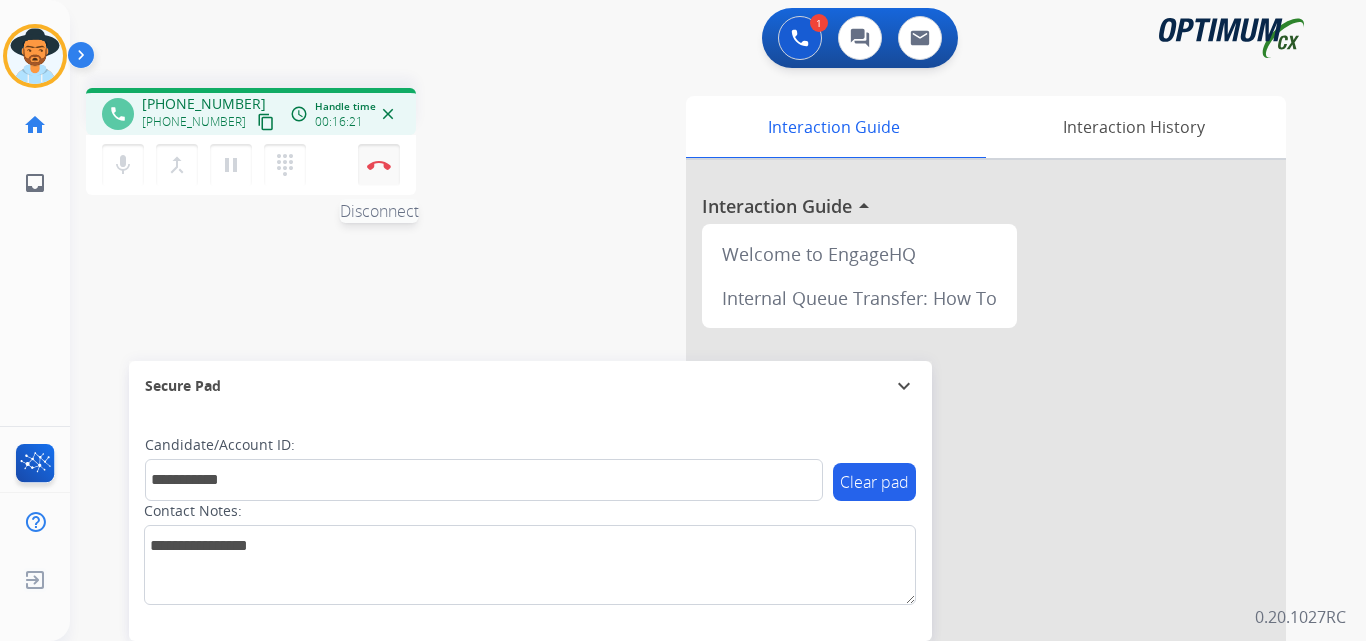 click at bounding box center (379, 165) 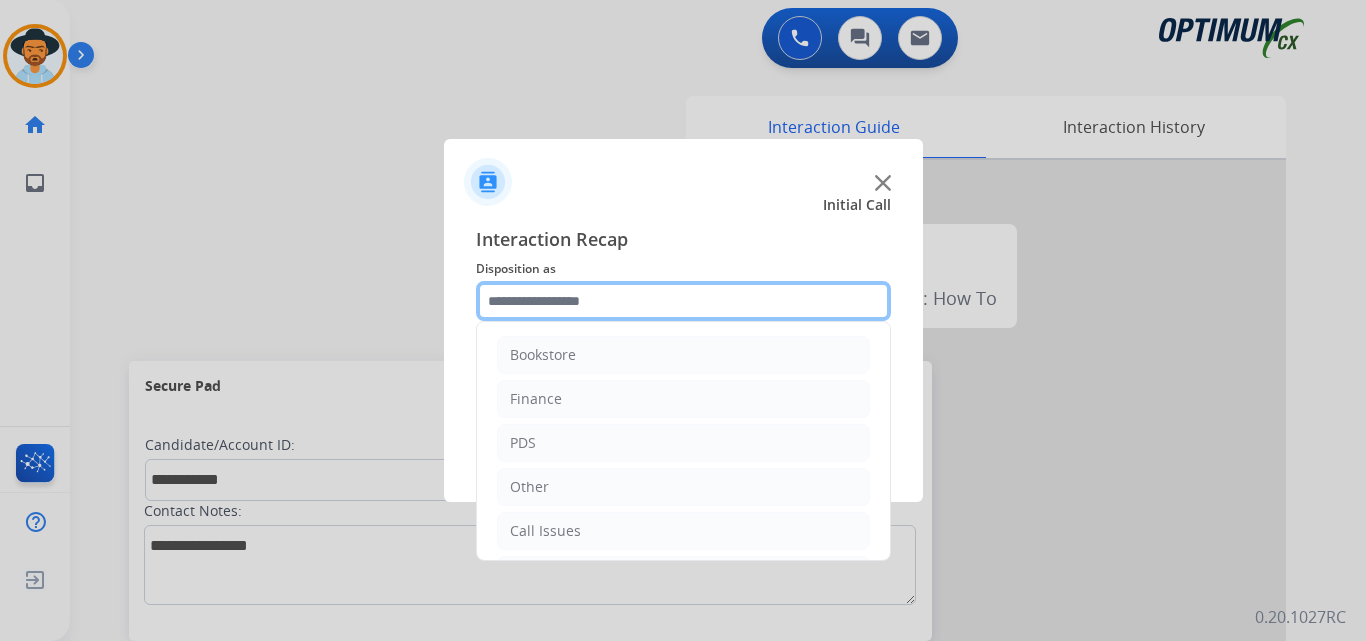 click 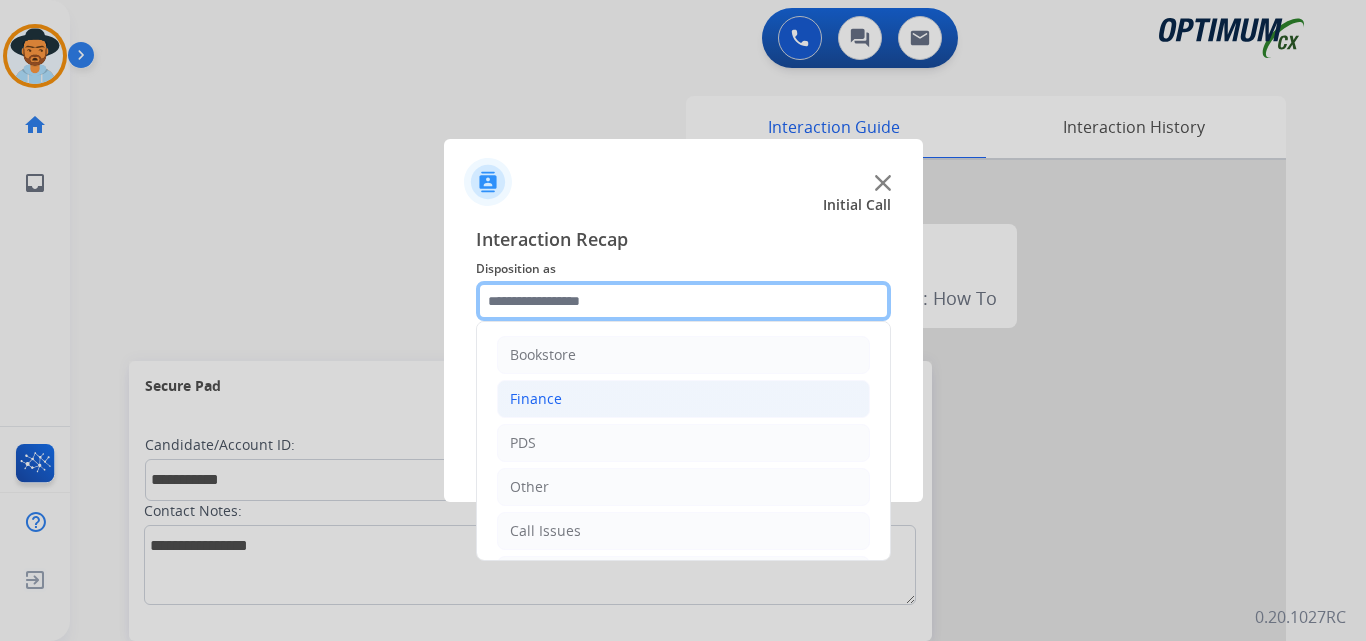 scroll, scrollTop: 136, scrollLeft: 0, axis: vertical 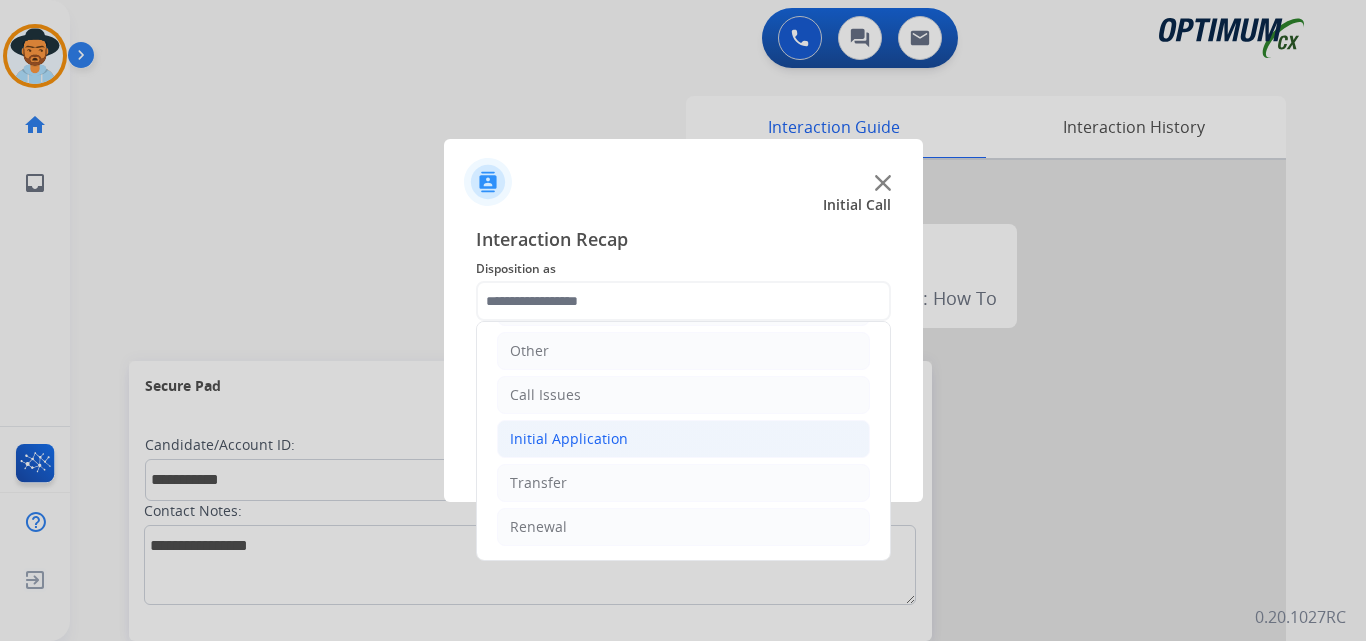 click on "Initial Application" 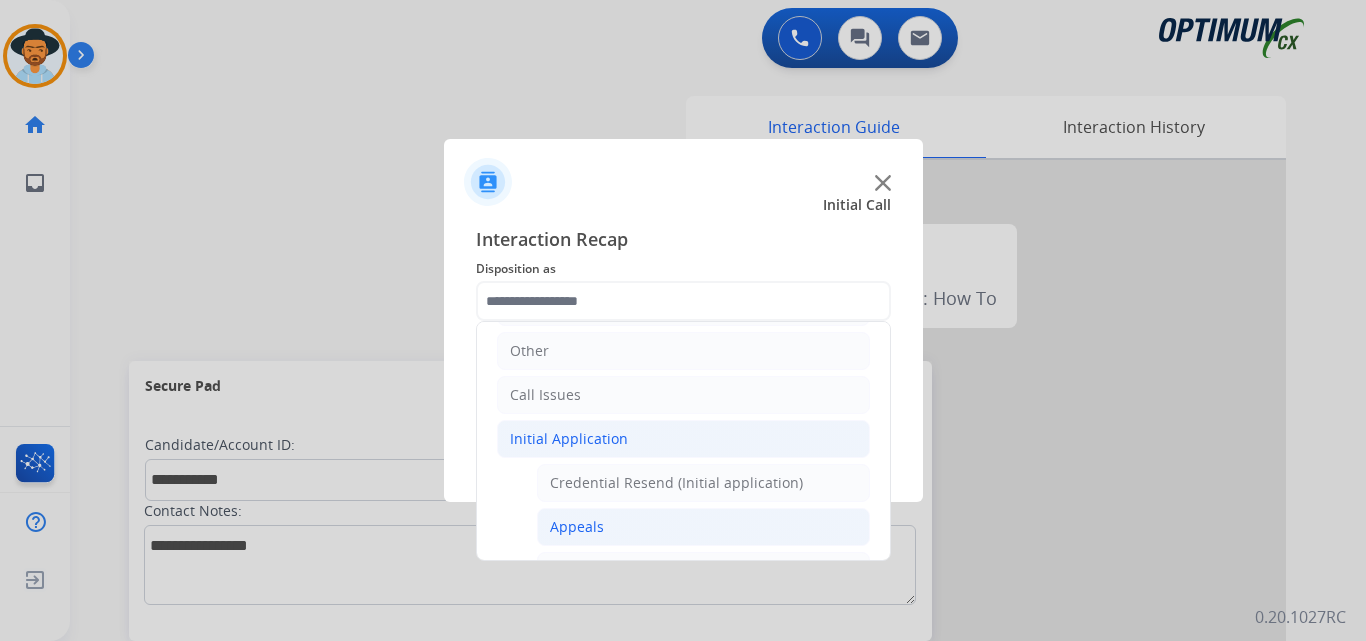 click on "Appeals" 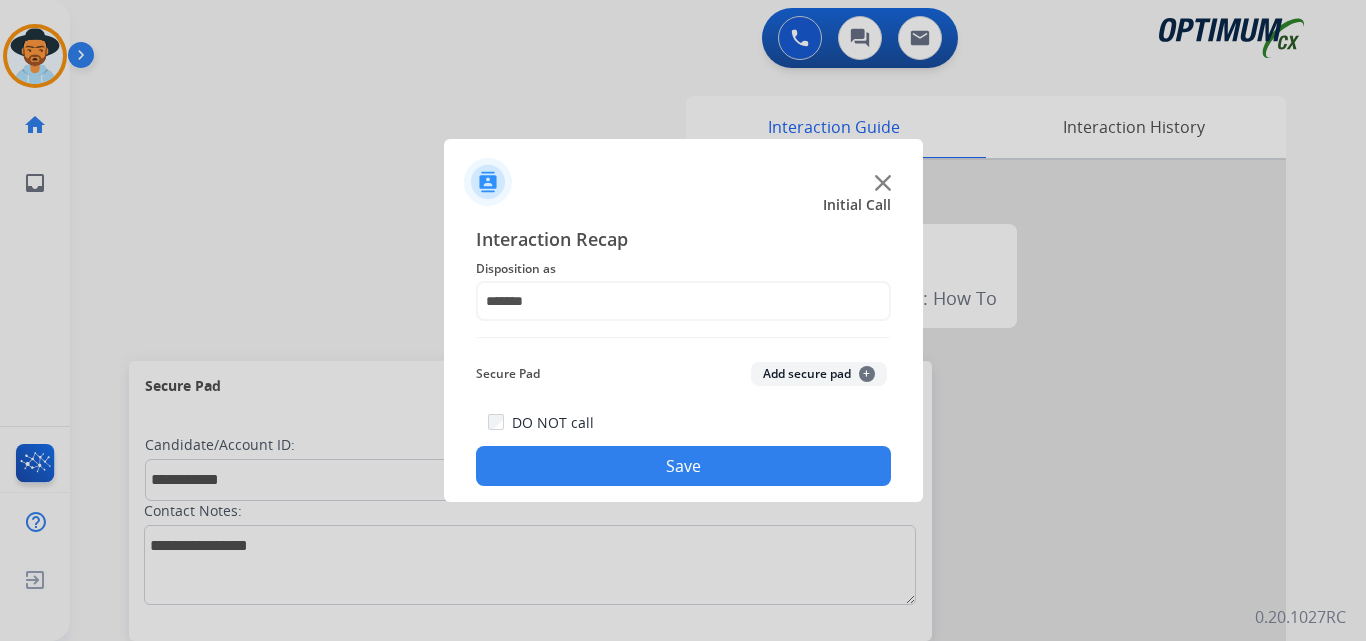 click on "Save" 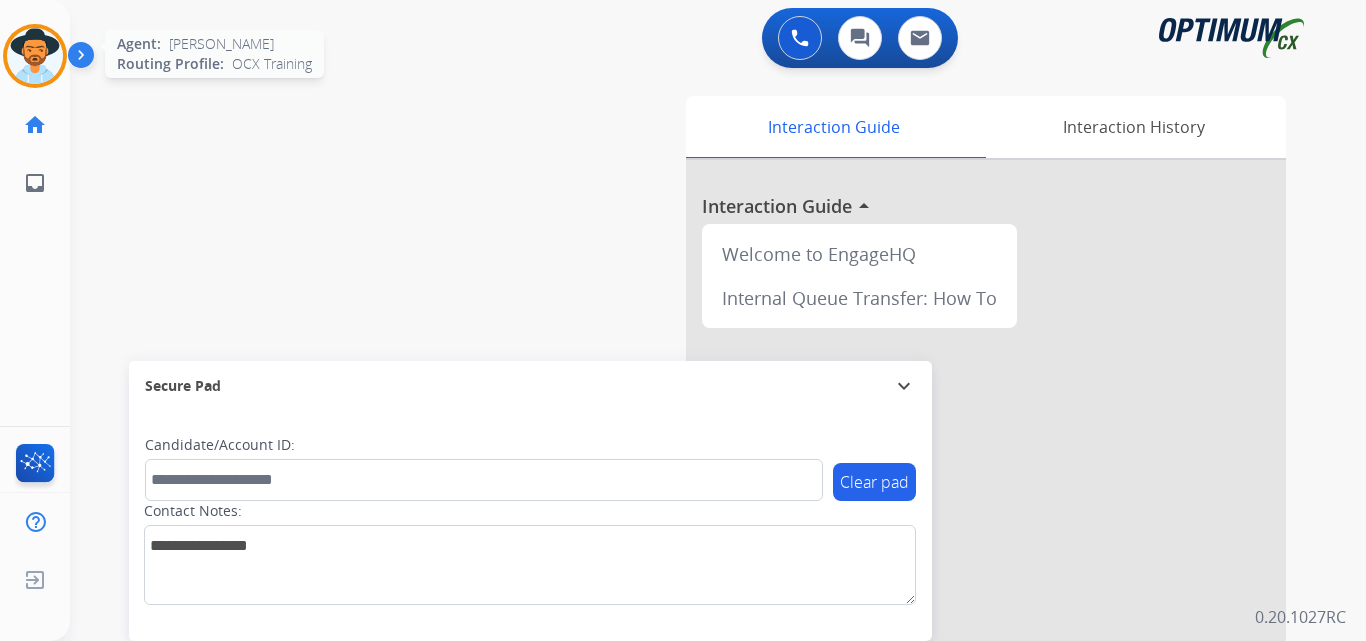 click at bounding box center (35, 56) 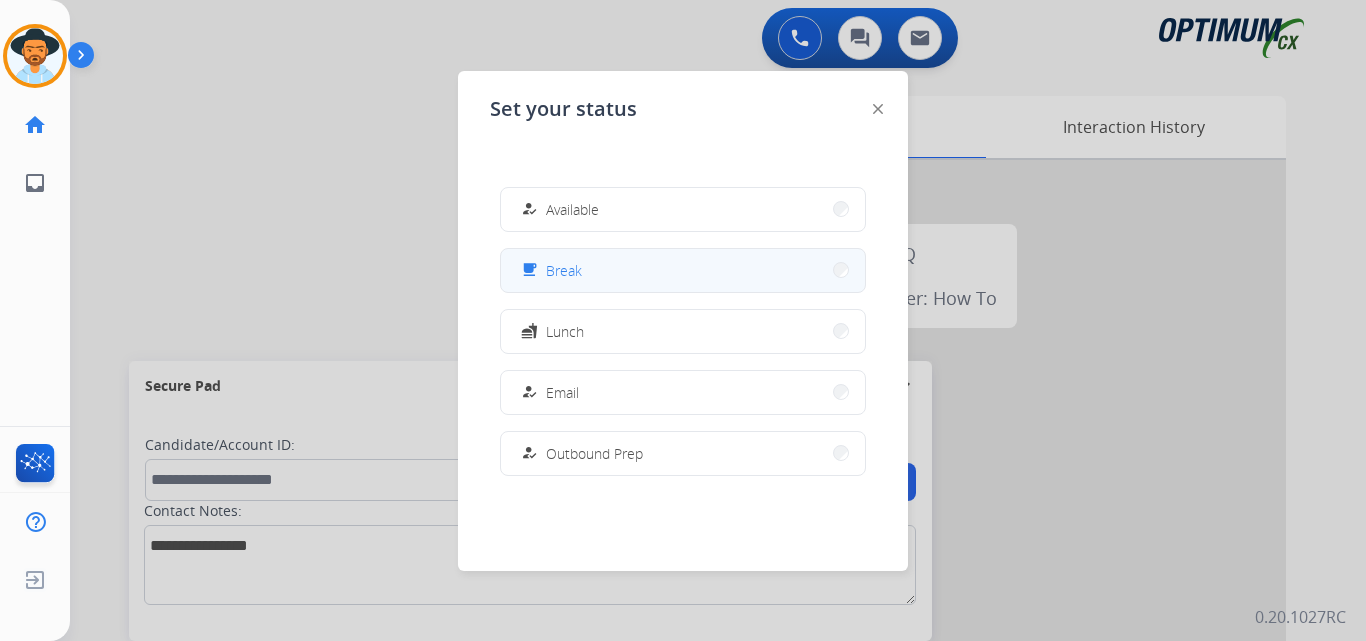 click on "free_breakfast Break" at bounding box center [683, 270] 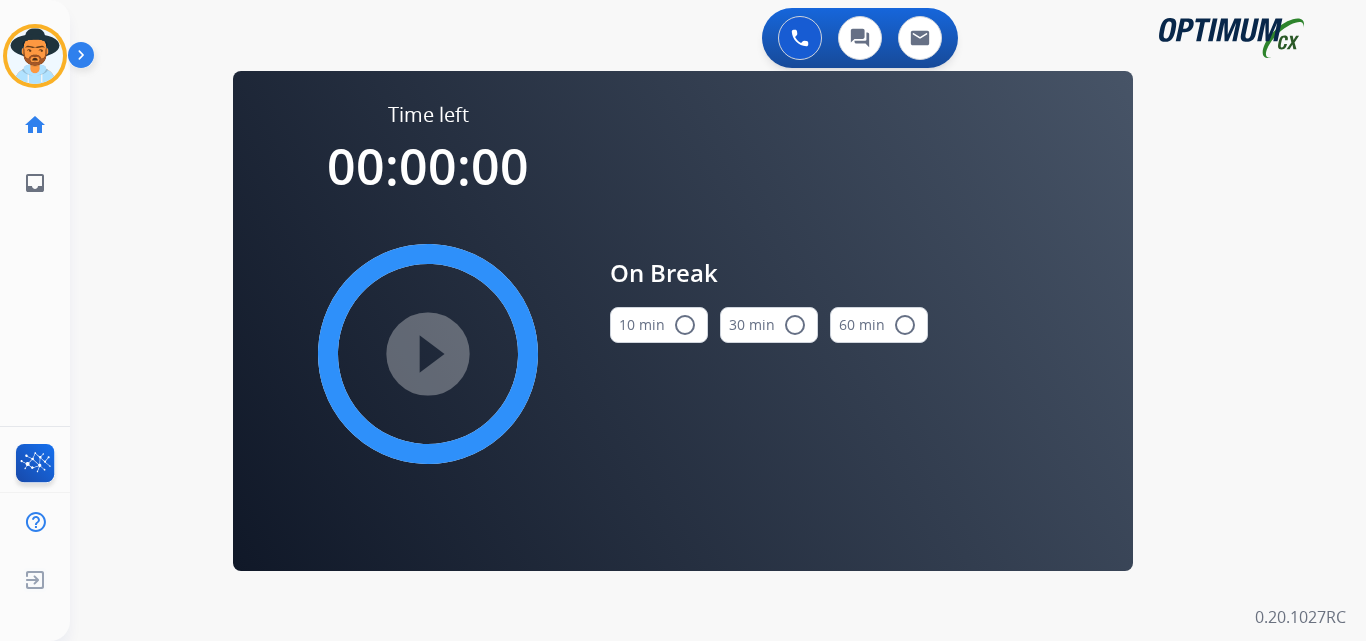 click on "radio_button_unchecked" at bounding box center [685, 325] 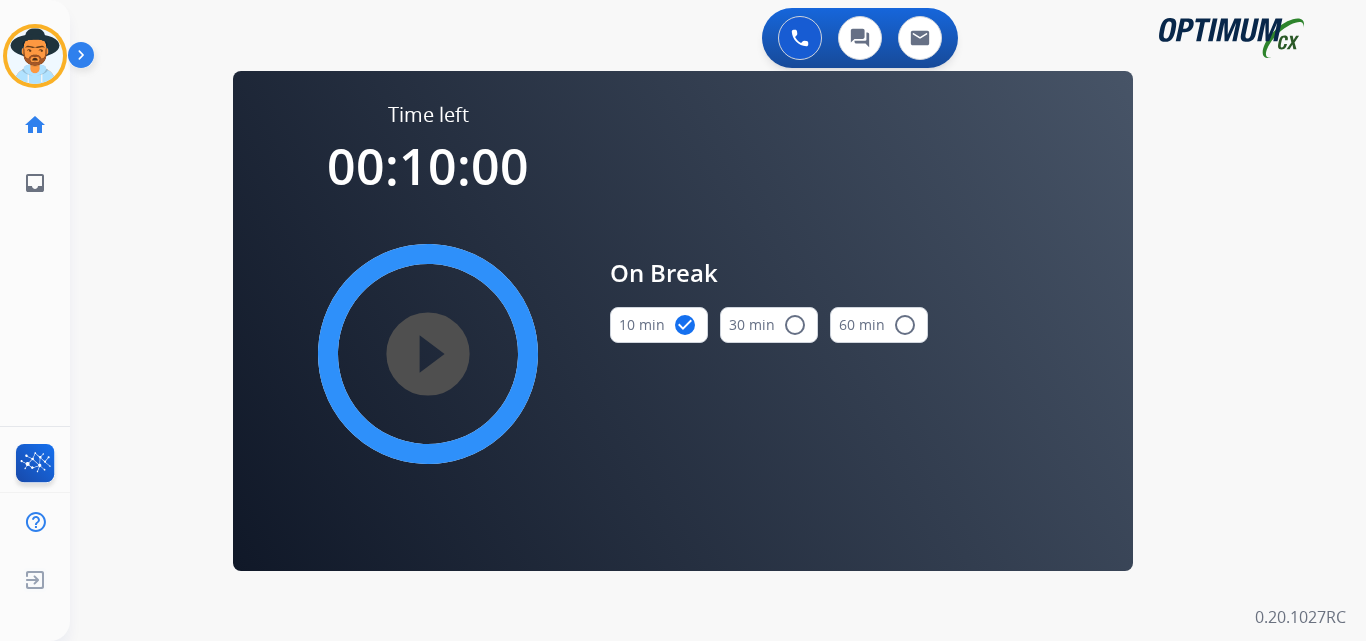 click on "play_circle_filled" at bounding box center [428, 354] 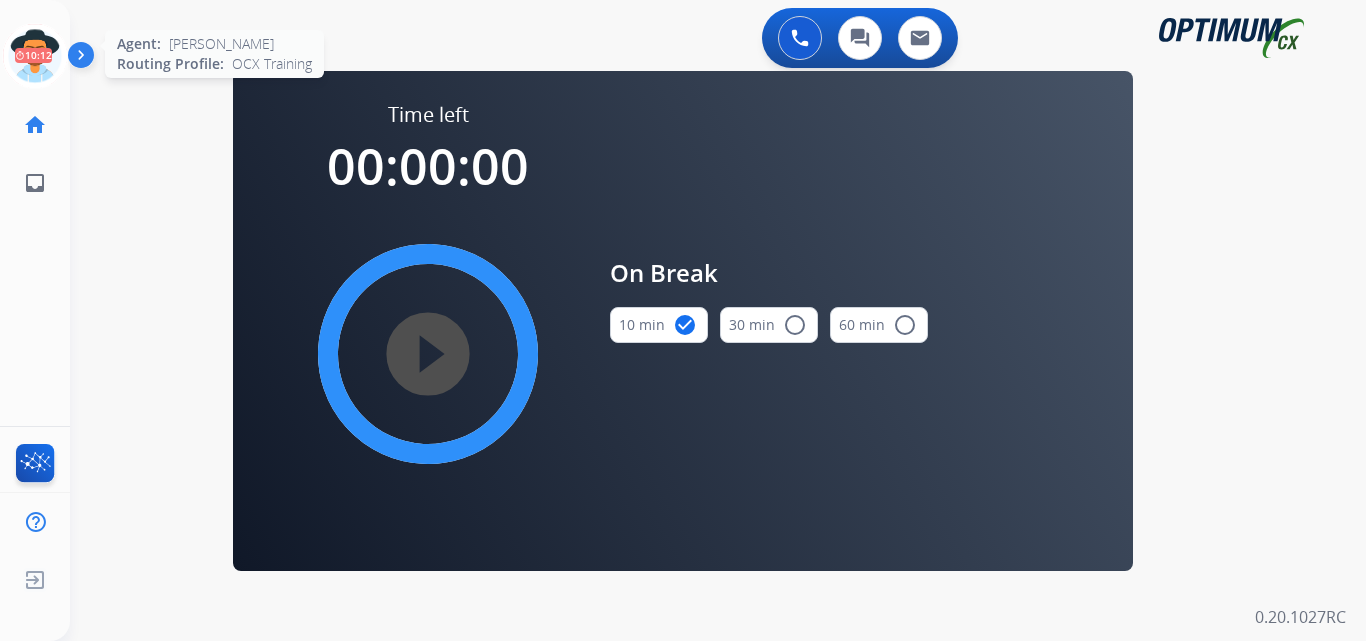 click 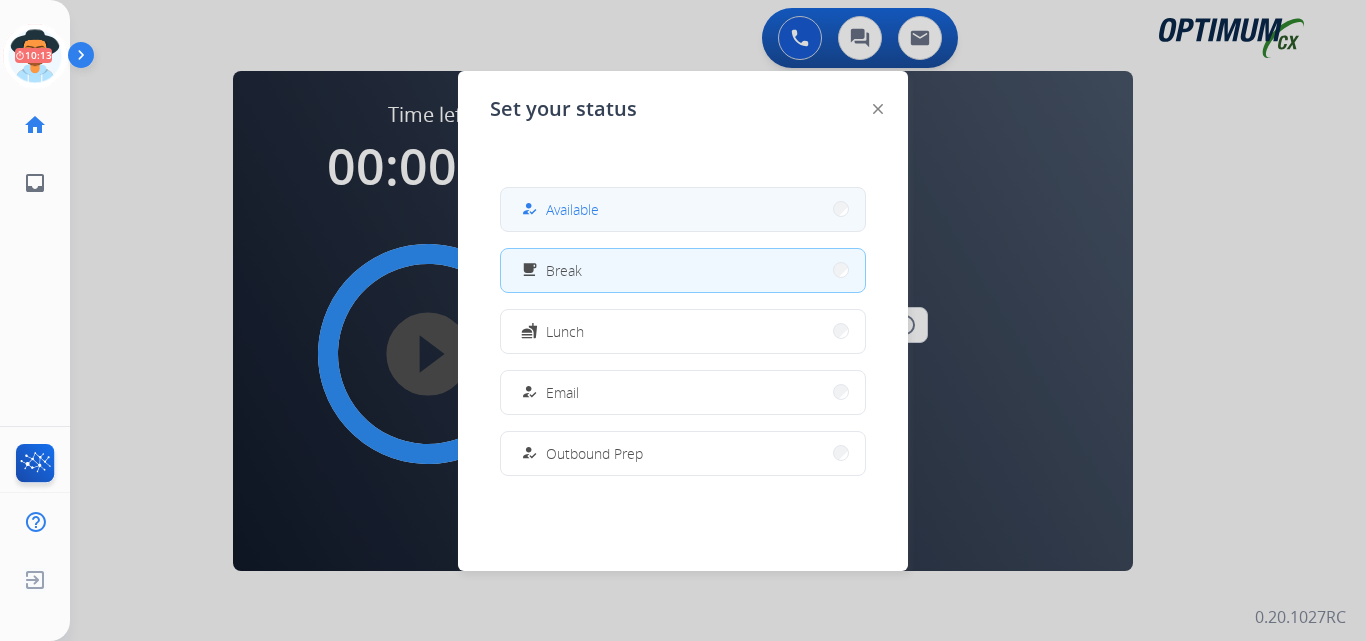 click on "Available" at bounding box center (572, 209) 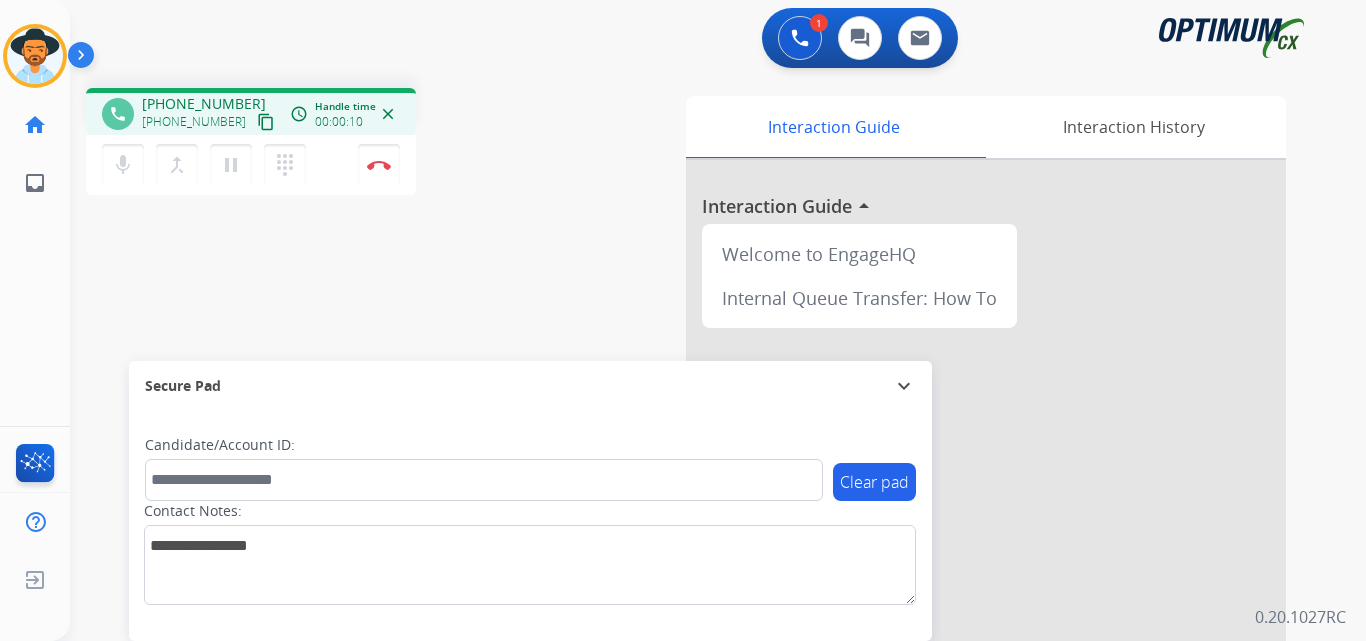click on "[PHONE_NUMBER]" at bounding box center (204, 104) 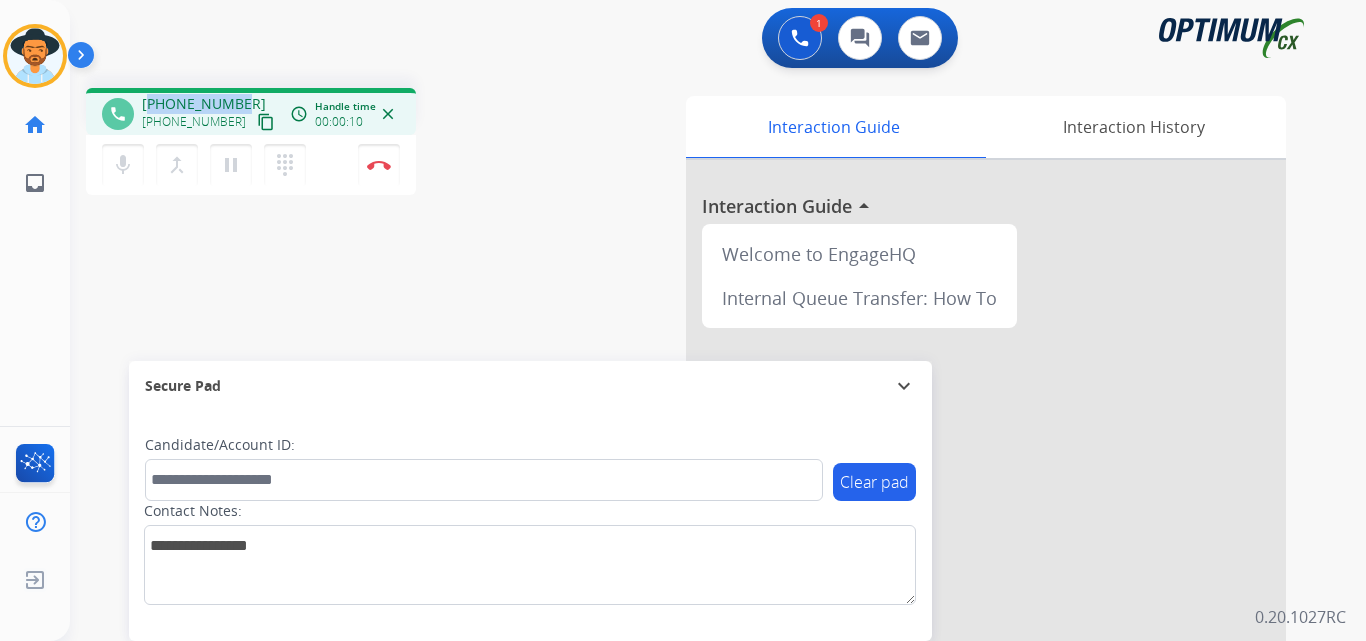 click on "[PHONE_NUMBER]" at bounding box center (204, 104) 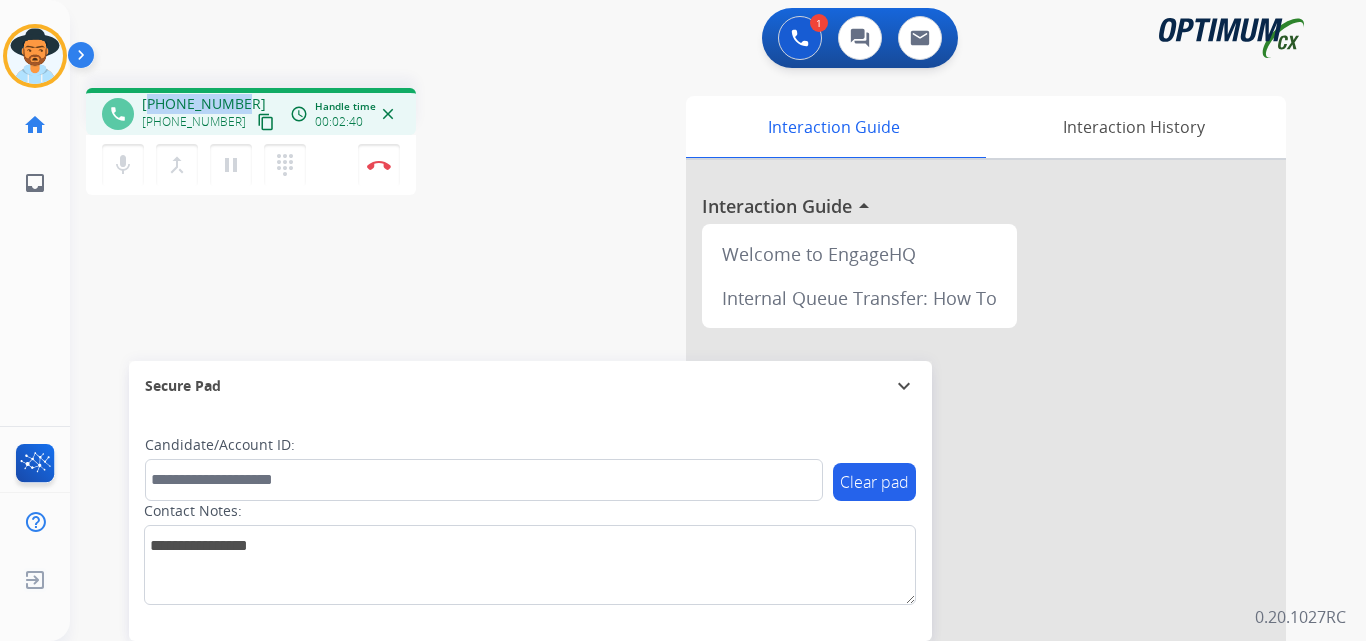click on "[PHONE_NUMBER]" at bounding box center (204, 104) 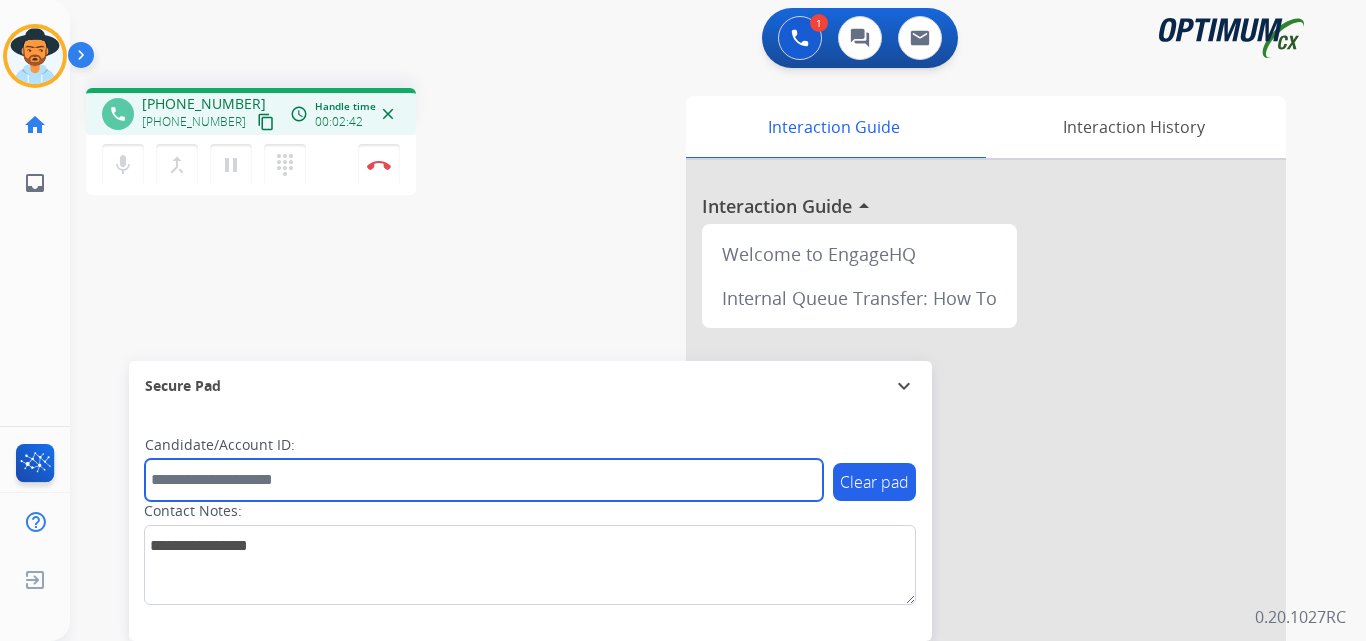 click at bounding box center [484, 480] 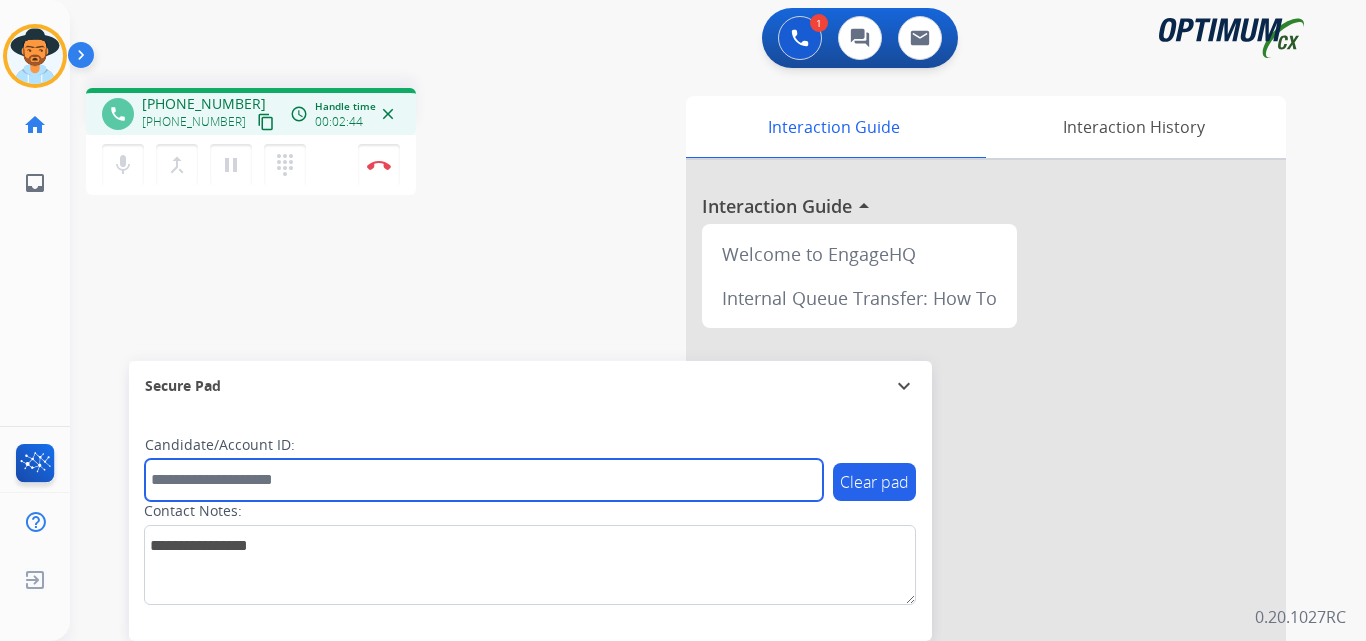 paste on "**********" 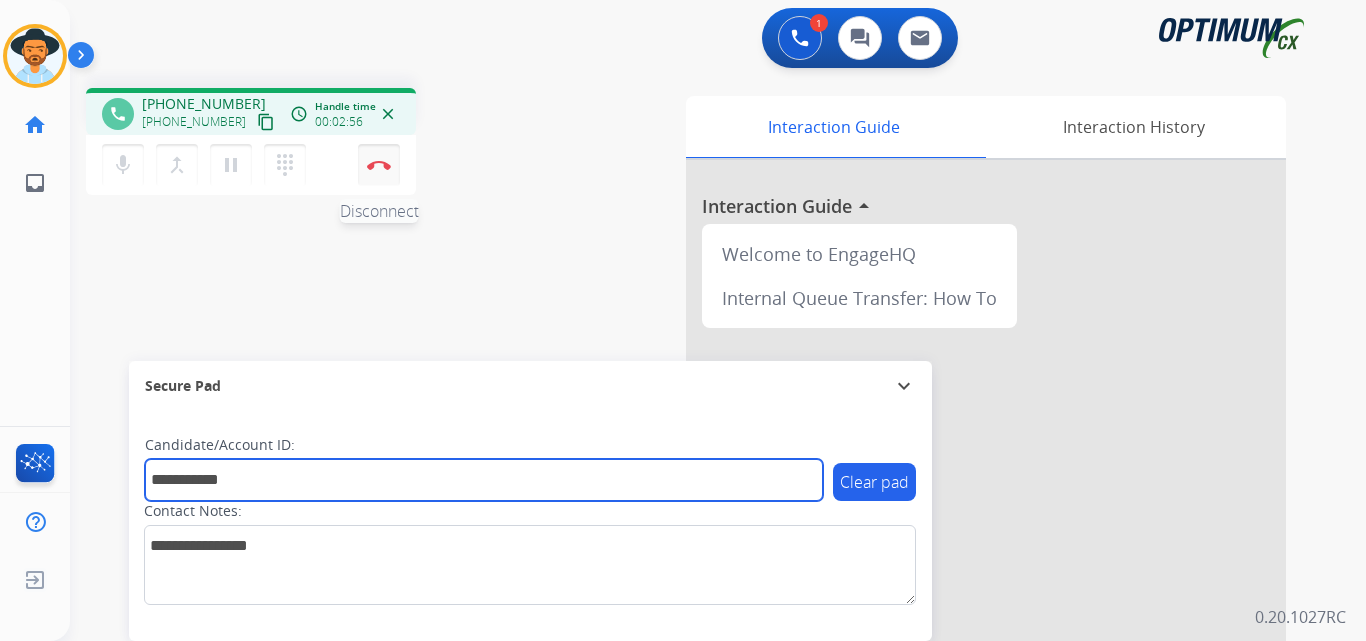 type on "**********" 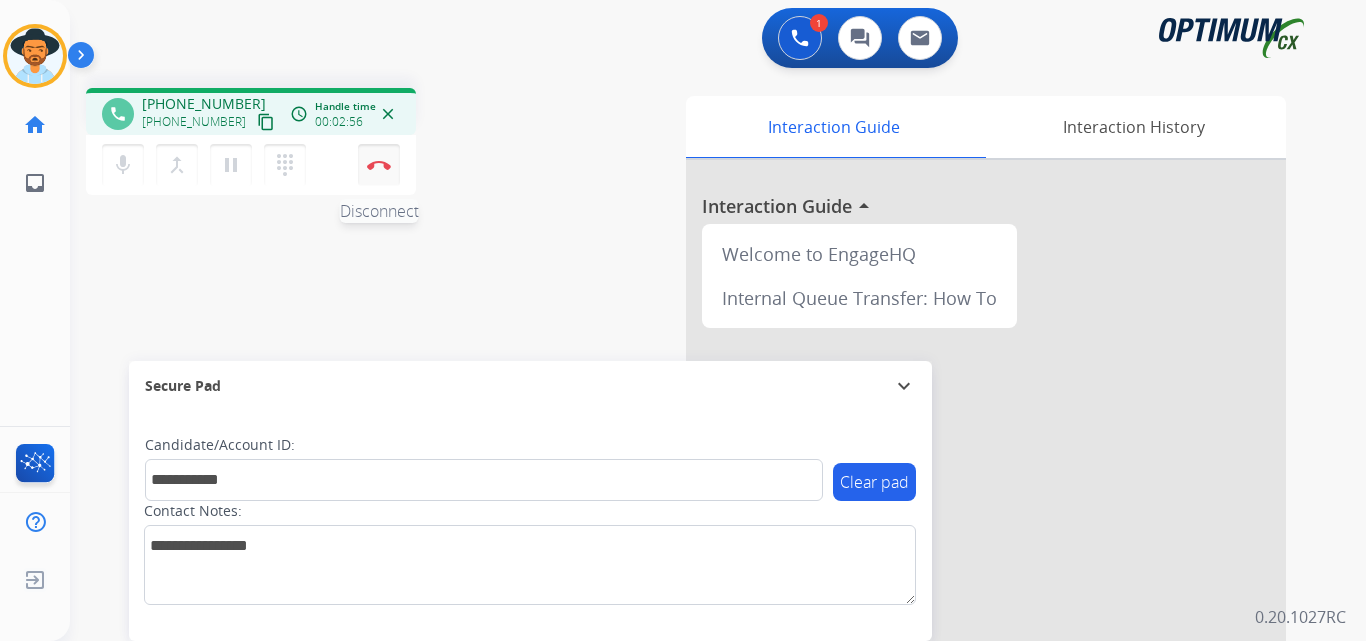 click on "Disconnect" at bounding box center [379, 165] 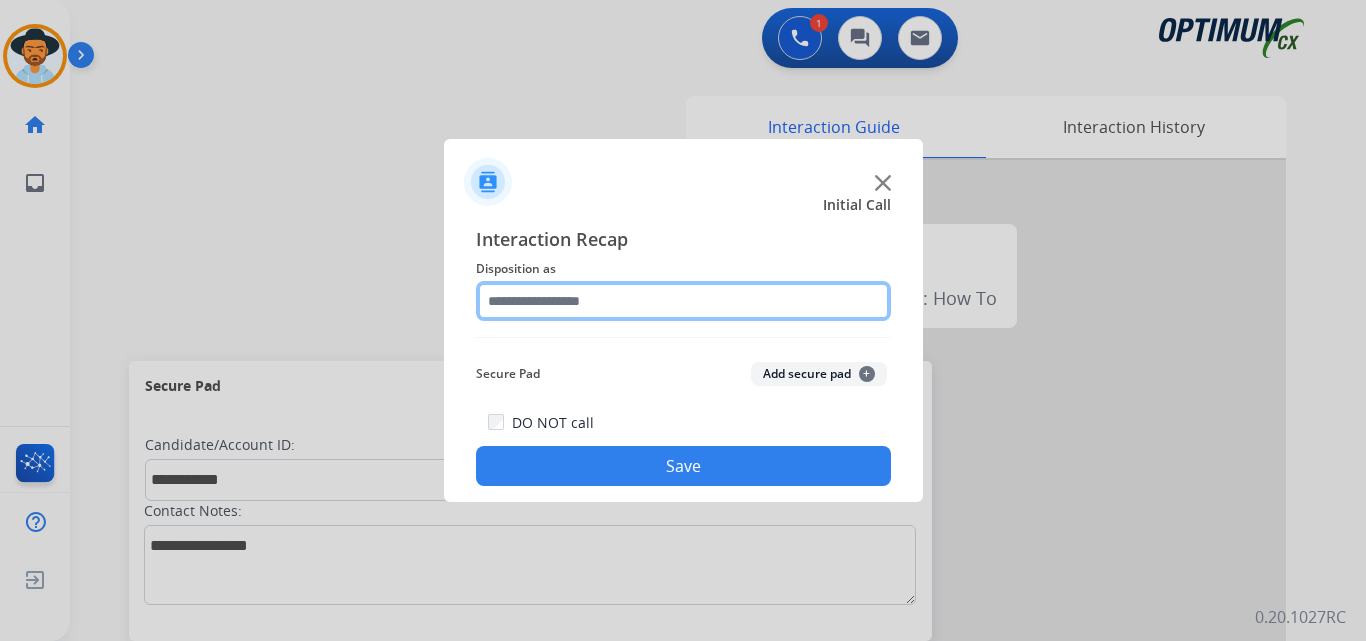 click 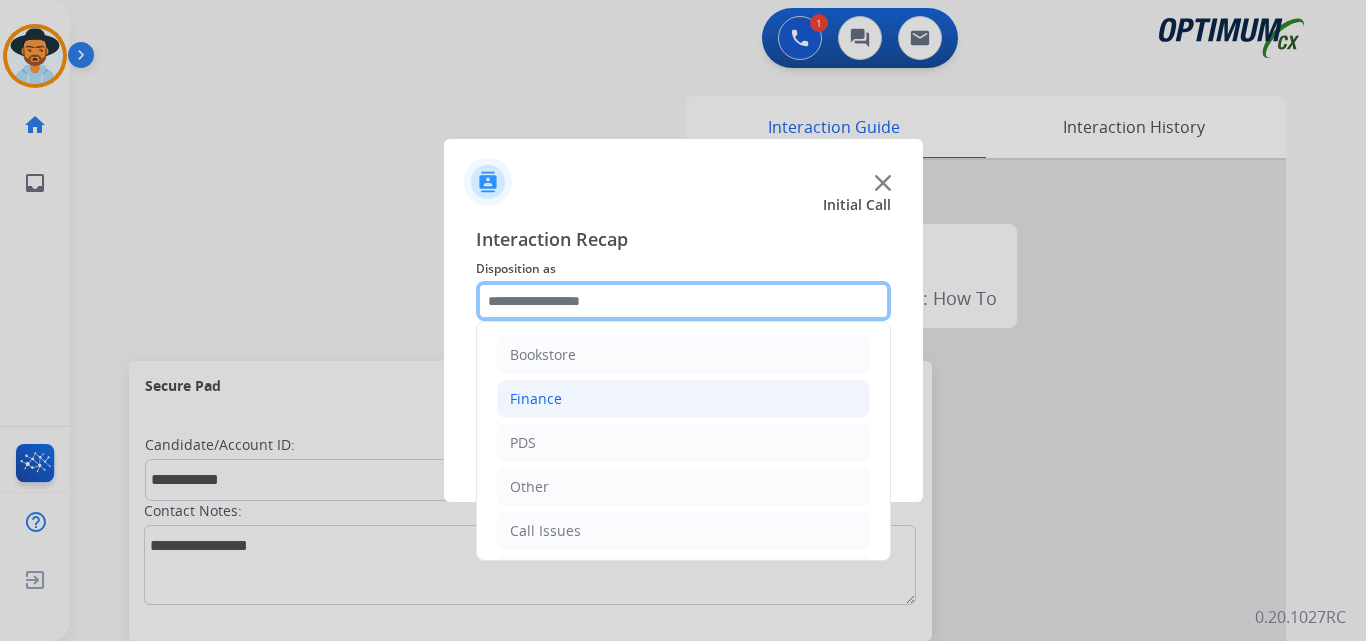 scroll, scrollTop: 136, scrollLeft: 0, axis: vertical 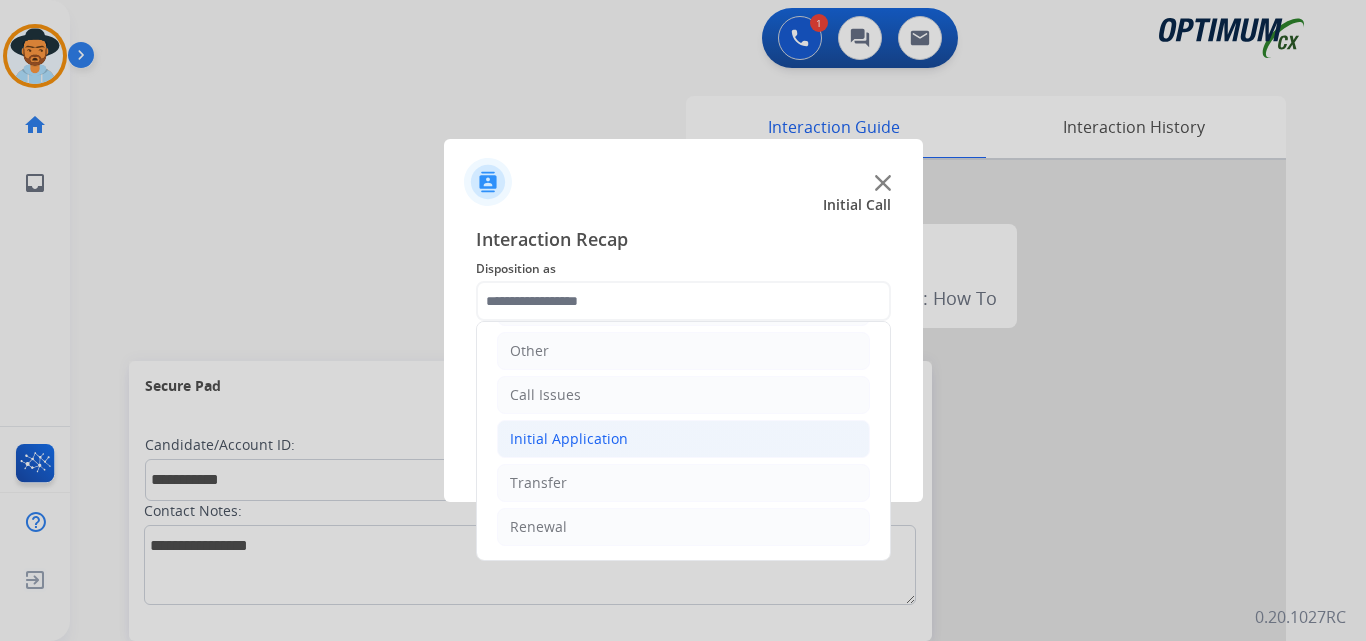 click on "Initial Application" 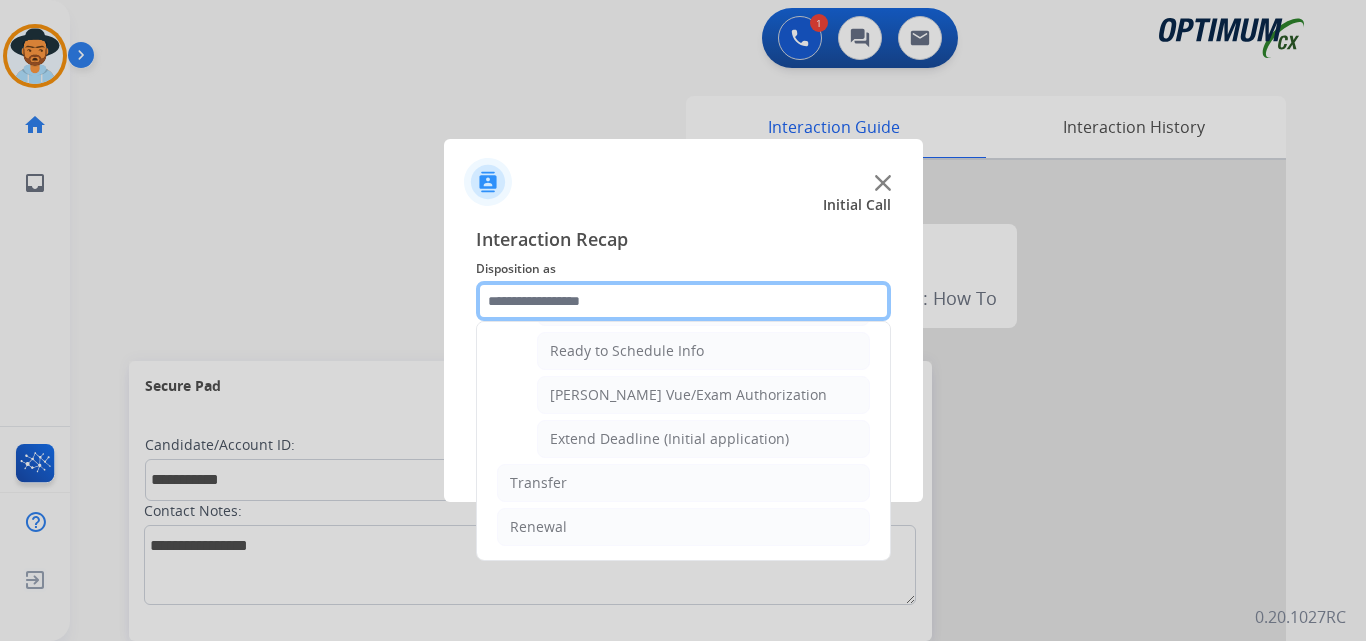 scroll, scrollTop: 1065, scrollLeft: 0, axis: vertical 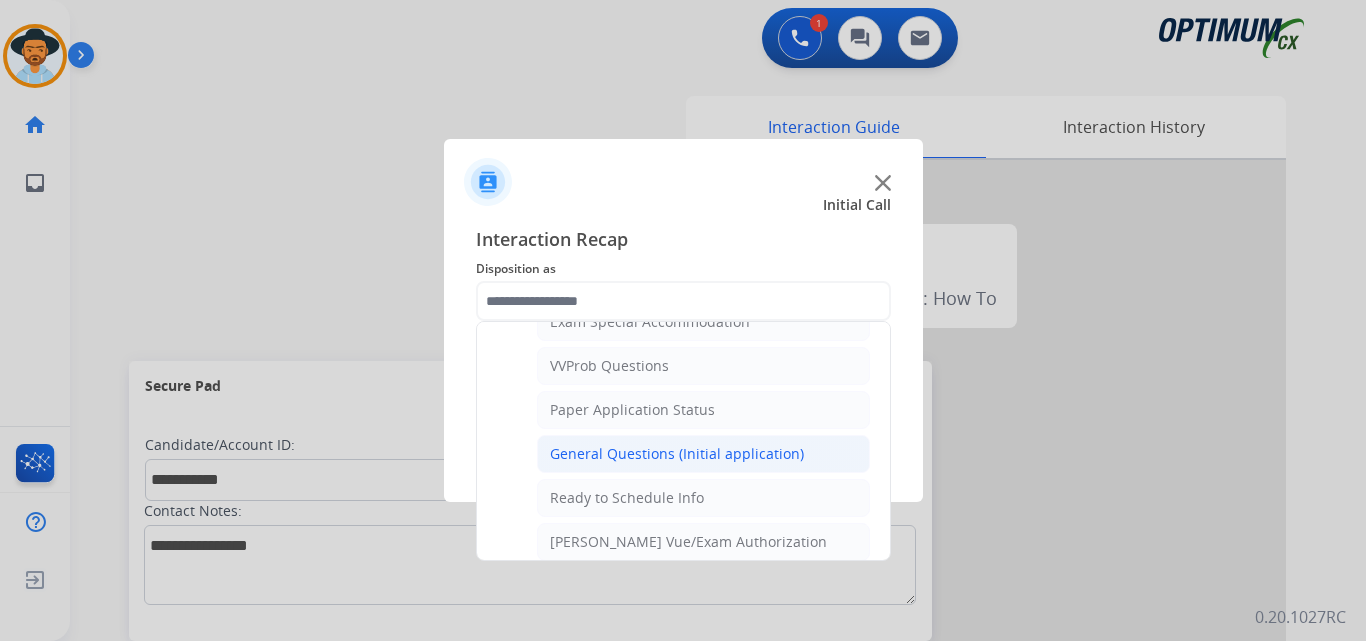 click on "General Questions (Initial application)" 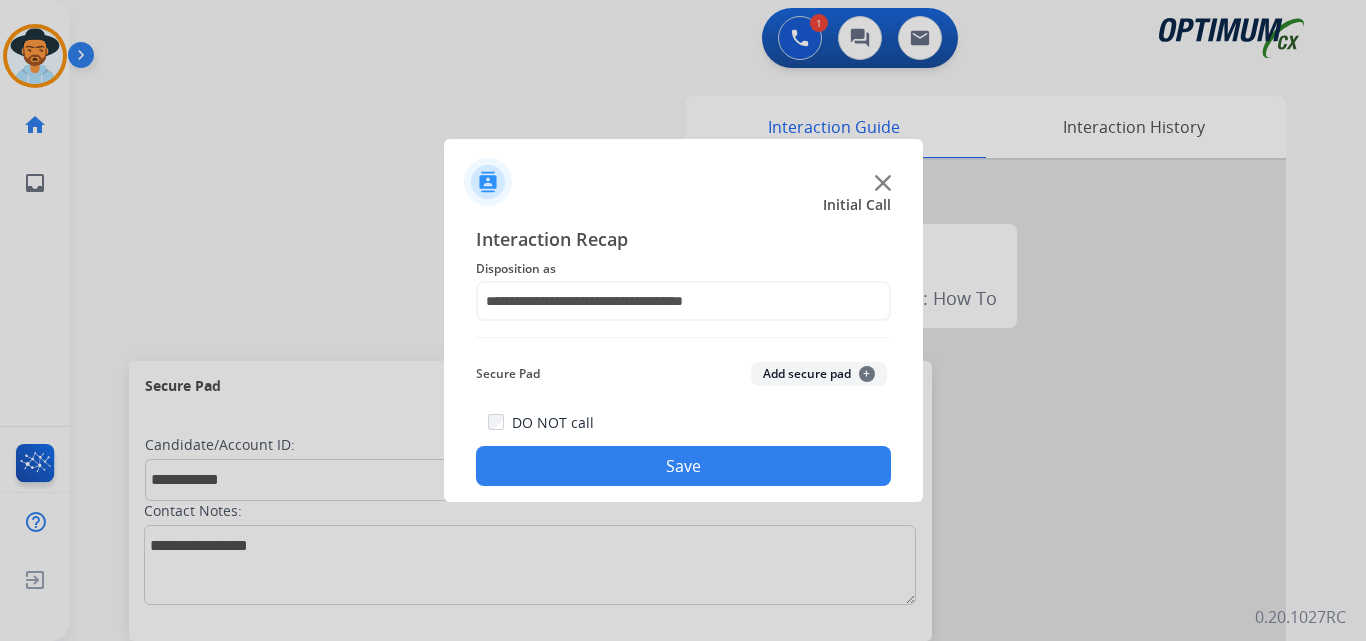 click on "Save" 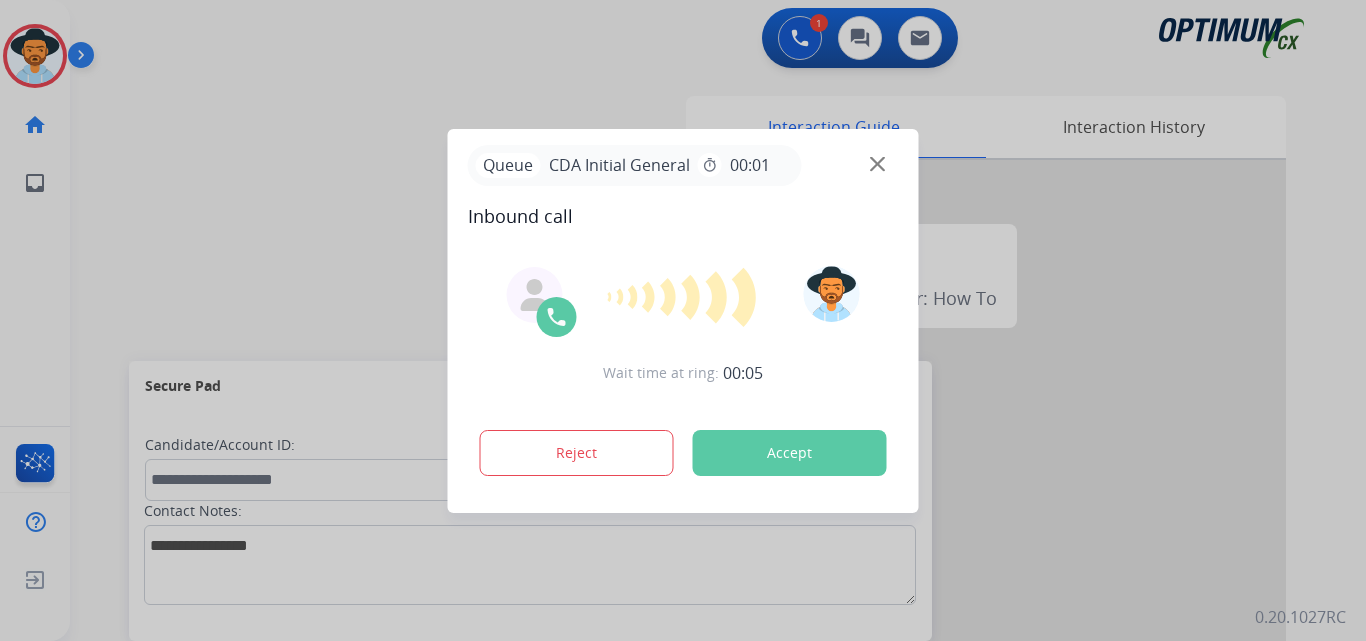 click at bounding box center [683, 320] 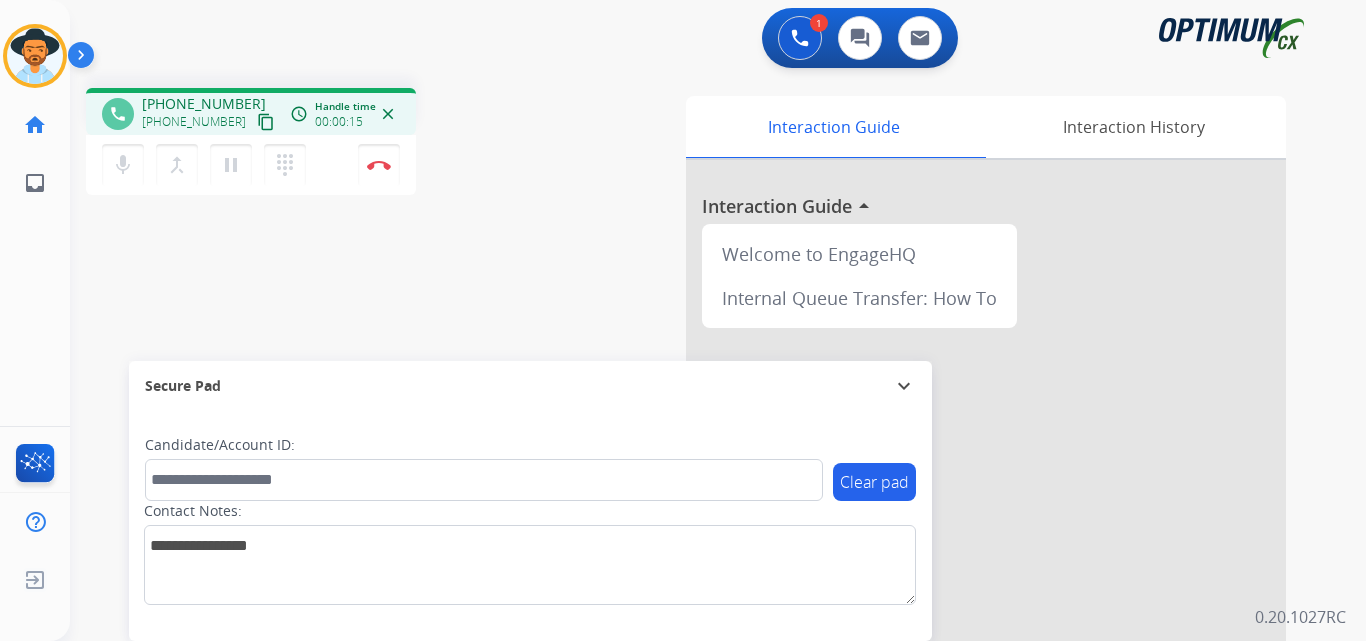 click on "[PHONE_NUMBER]" at bounding box center (204, 104) 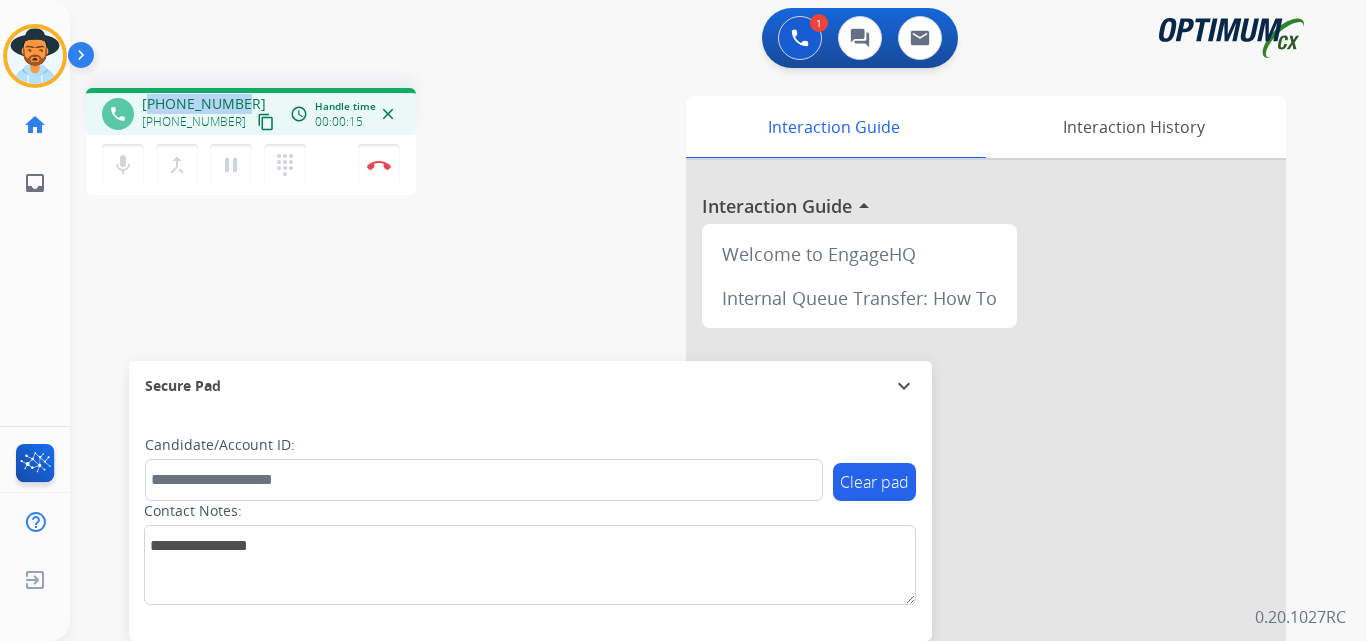 click on "[PHONE_NUMBER]" at bounding box center (204, 104) 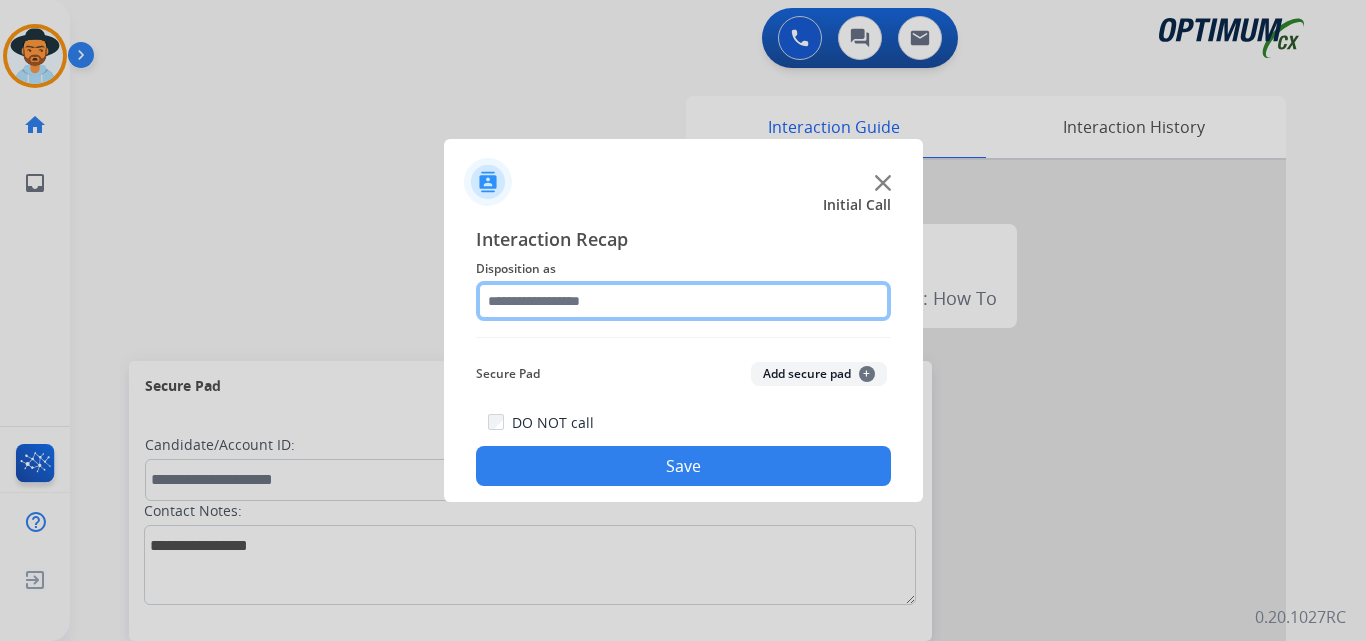 click 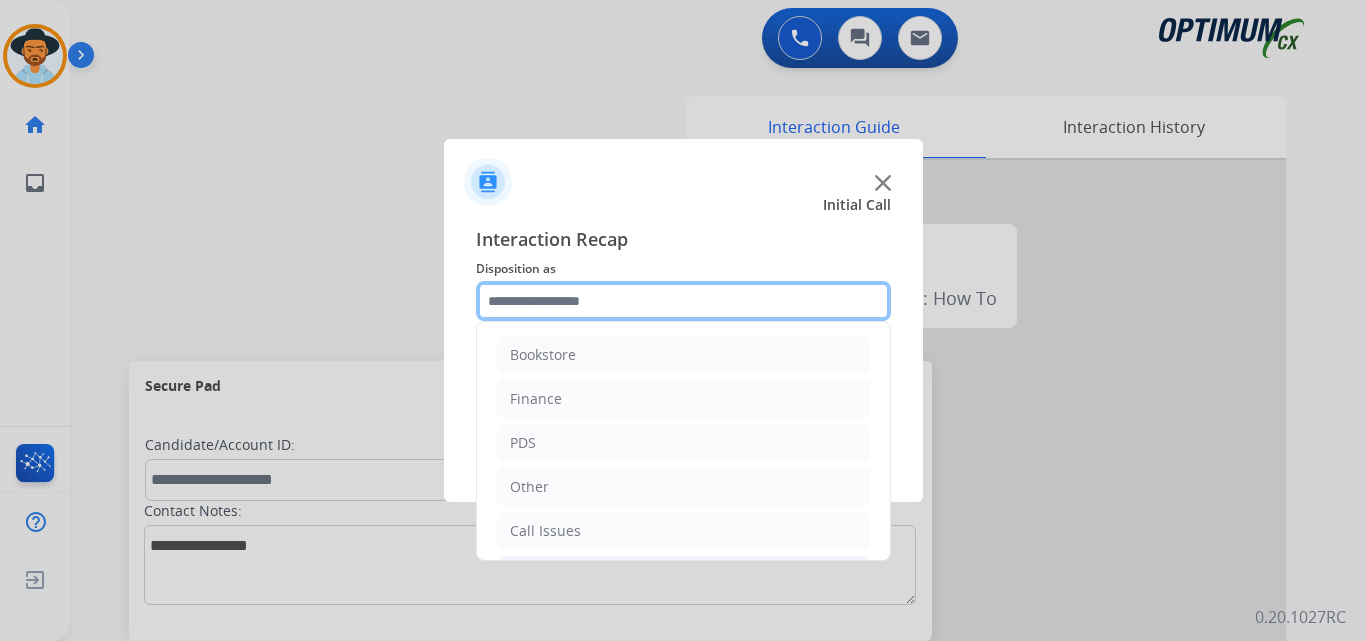 scroll, scrollTop: 136, scrollLeft: 0, axis: vertical 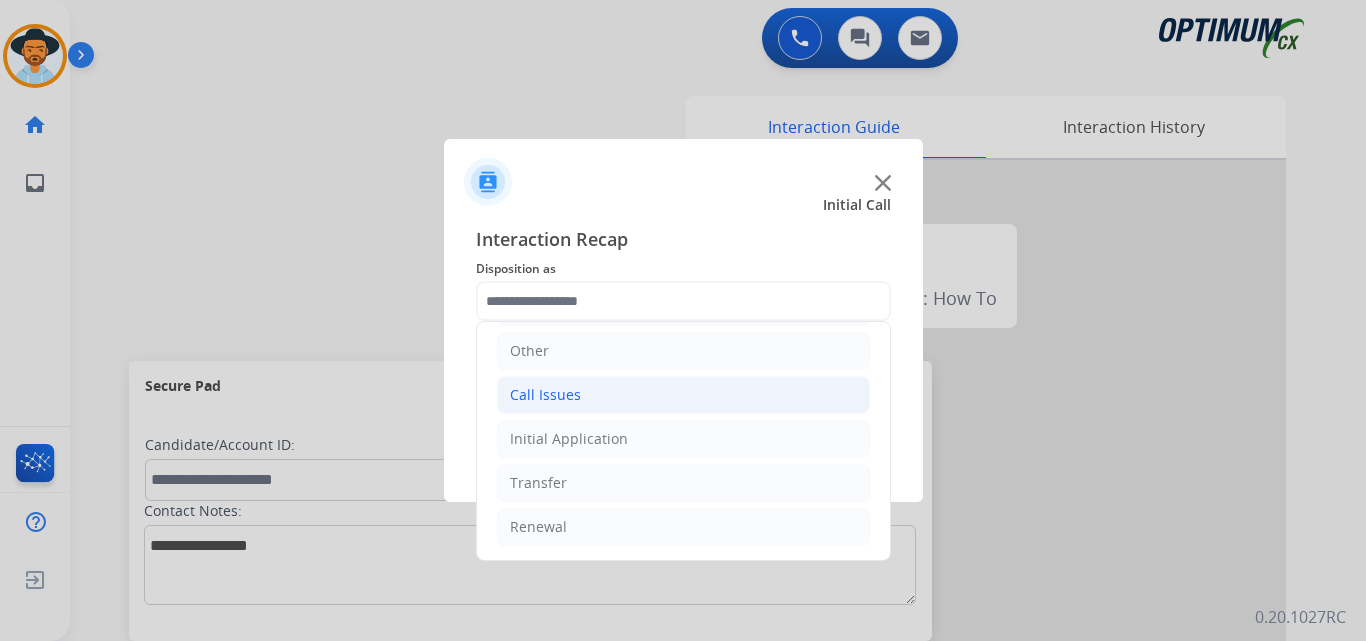 click on "Call Issues" 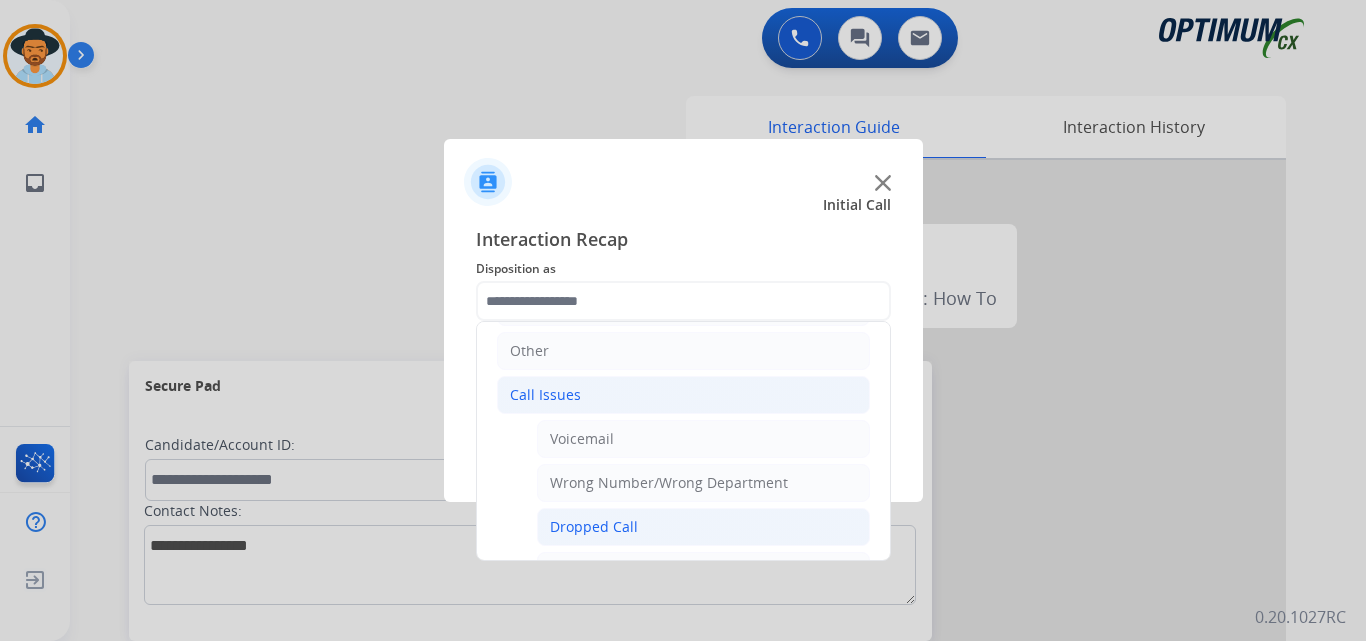 click on "Dropped Call" 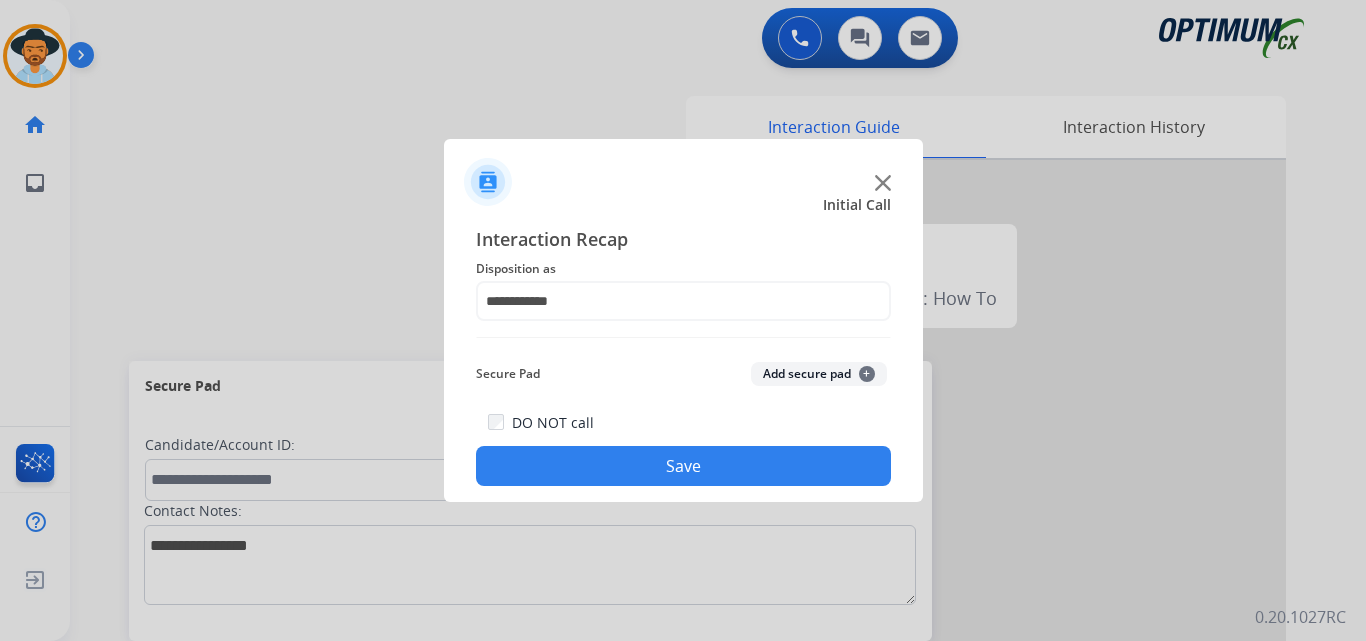 click on "Save" 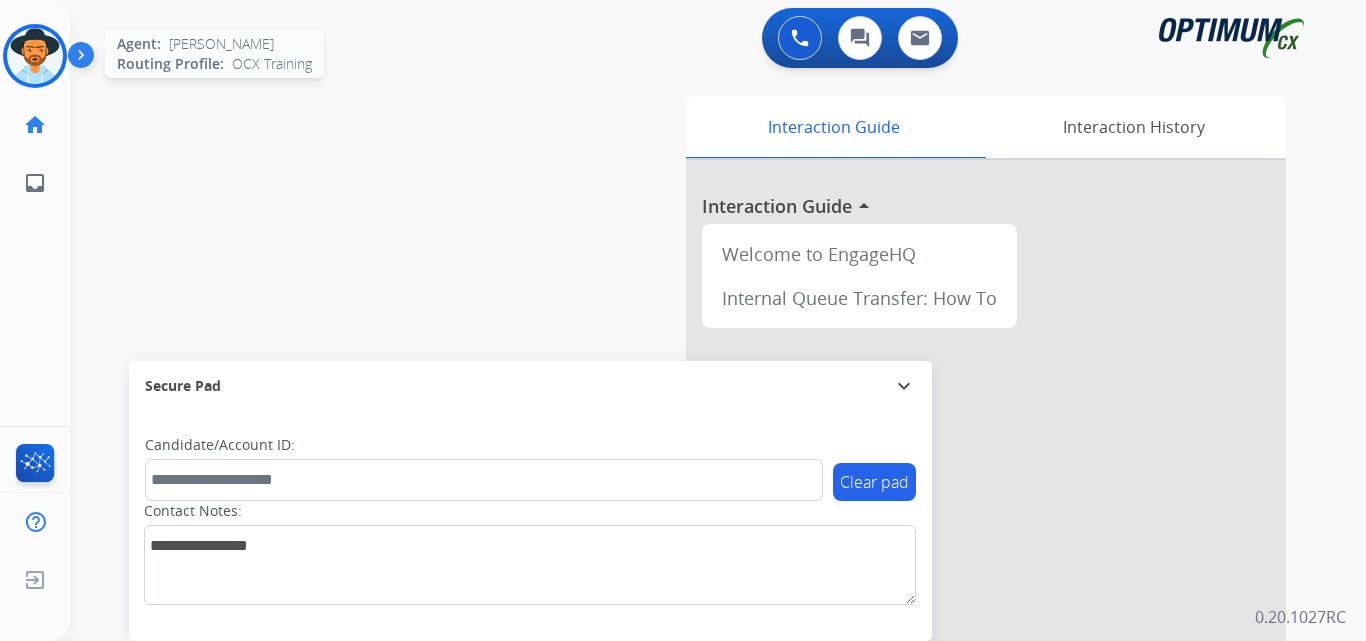 click at bounding box center (35, 56) 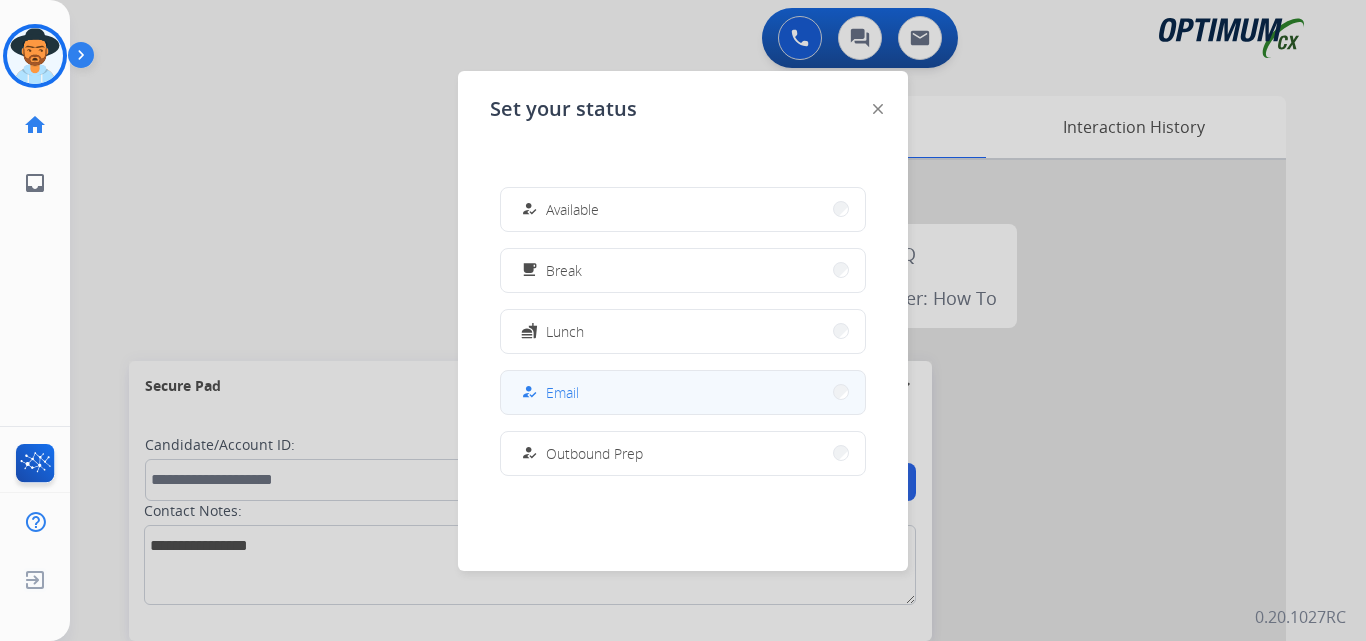 scroll, scrollTop: 167, scrollLeft: 0, axis: vertical 